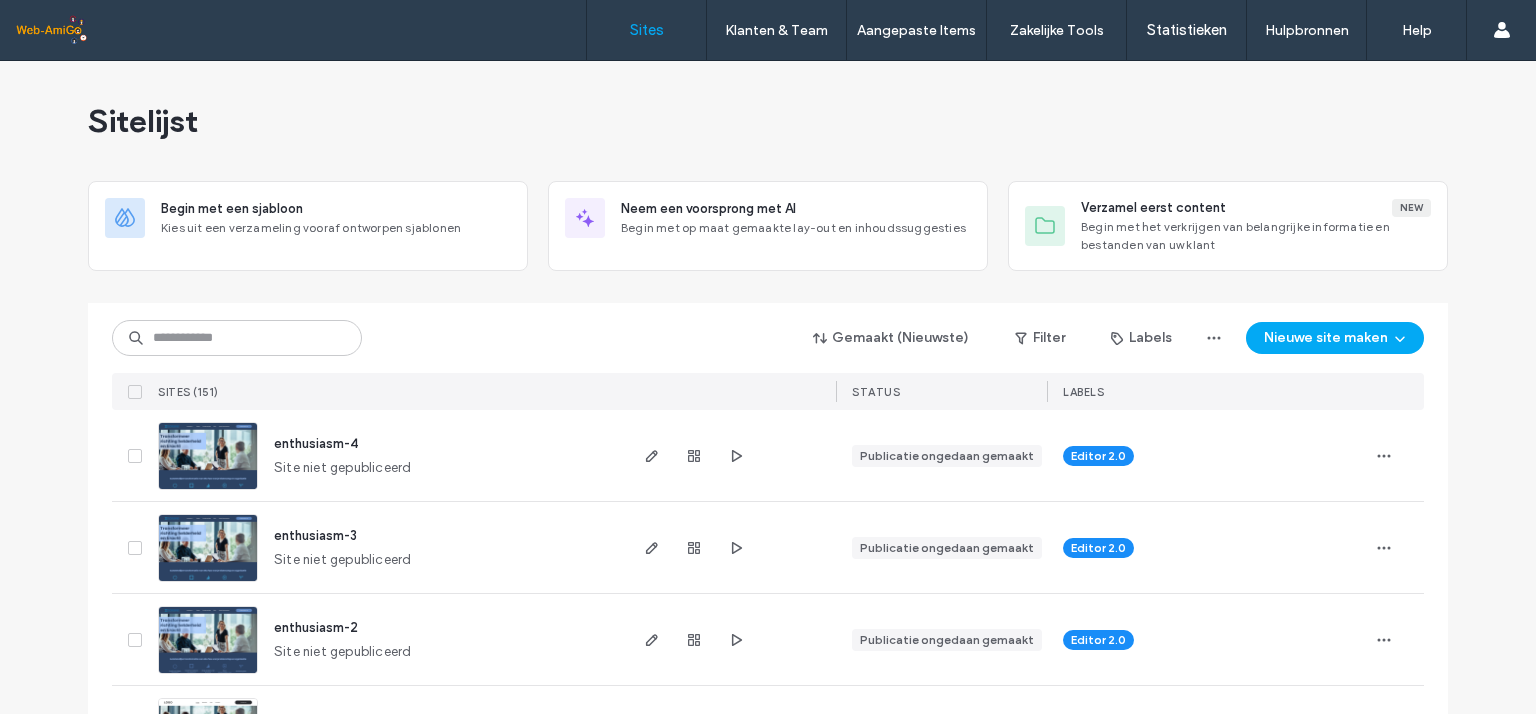 scroll, scrollTop: 0, scrollLeft: 0, axis: both 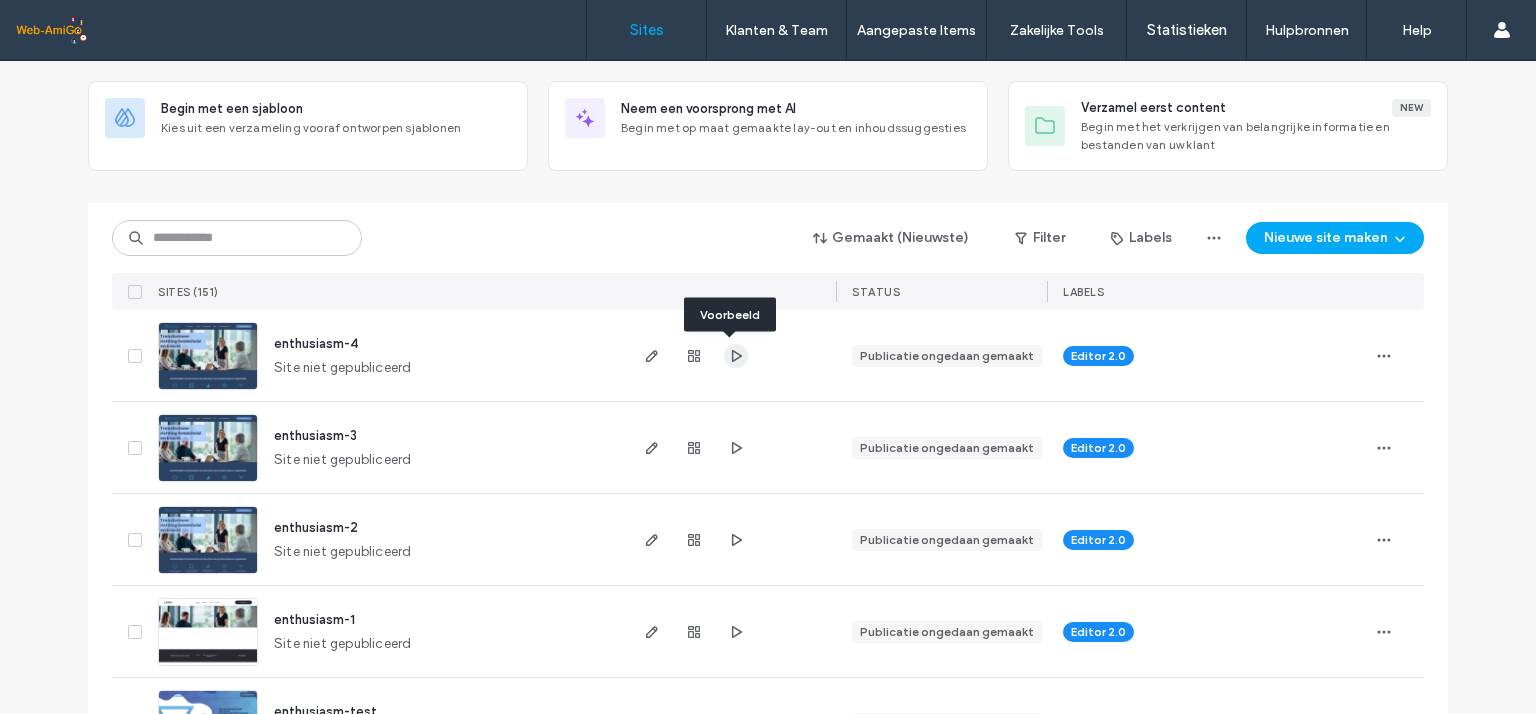 click 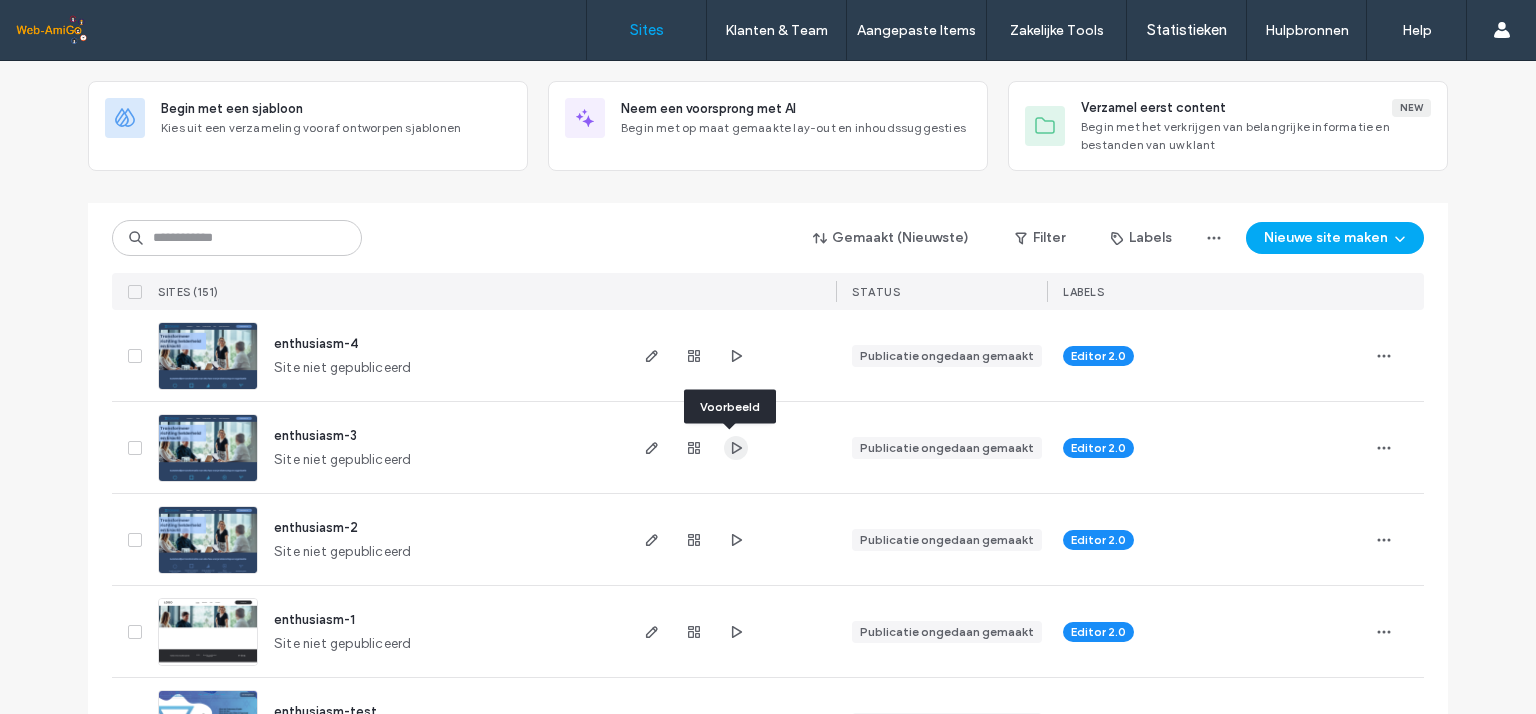 click 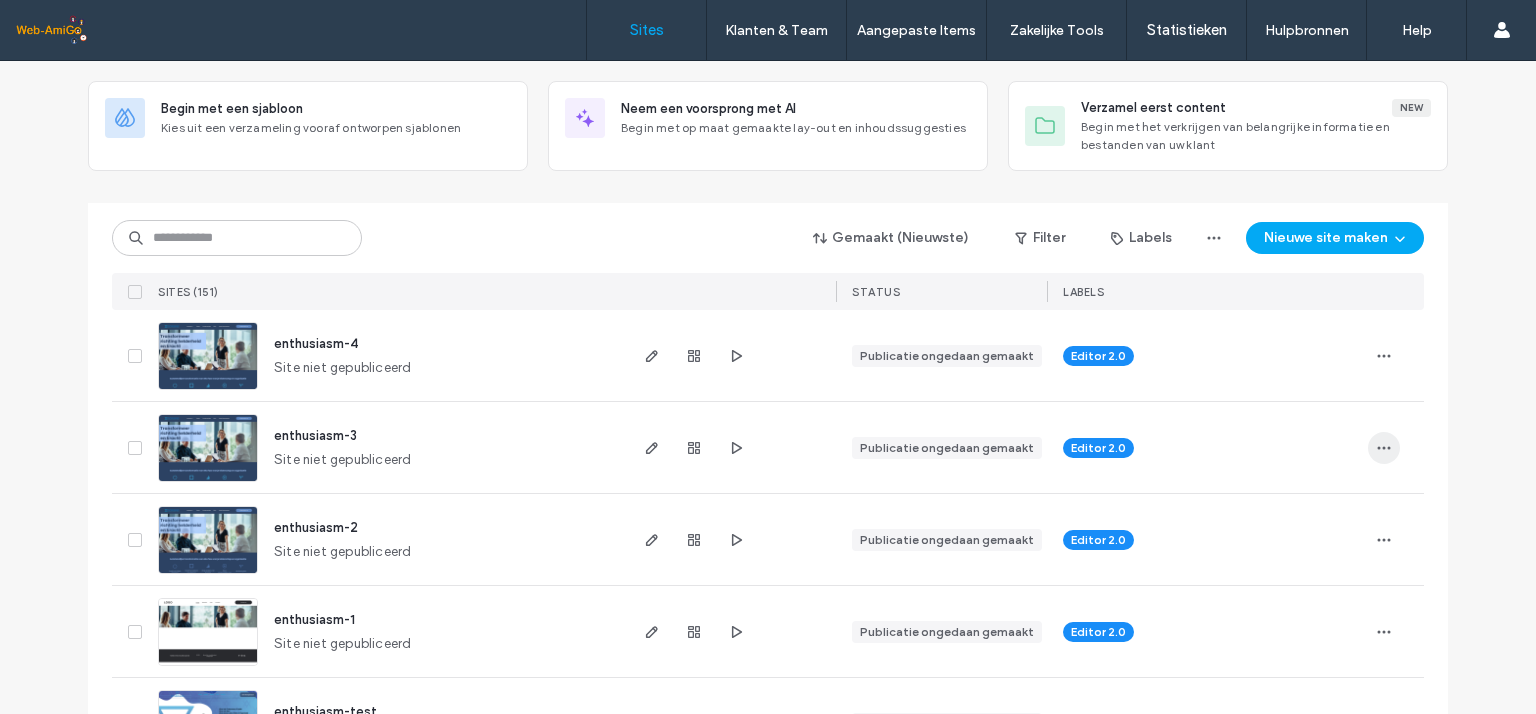 click 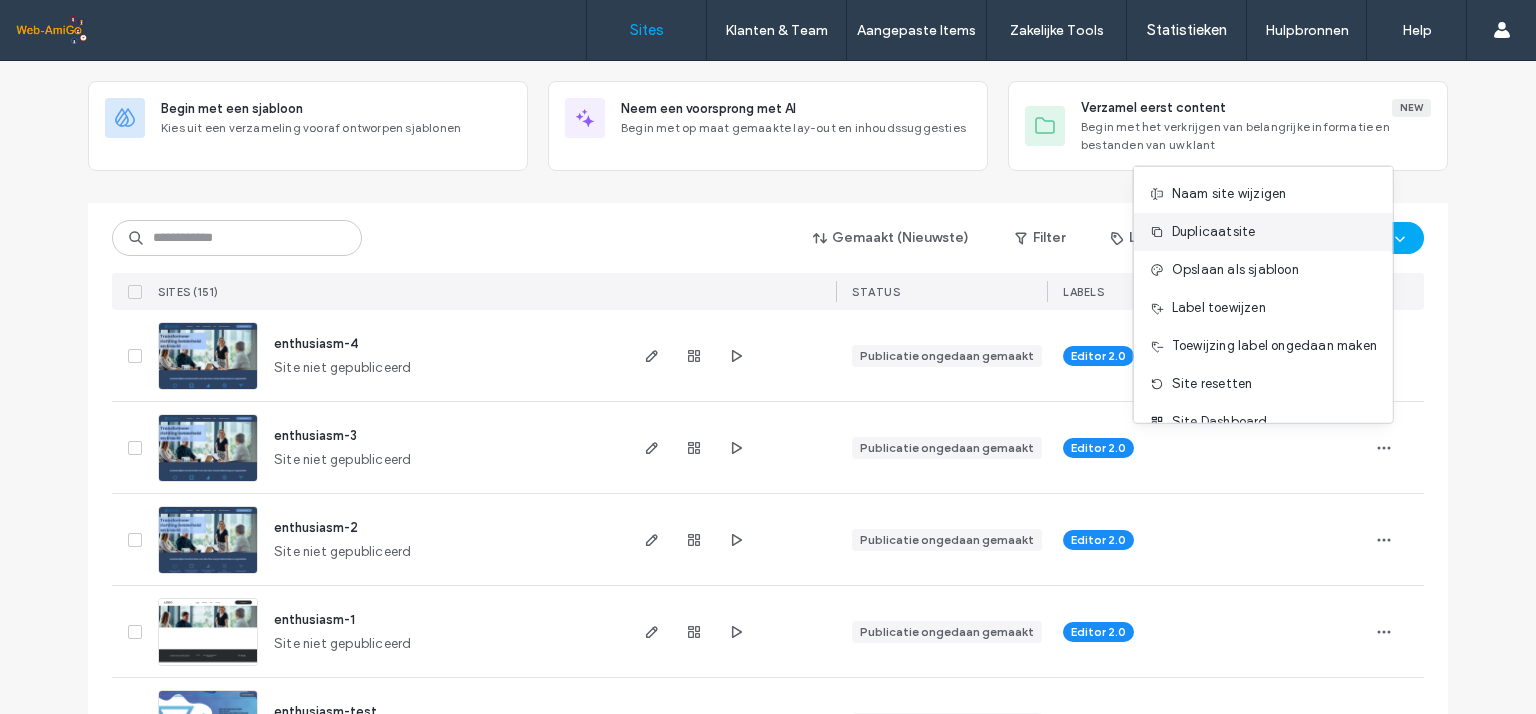 click on "Duplicaatsite" at bounding box center [1213, 232] 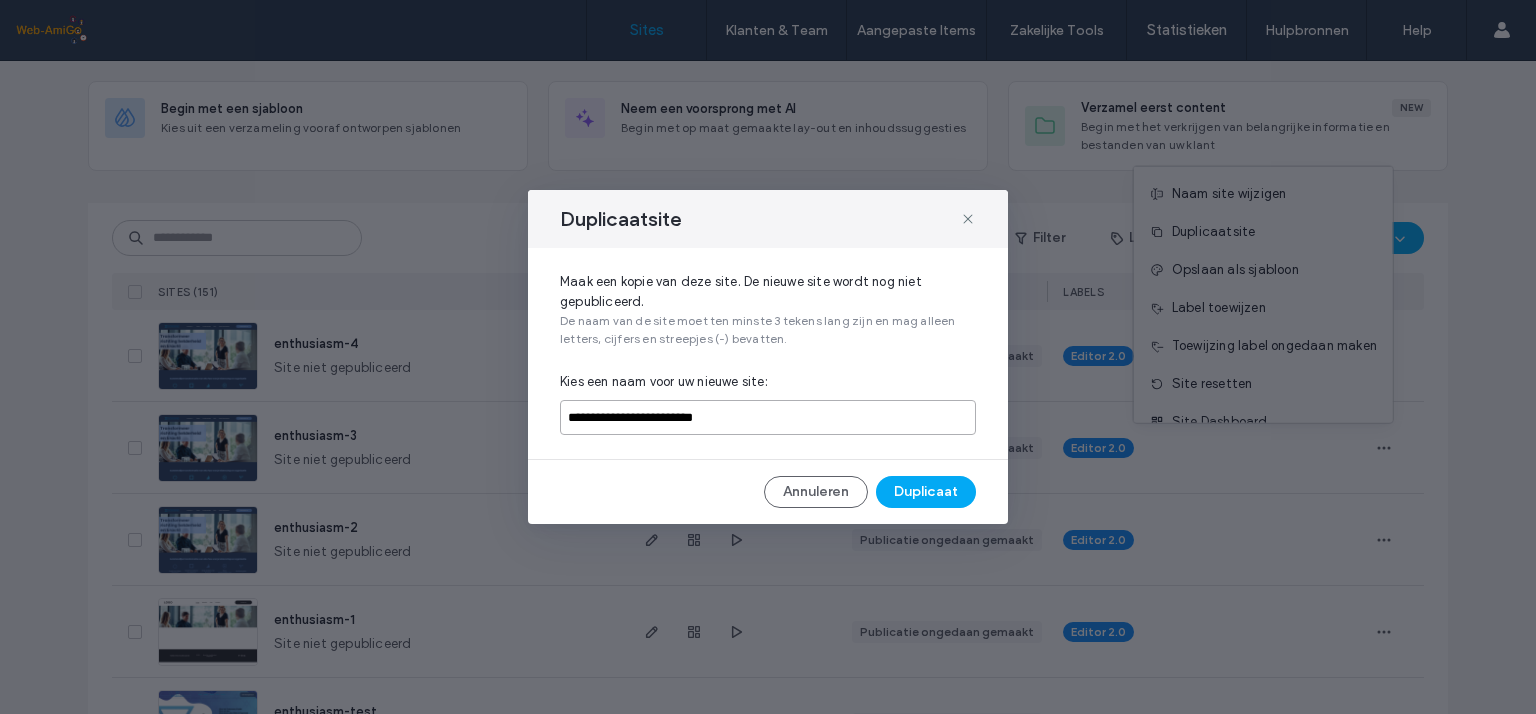 drag, startPoint x: 646, startPoint y: 415, endPoint x: 811, endPoint y: 419, distance: 165.04848 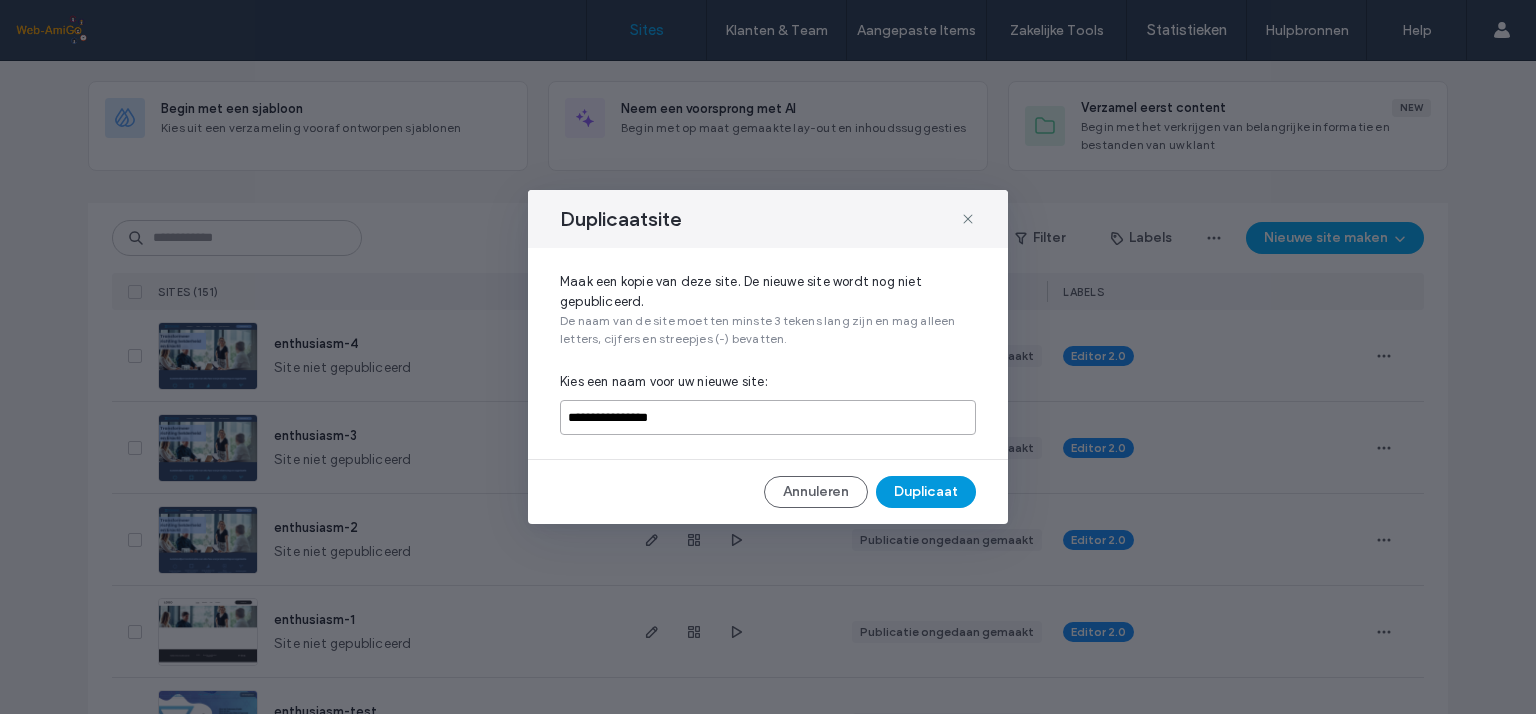 type on "**********" 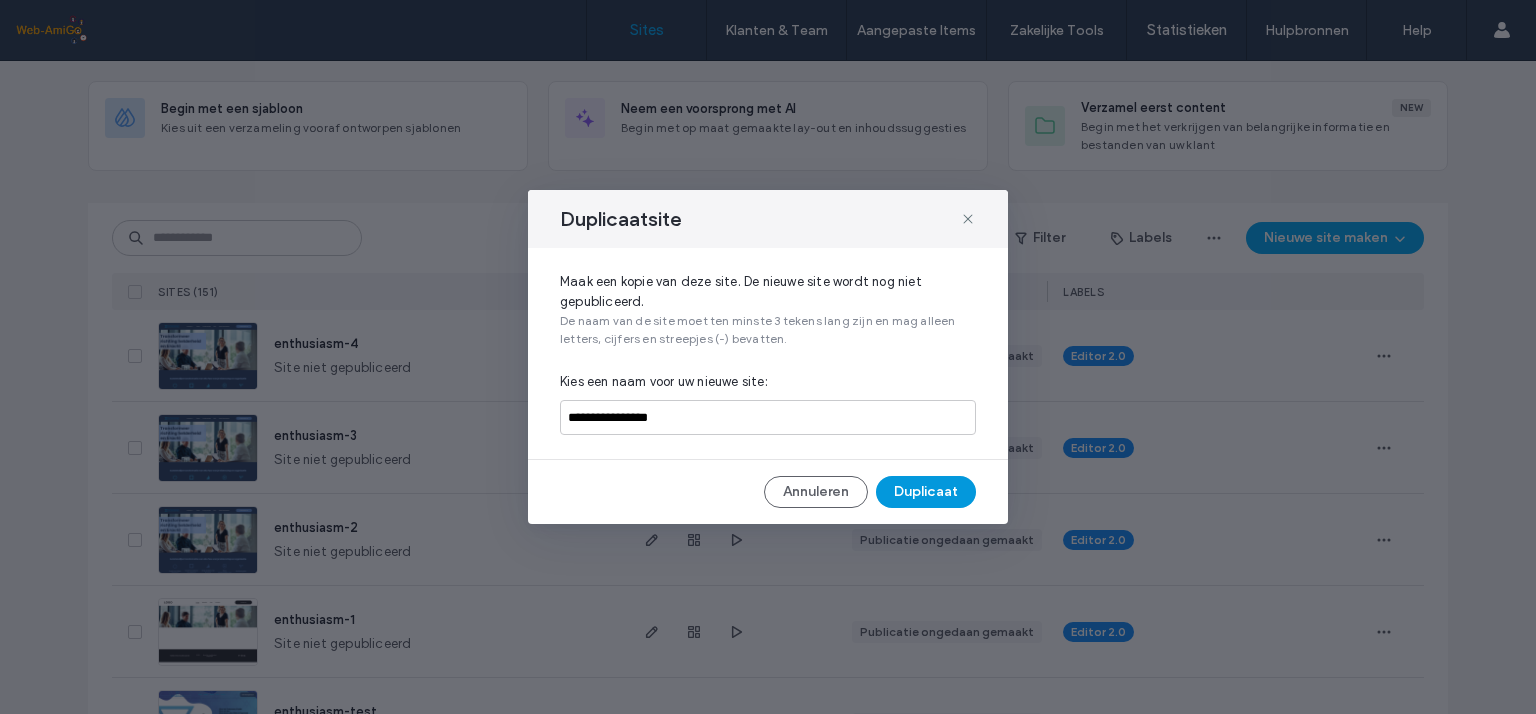 click on "Duplicaat" at bounding box center (926, 492) 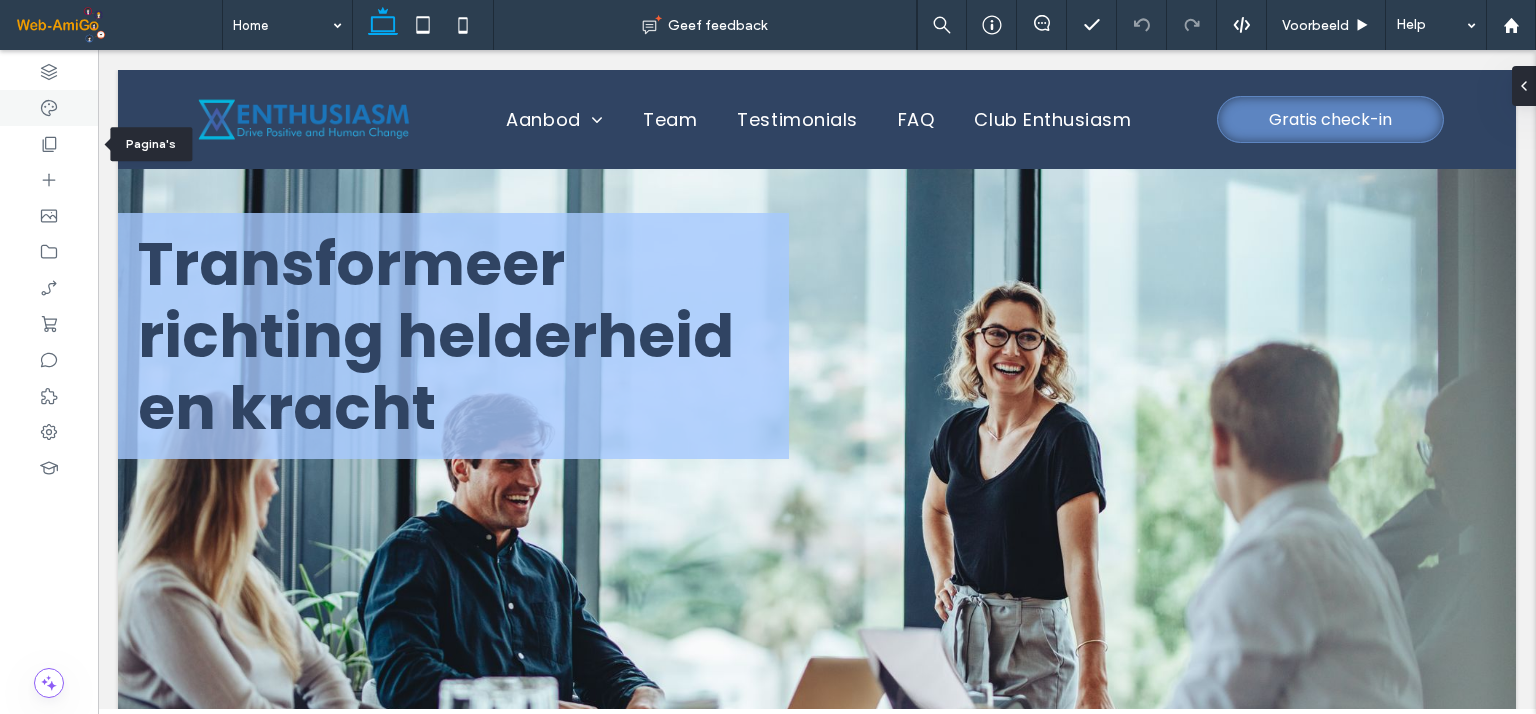 scroll, scrollTop: 0, scrollLeft: 0, axis: both 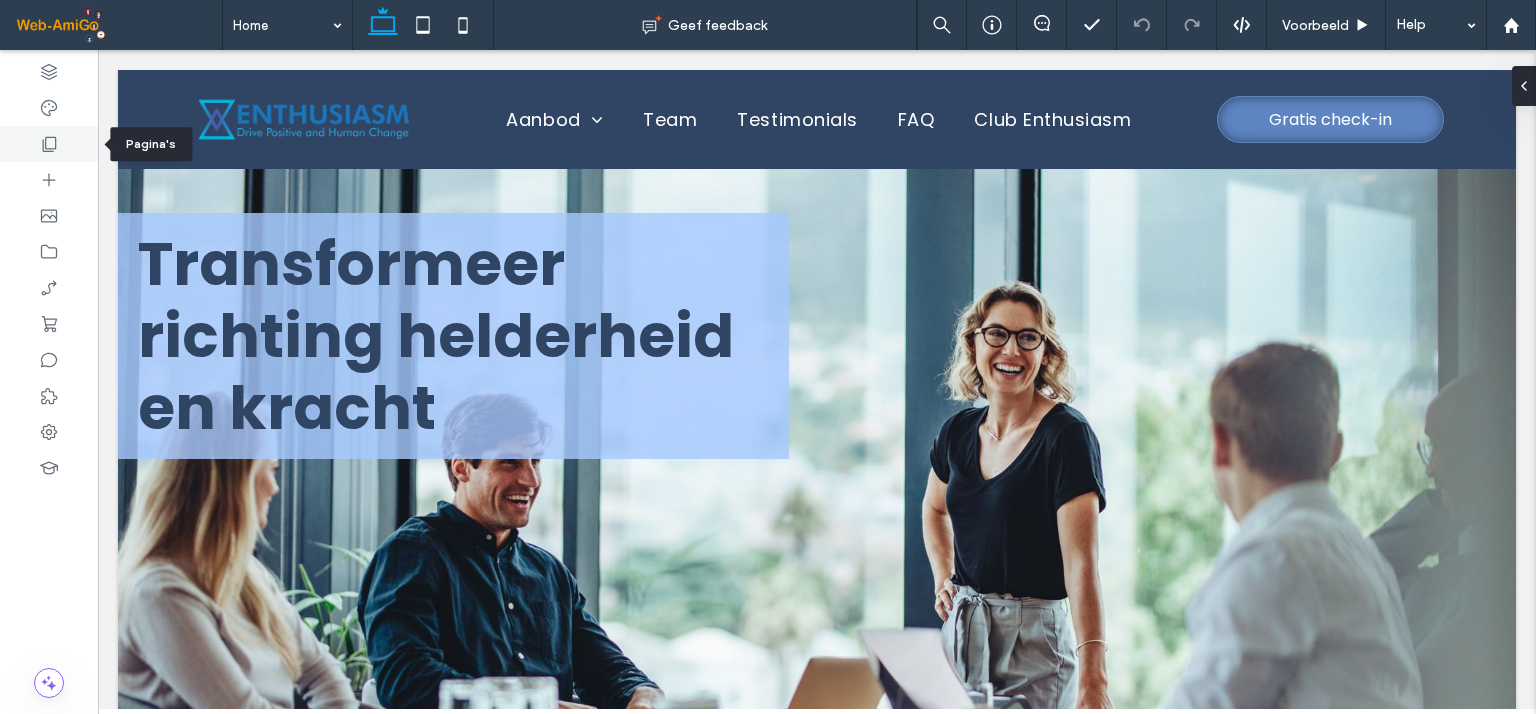 click at bounding box center [49, 144] 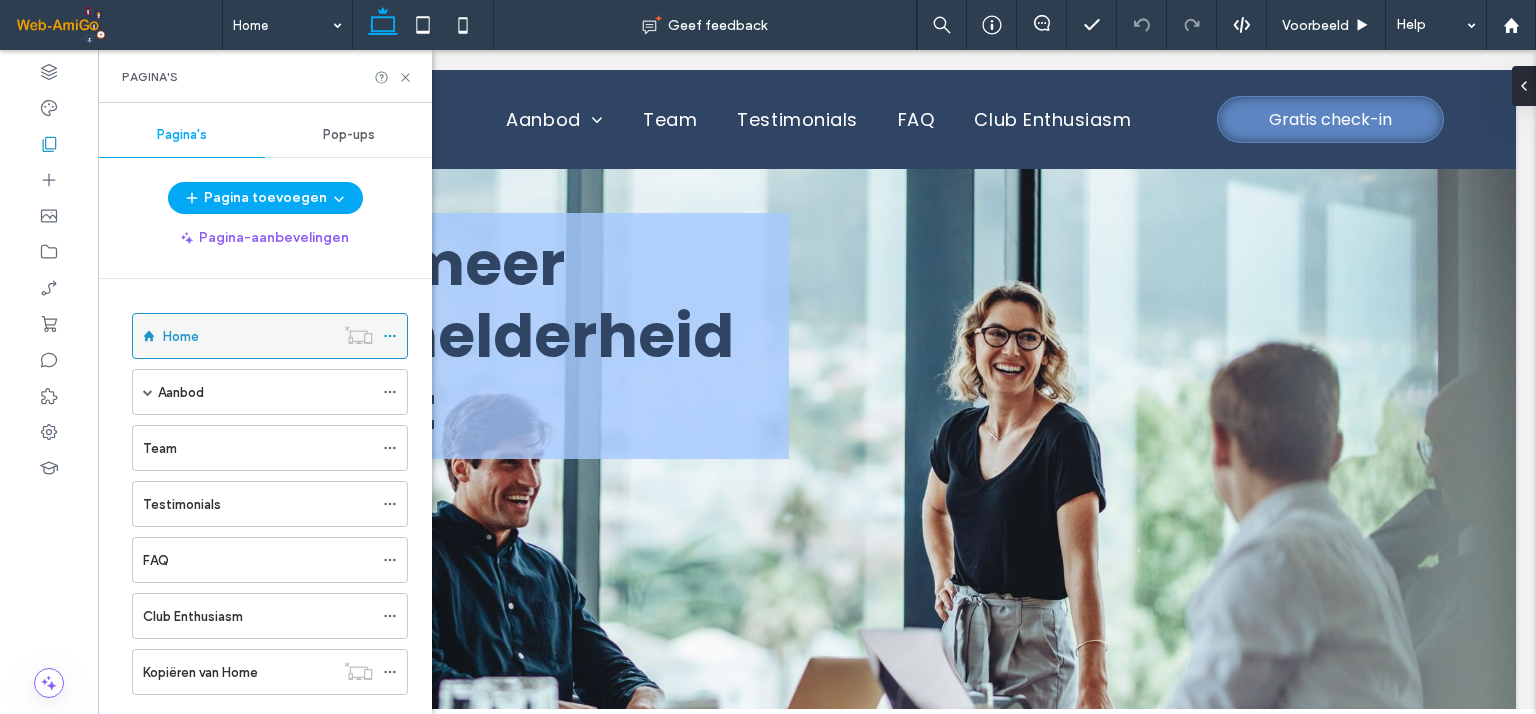 click 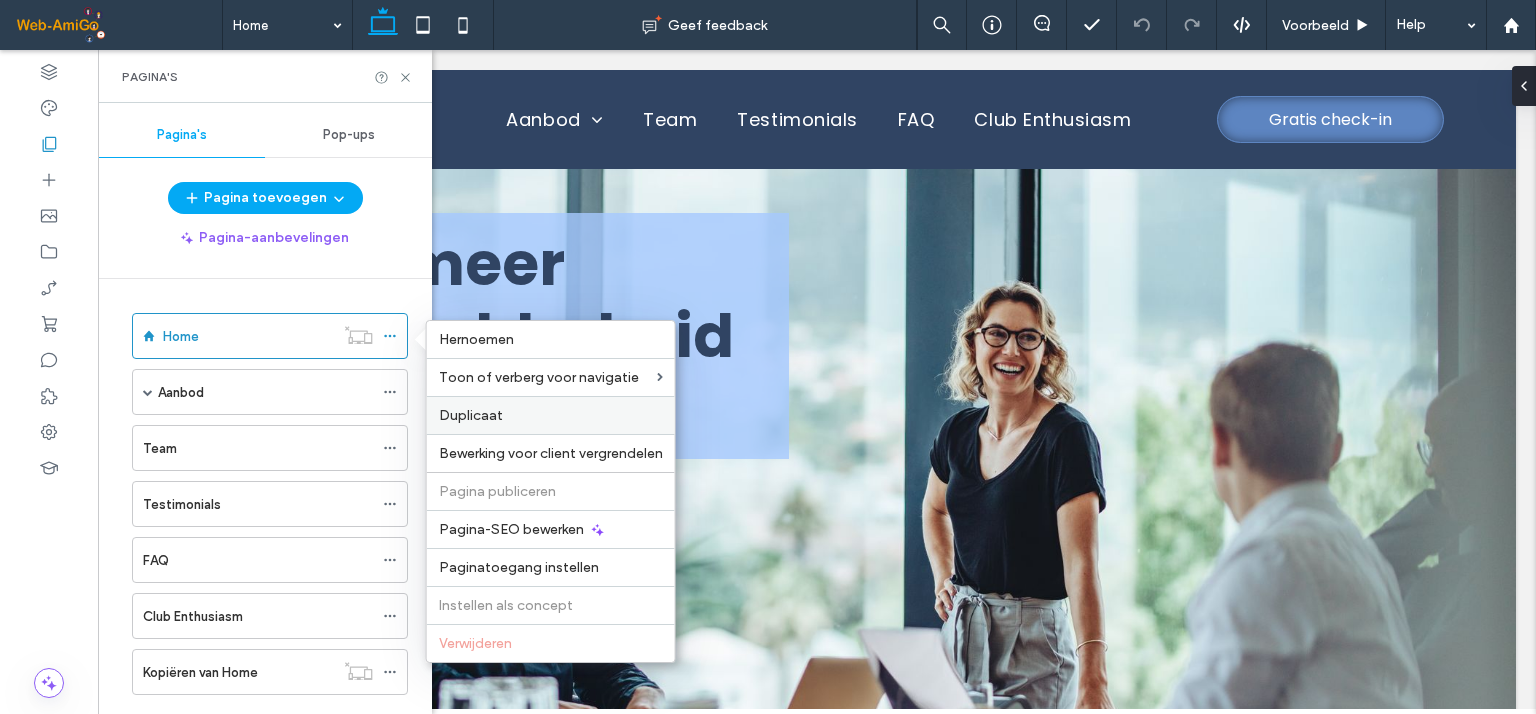 click on "Duplicaat" at bounding box center (471, 415) 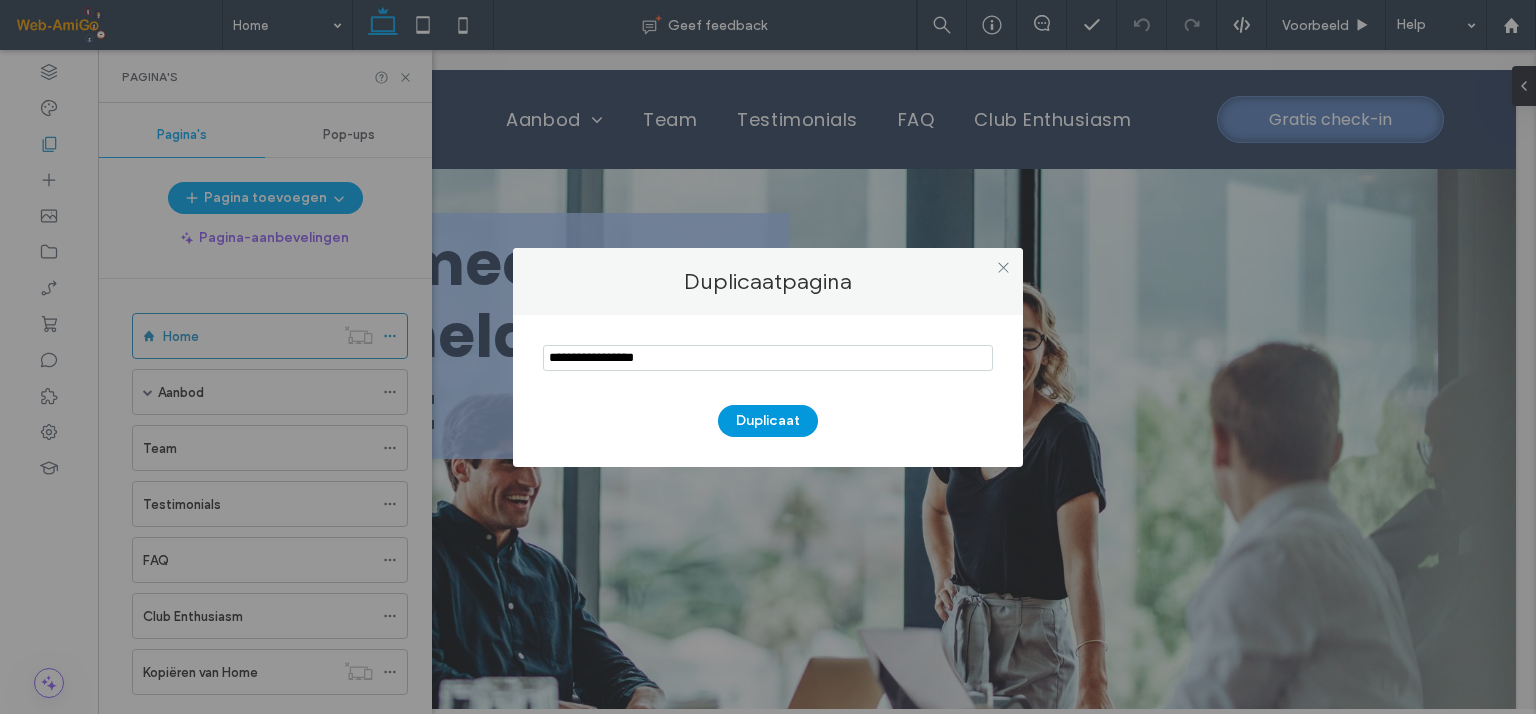 click on "Duplicaat" at bounding box center (768, 421) 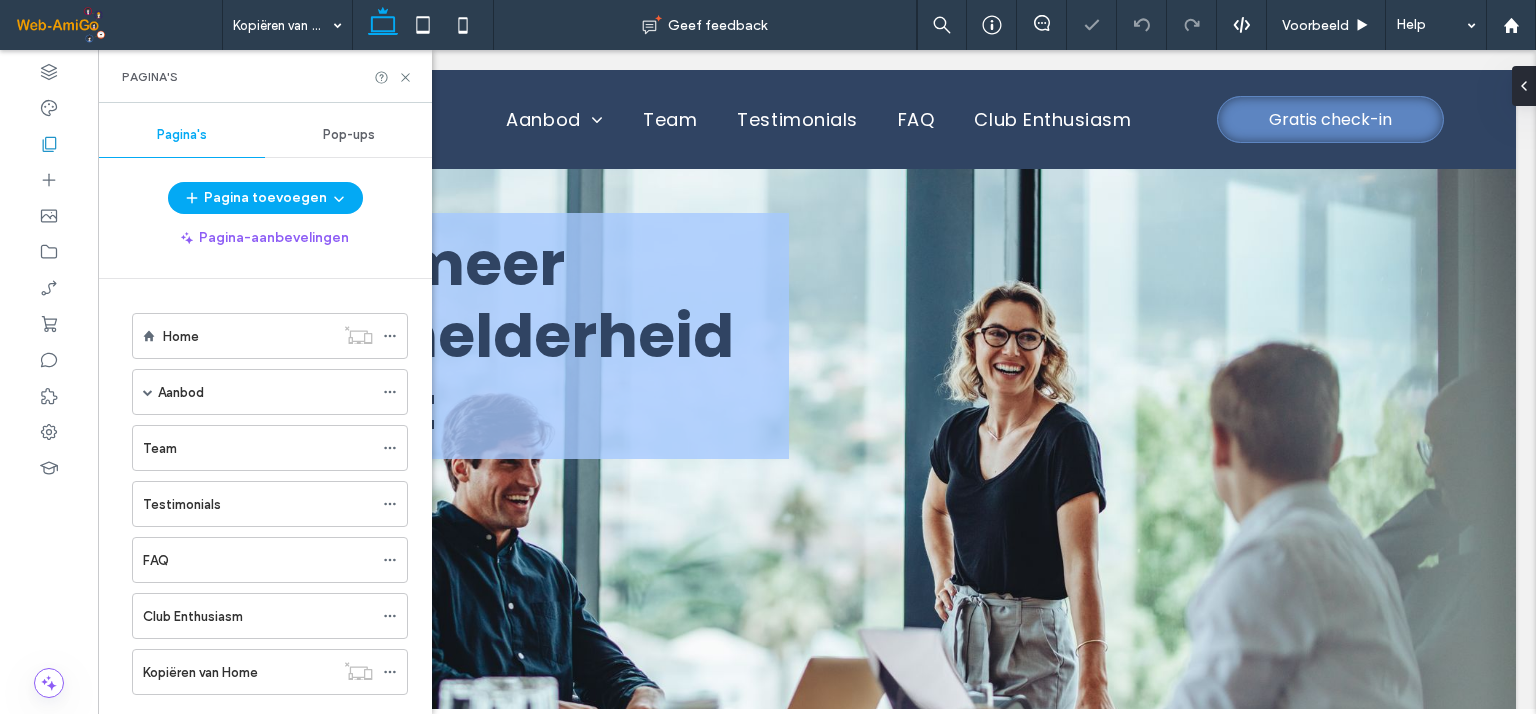 scroll, scrollTop: 93, scrollLeft: 0, axis: vertical 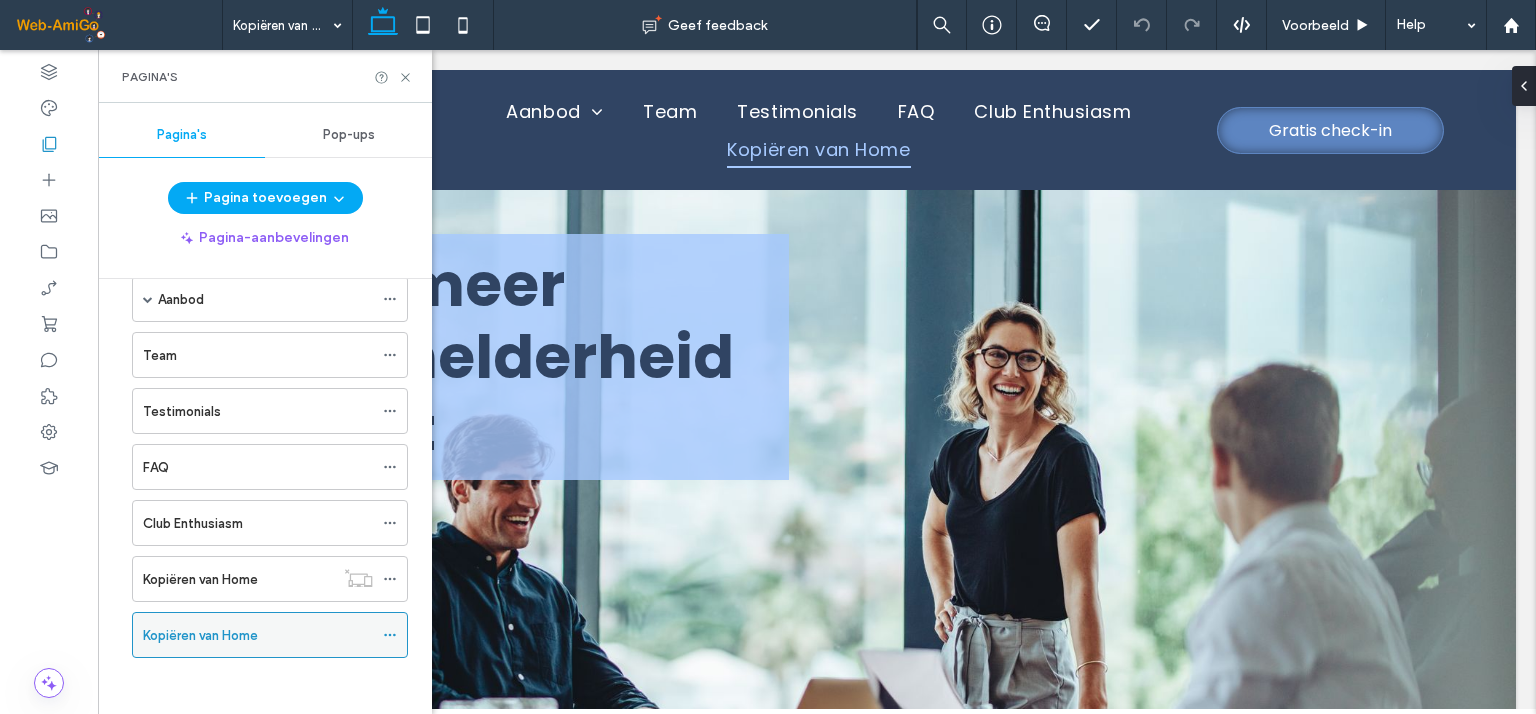 click 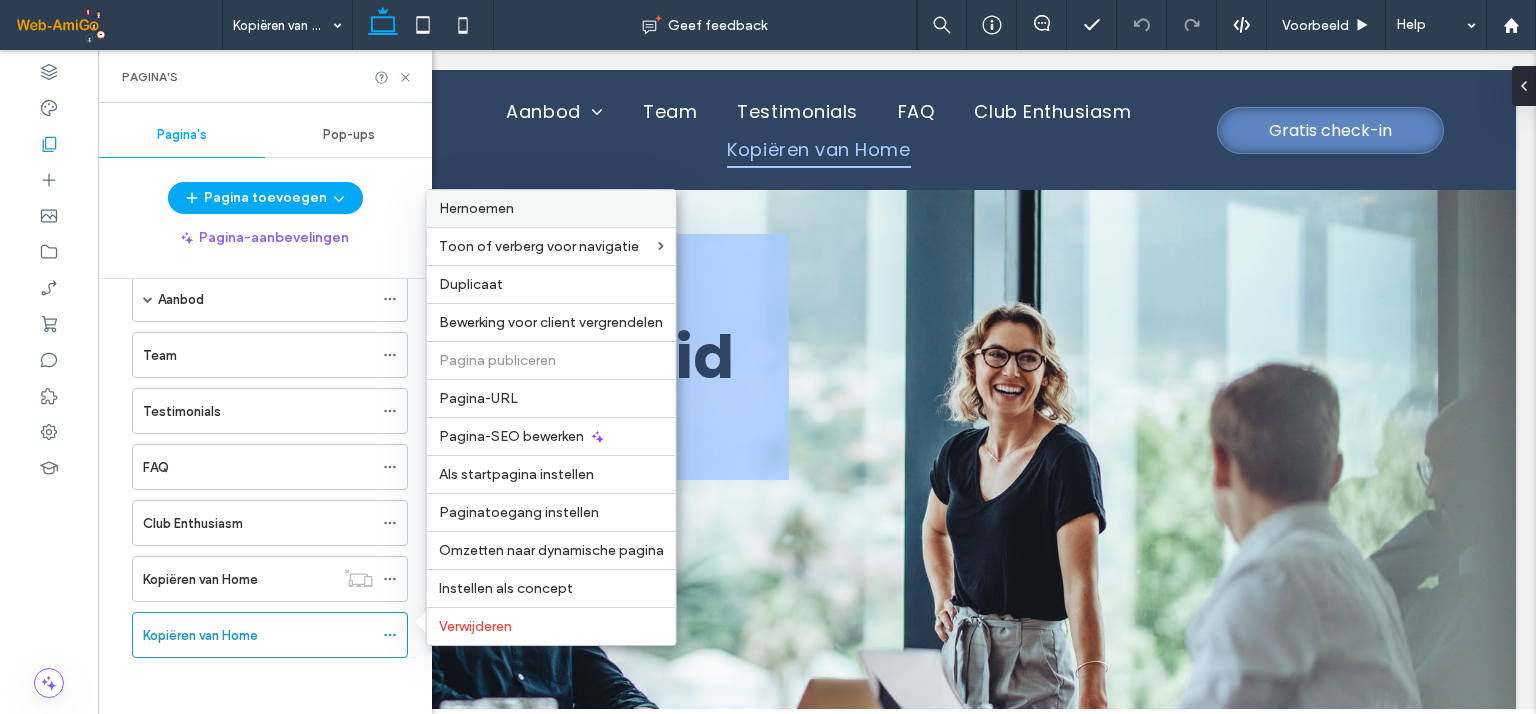 click on "Hernoemen" at bounding box center (476, 208) 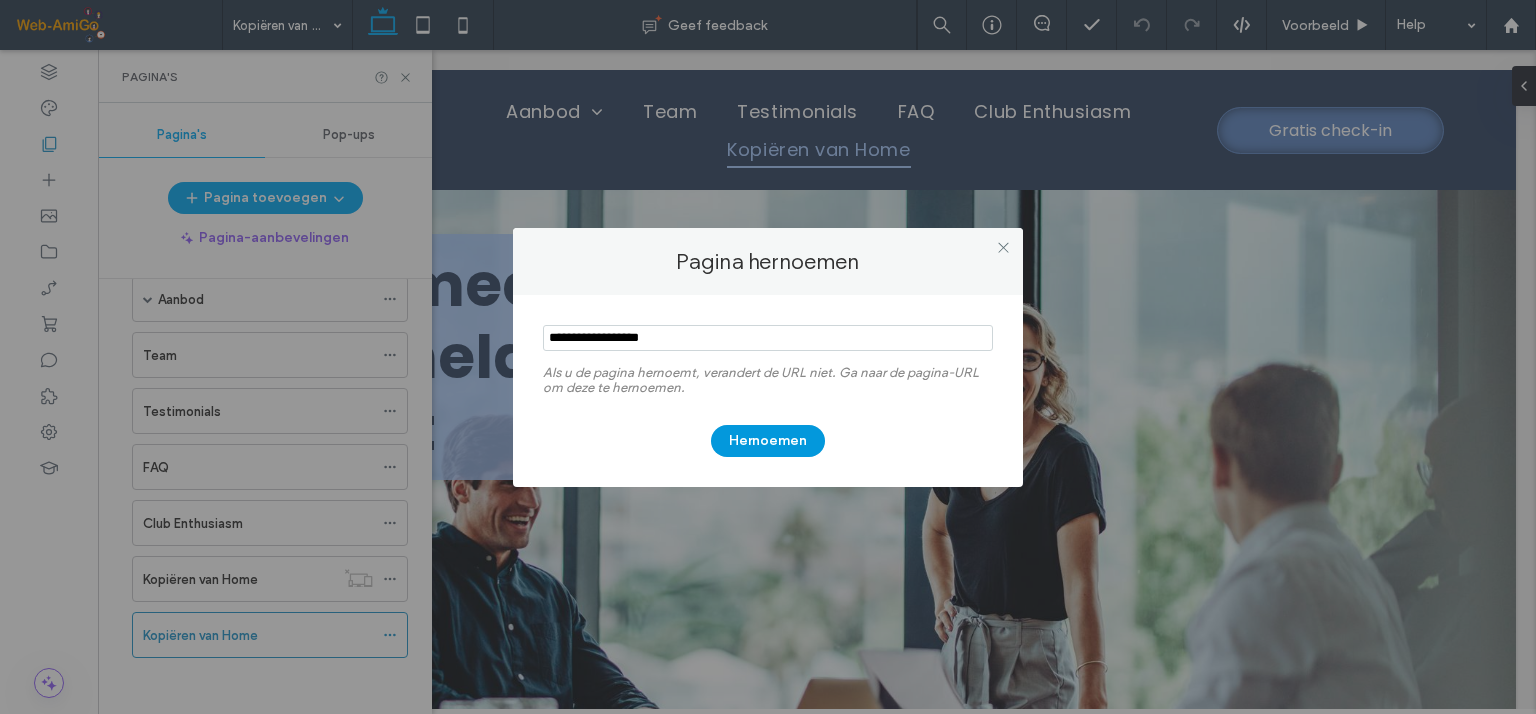 type on "**********" 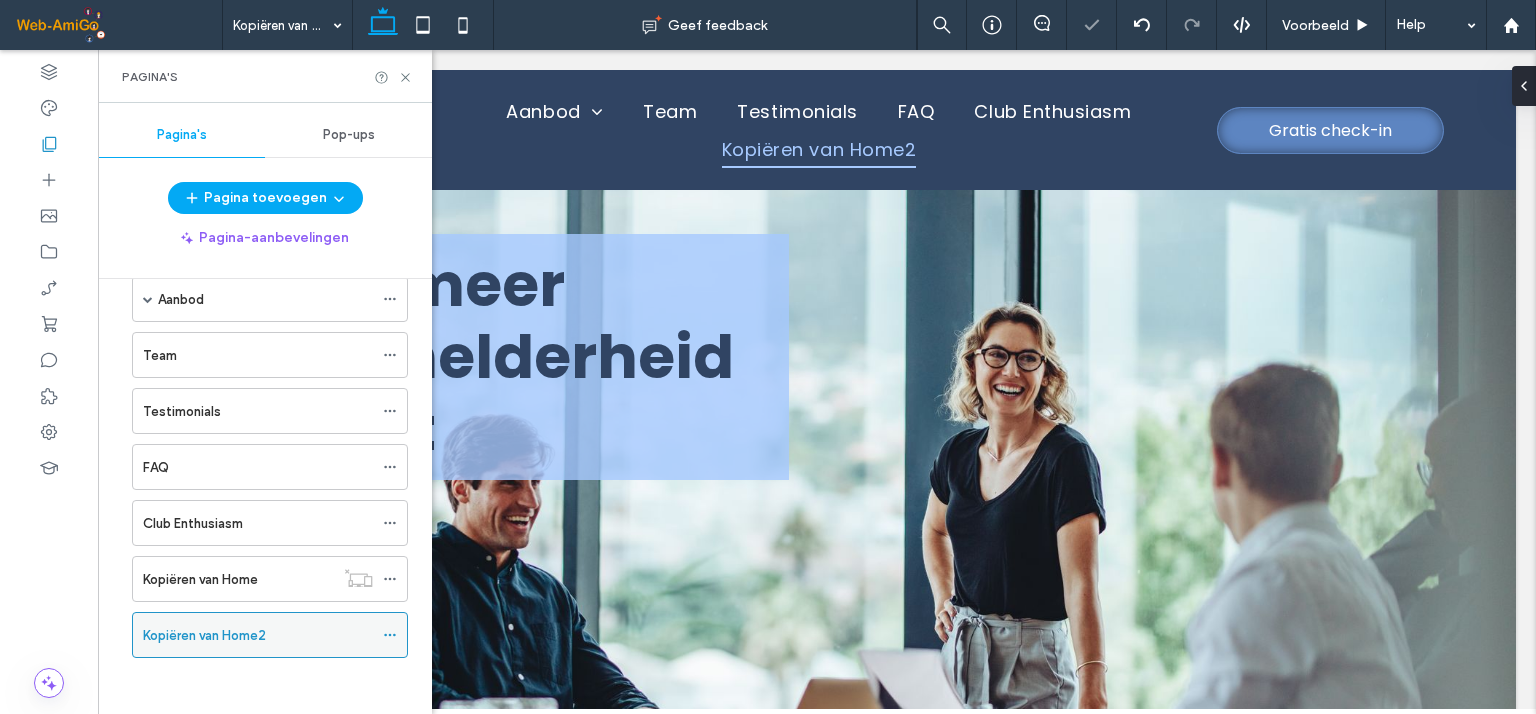 click 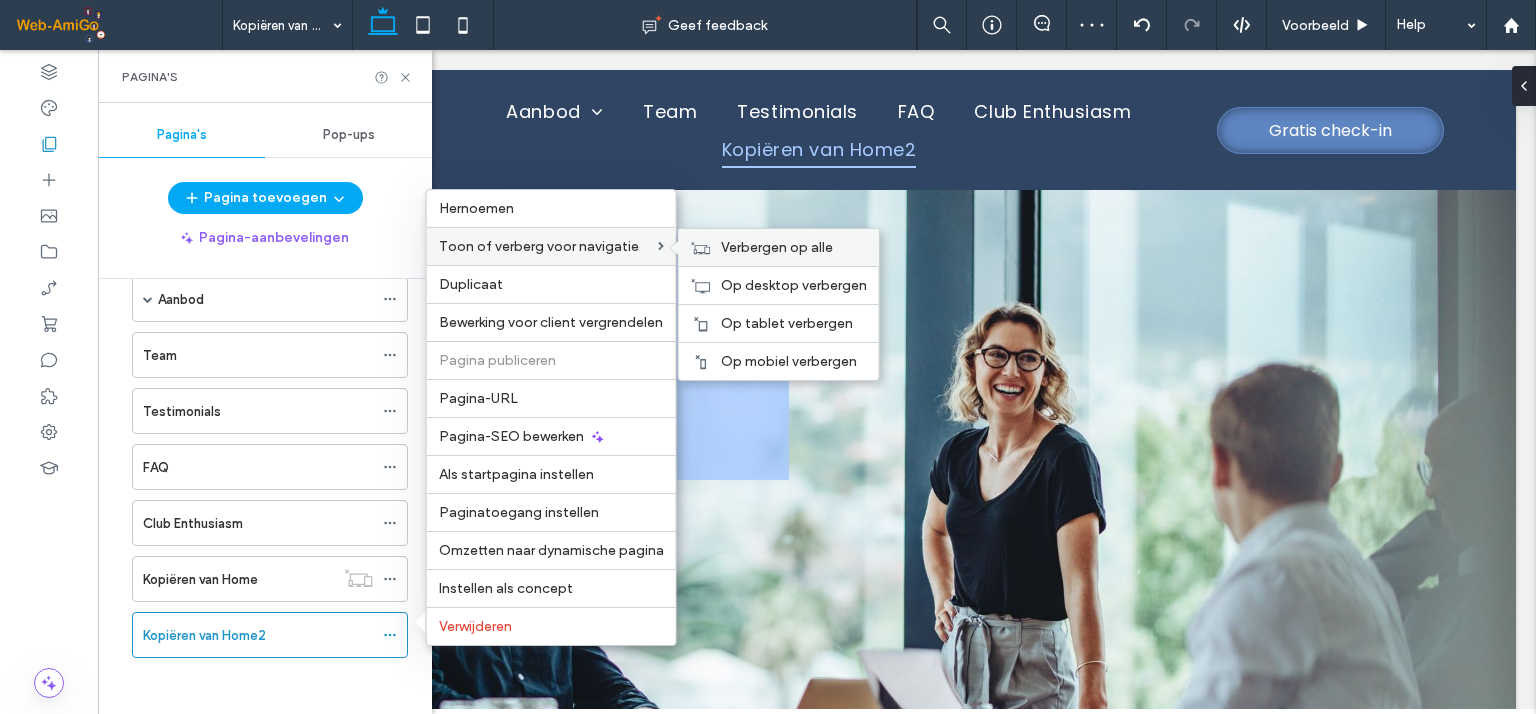 click on "Verbergen op alle" at bounding box center (777, 247) 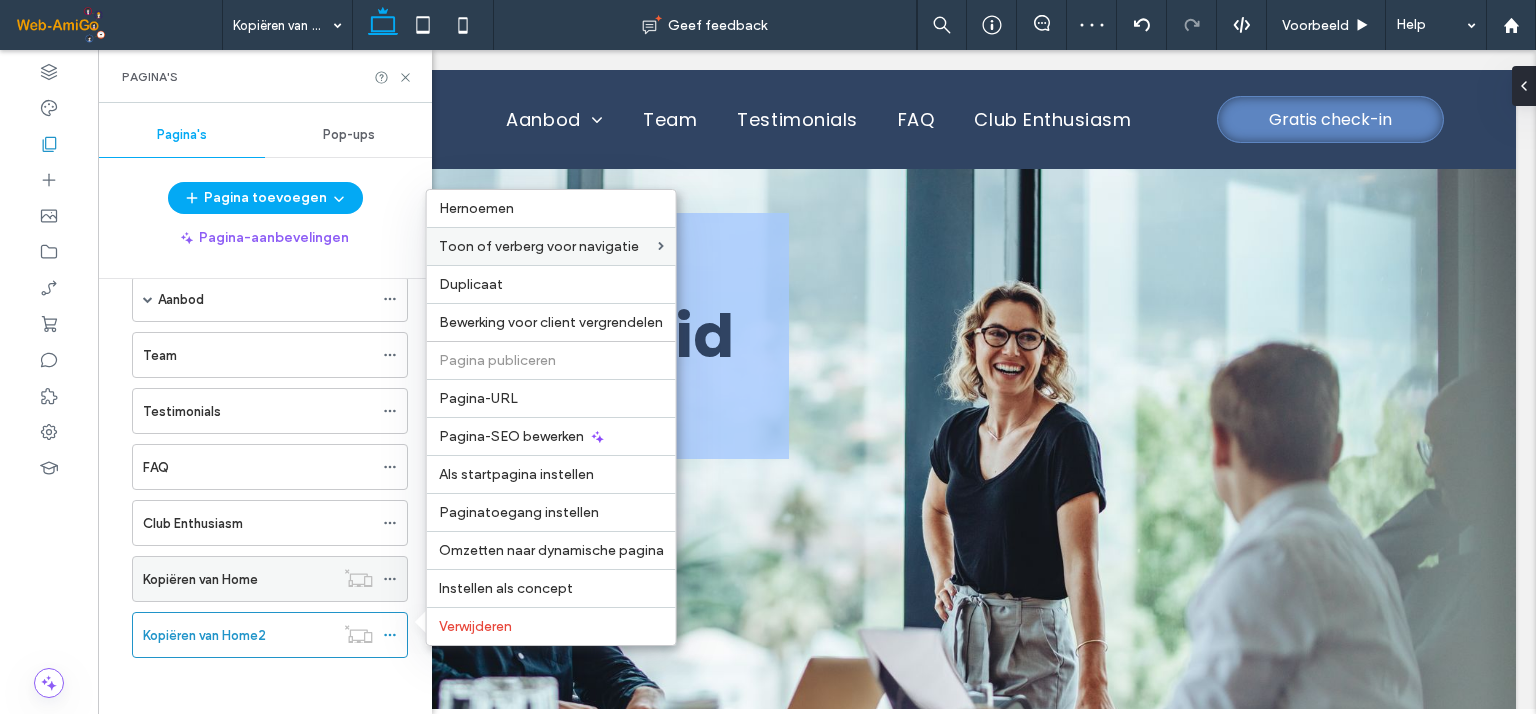 click on "Kopiëren van Home" at bounding box center (200, 579) 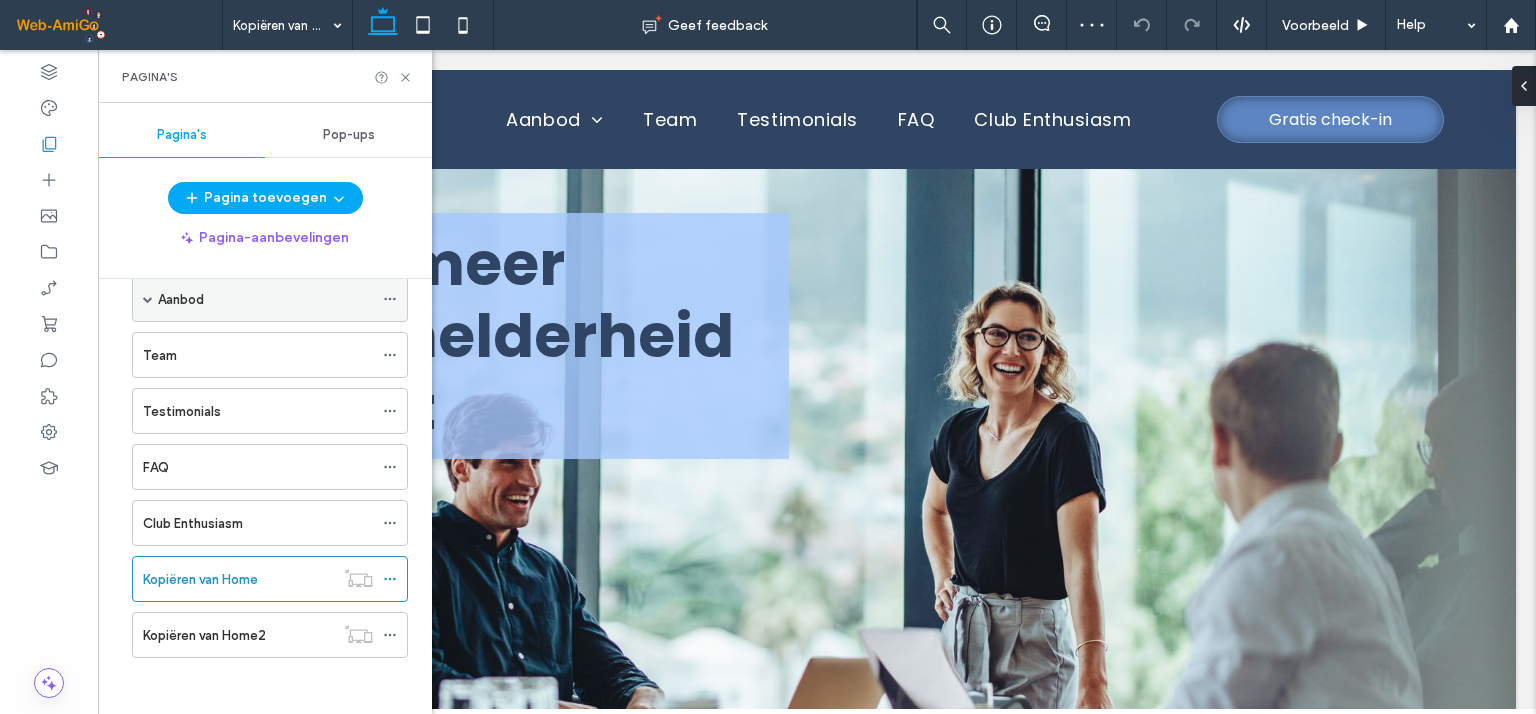 scroll, scrollTop: 0, scrollLeft: 0, axis: both 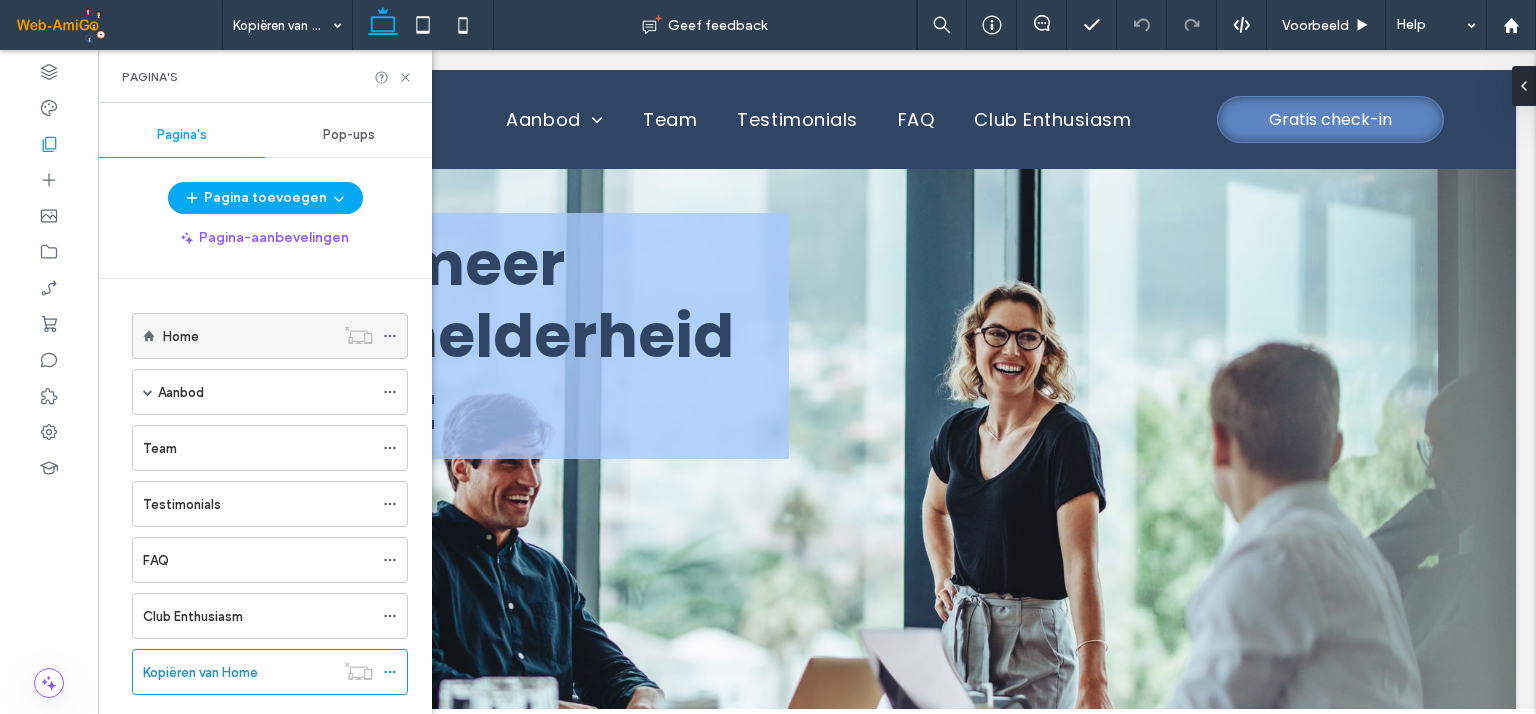 click on "Home" at bounding box center (248, 336) 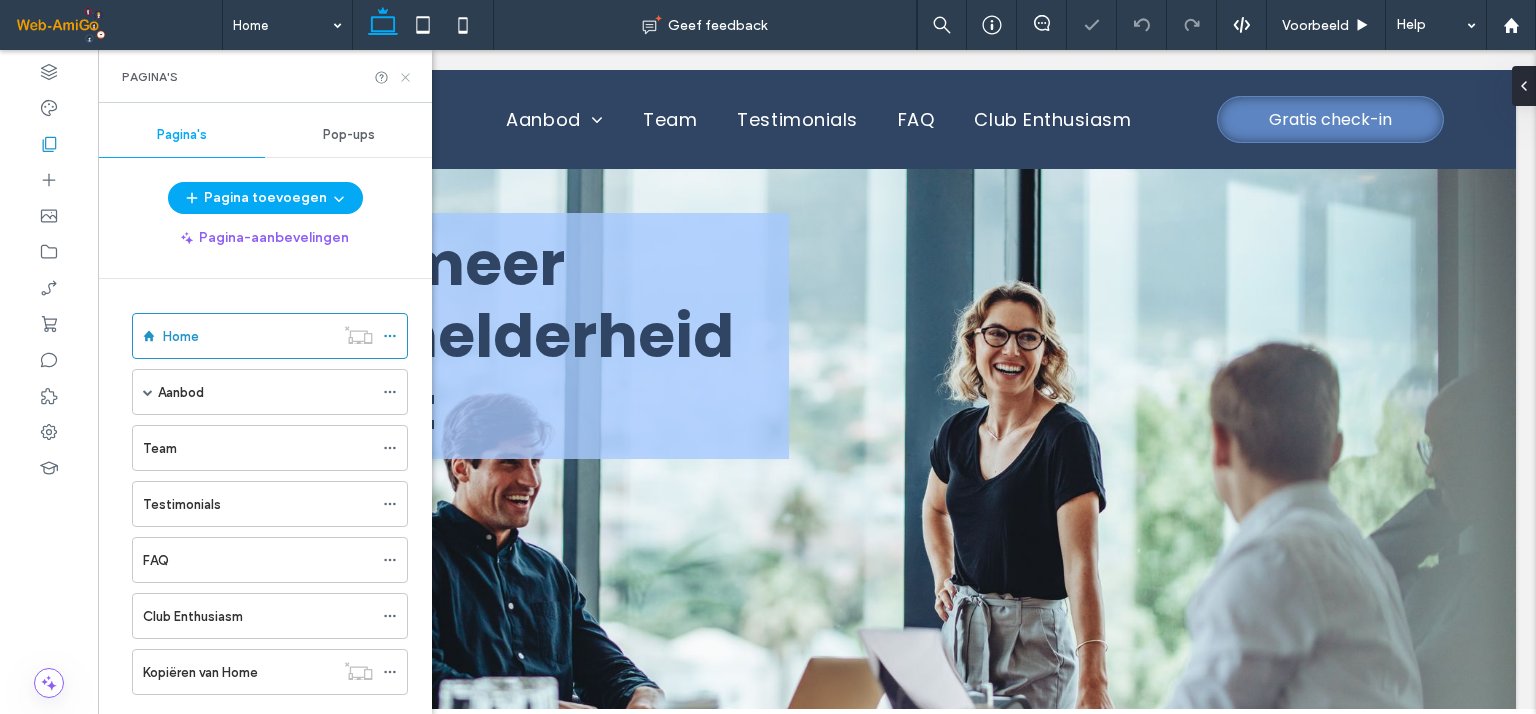 scroll, scrollTop: 0, scrollLeft: 0, axis: both 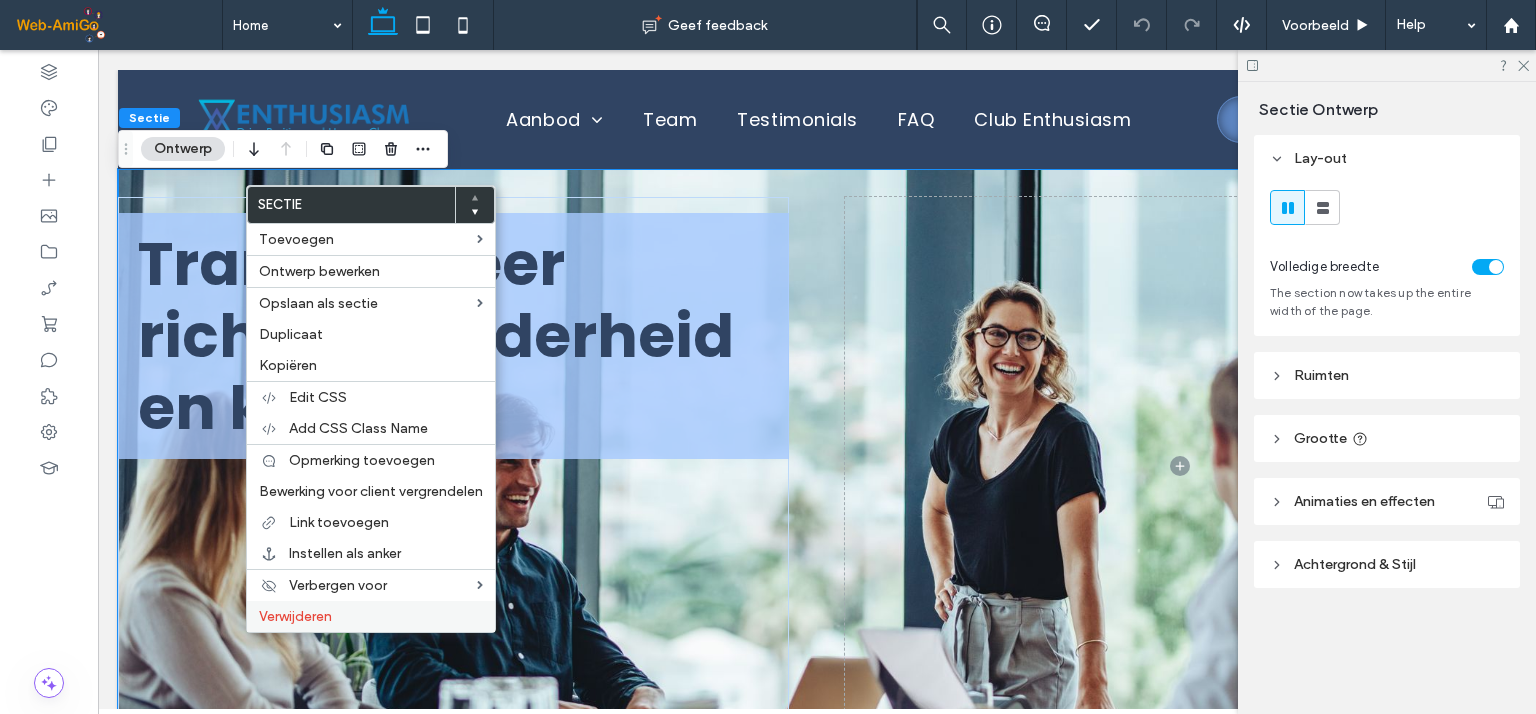 click on "Verwijderen" at bounding box center [371, 616] 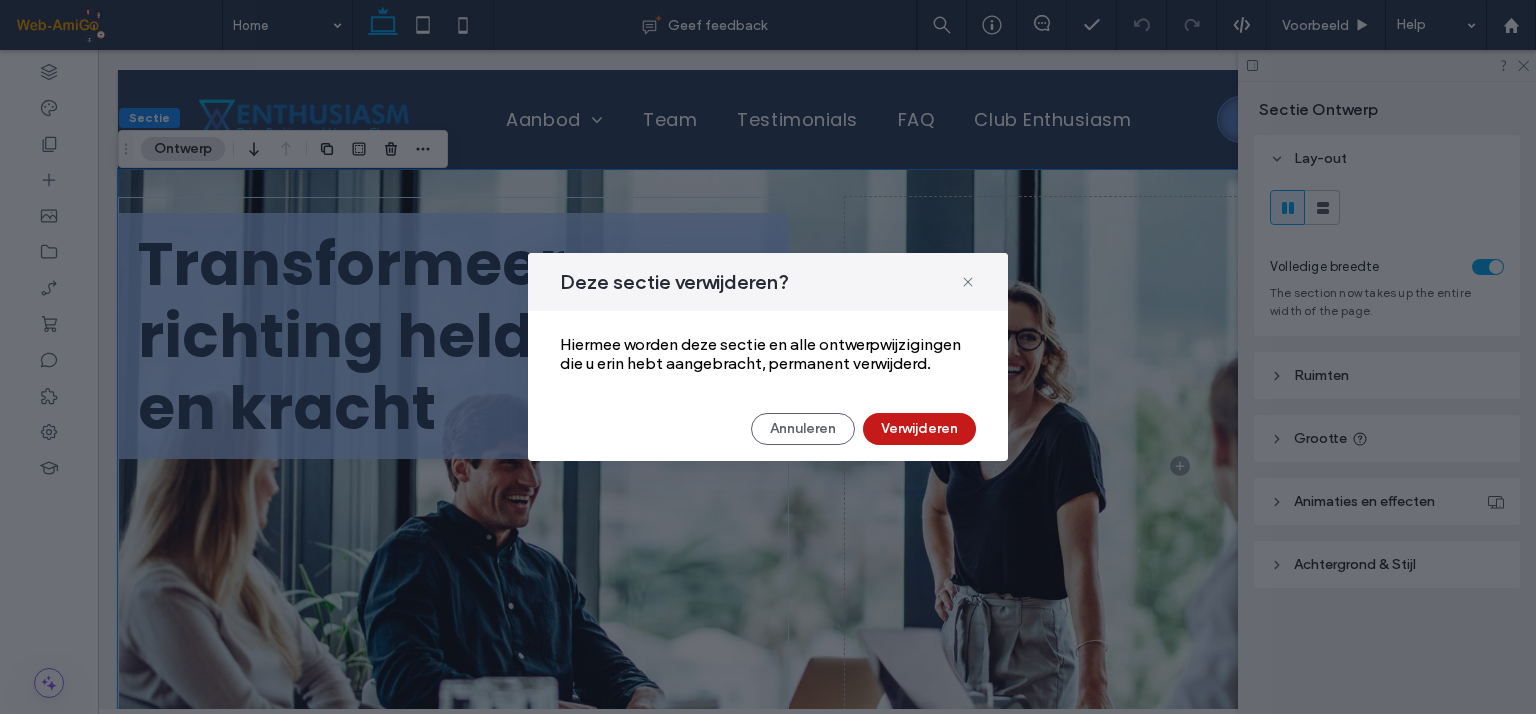drag, startPoint x: 893, startPoint y: 427, endPoint x: 791, endPoint y: 377, distance: 113.59577 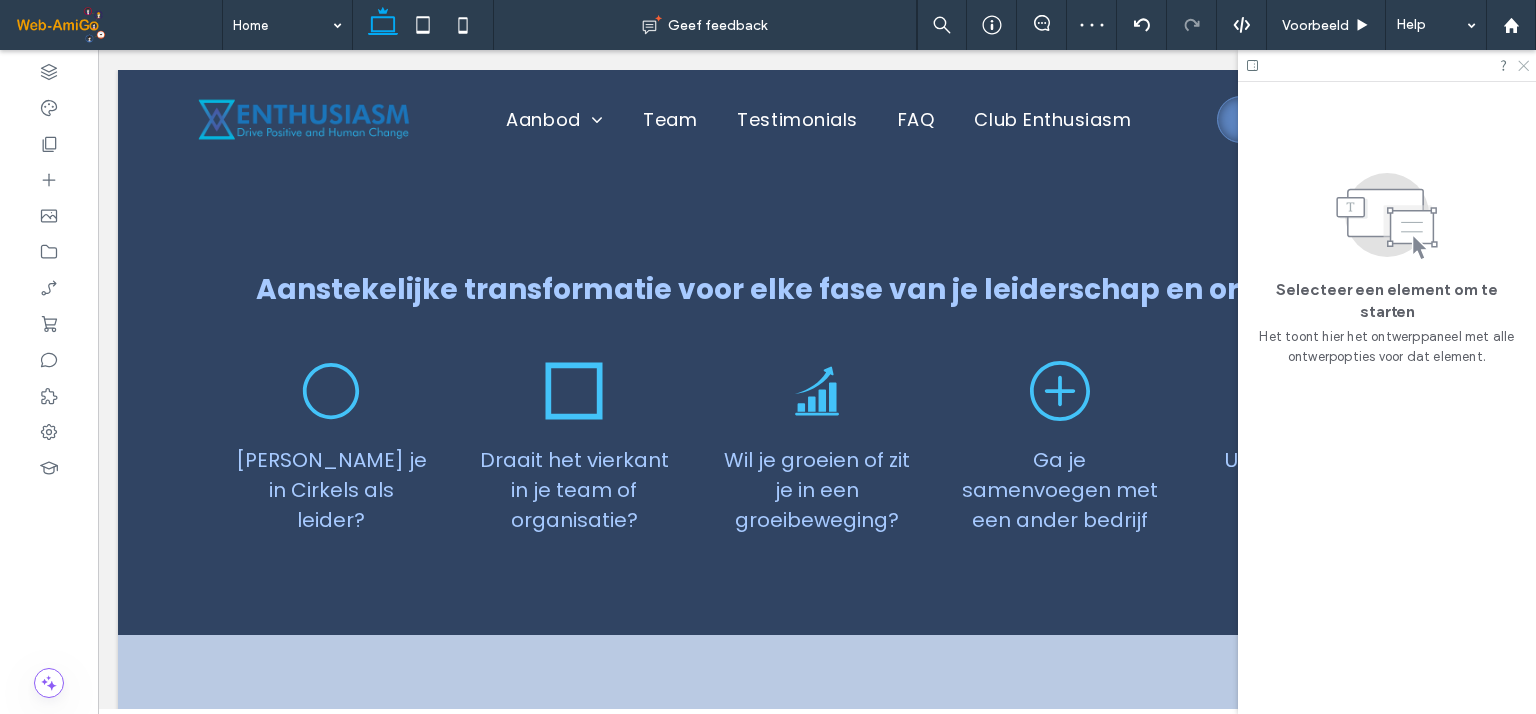 click 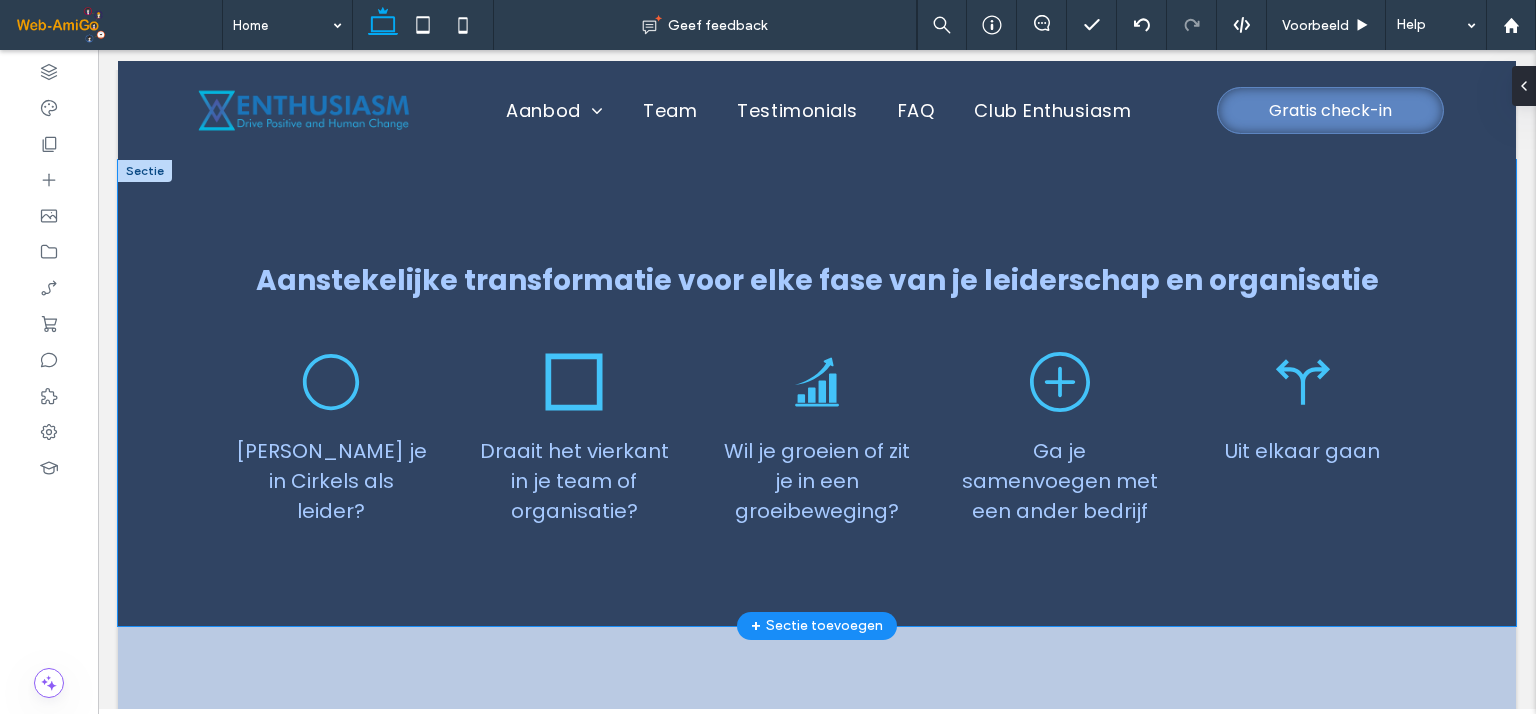scroll, scrollTop: 0, scrollLeft: 0, axis: both 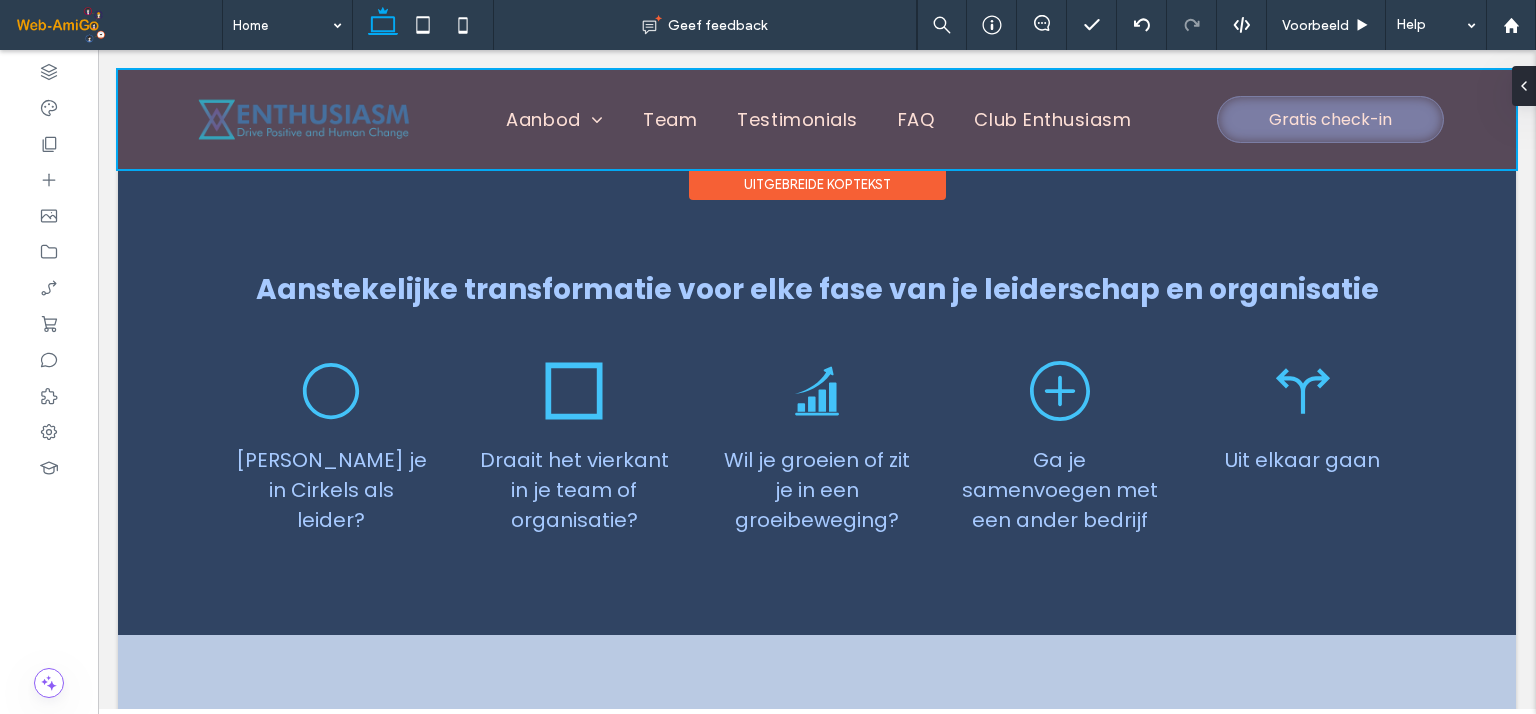 click at bounding box center (817, 119) 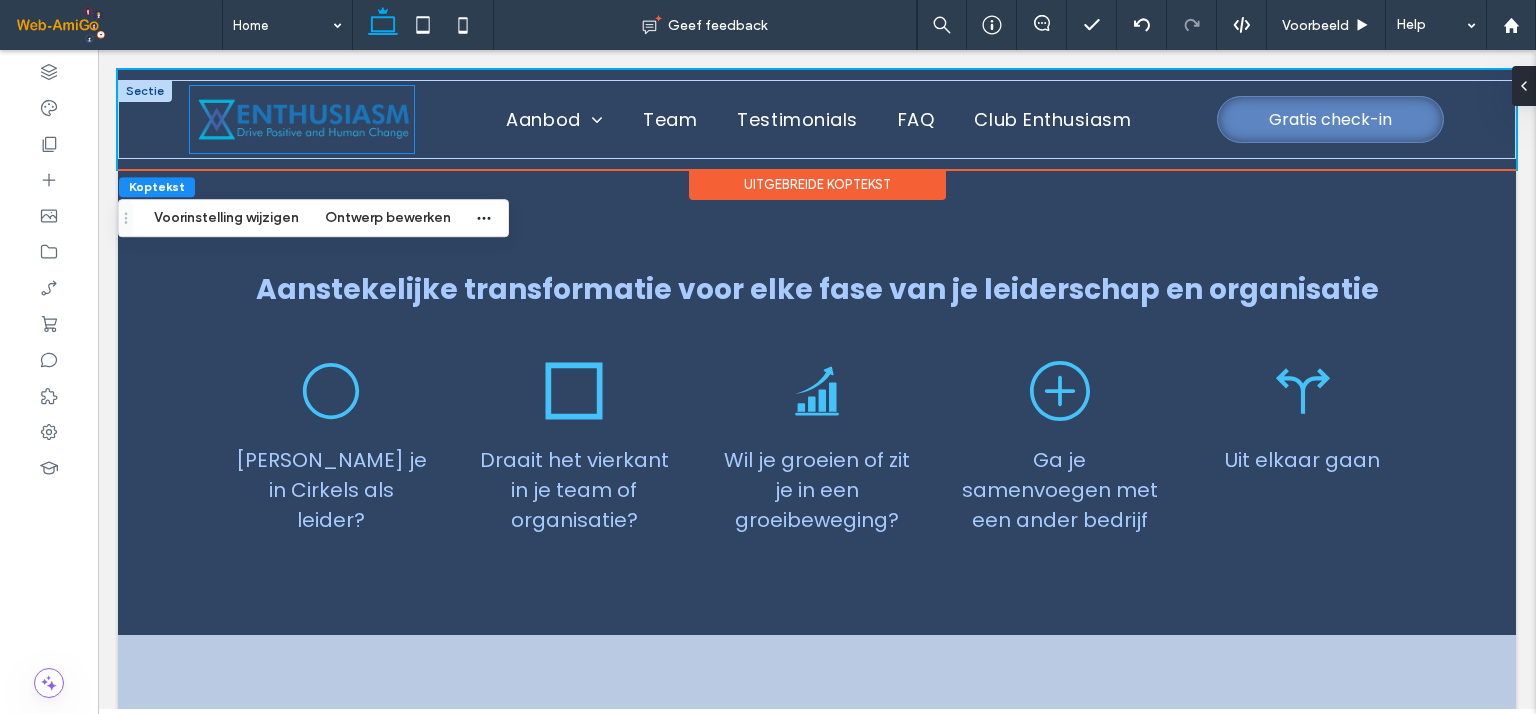 click at bounding box center (302, 119) 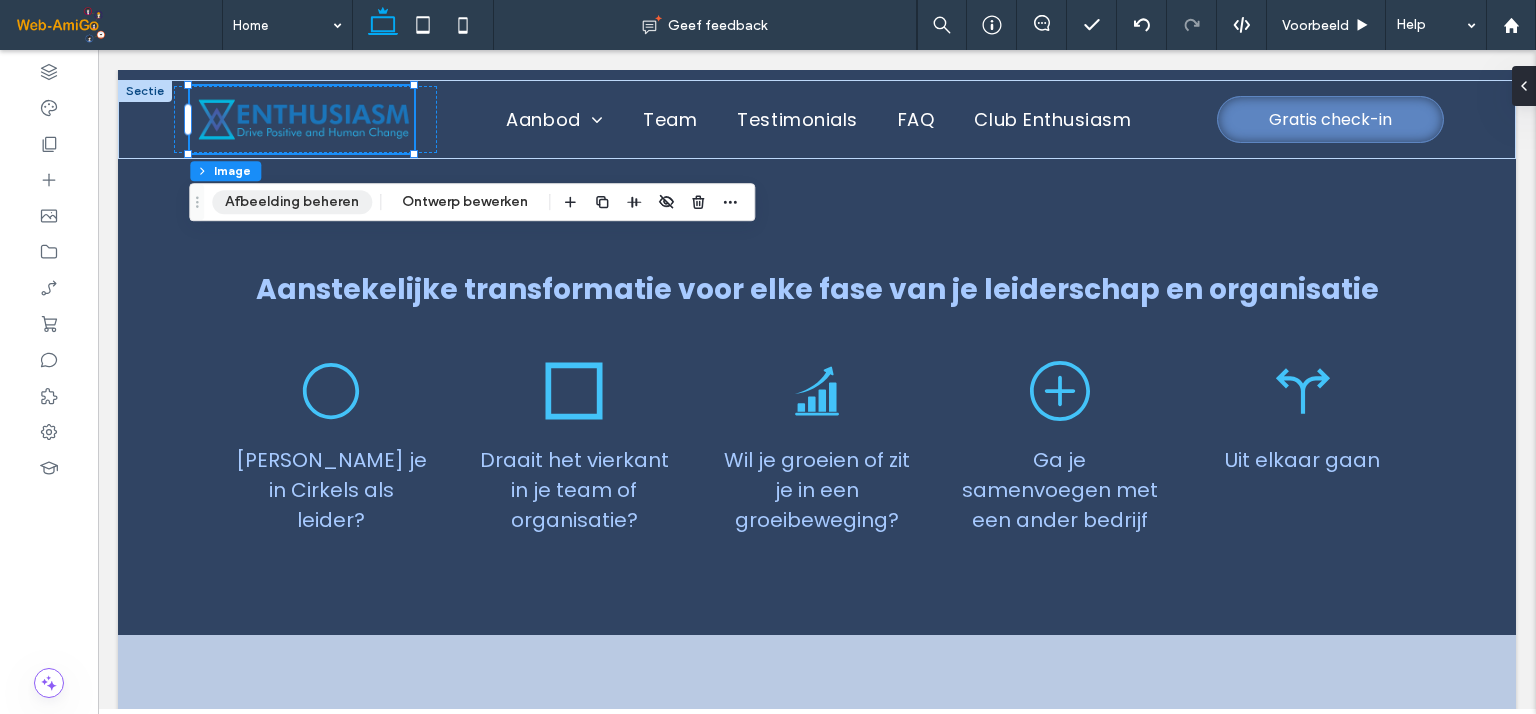 drag, startPoint x: 279, startPoint y: 198, endPoint x: 810, endPoint y: 566, distance: 646.0534 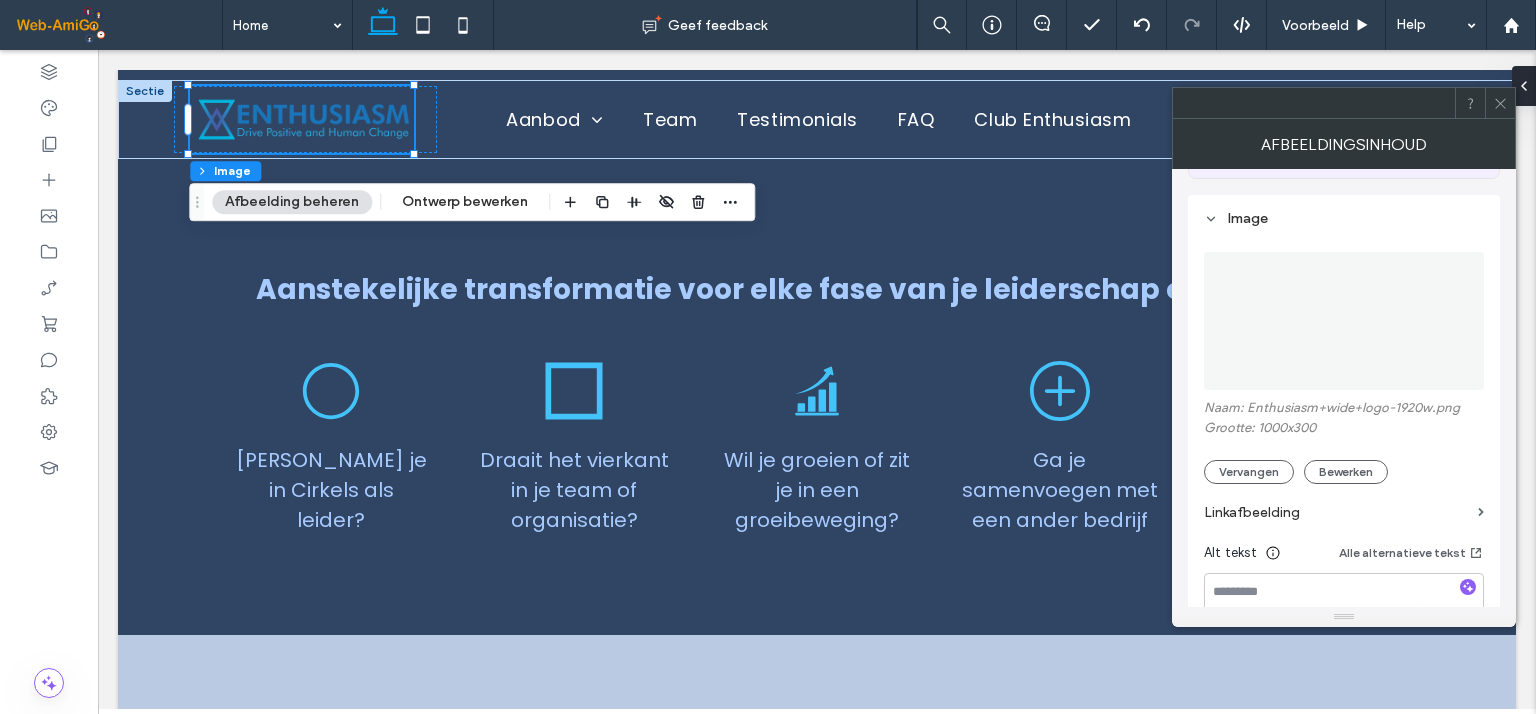 scroll, scrollTop: 200, scrollLeft: 0, axis: vertical 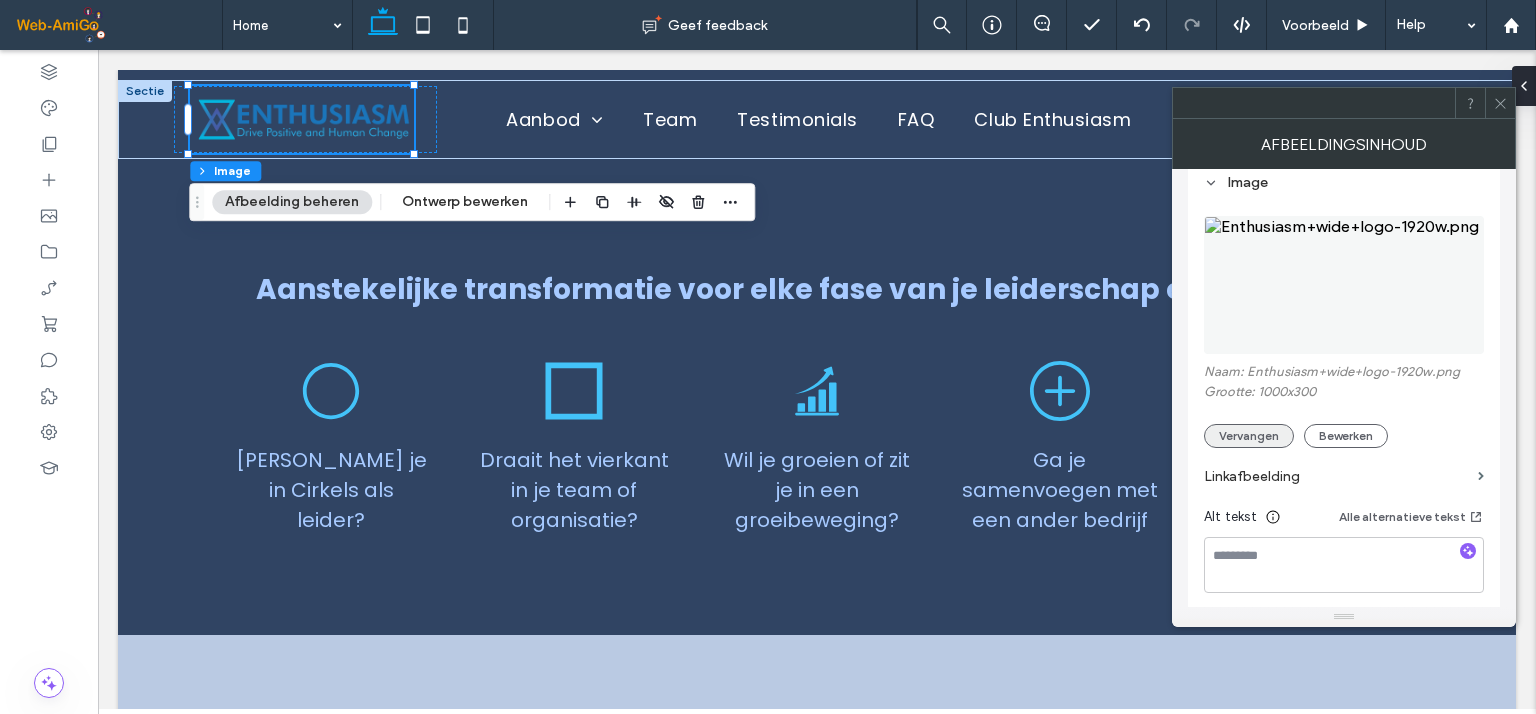 click on "Vervangen" at bounding box center [1249, 436] 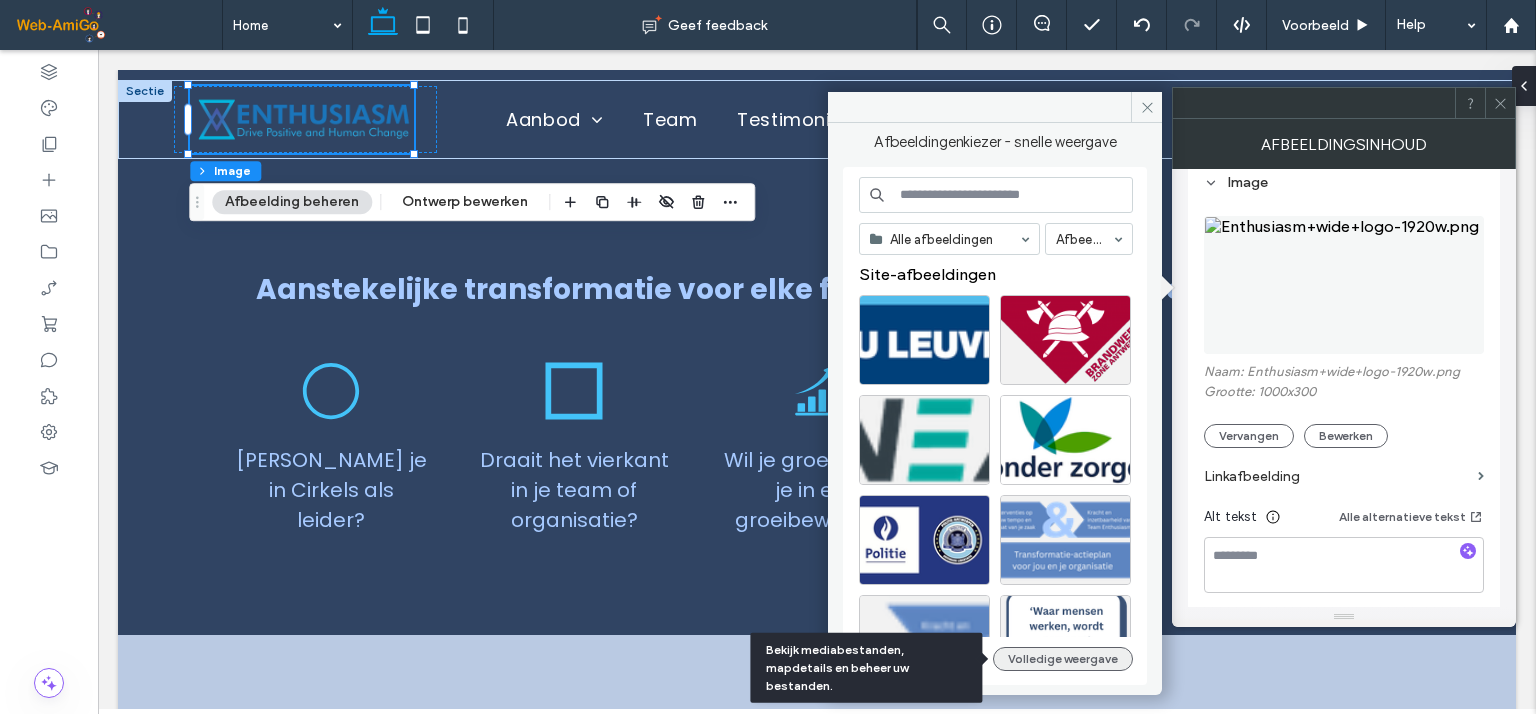 click on "Volledige weergave" at bounding box center [1063, 659] 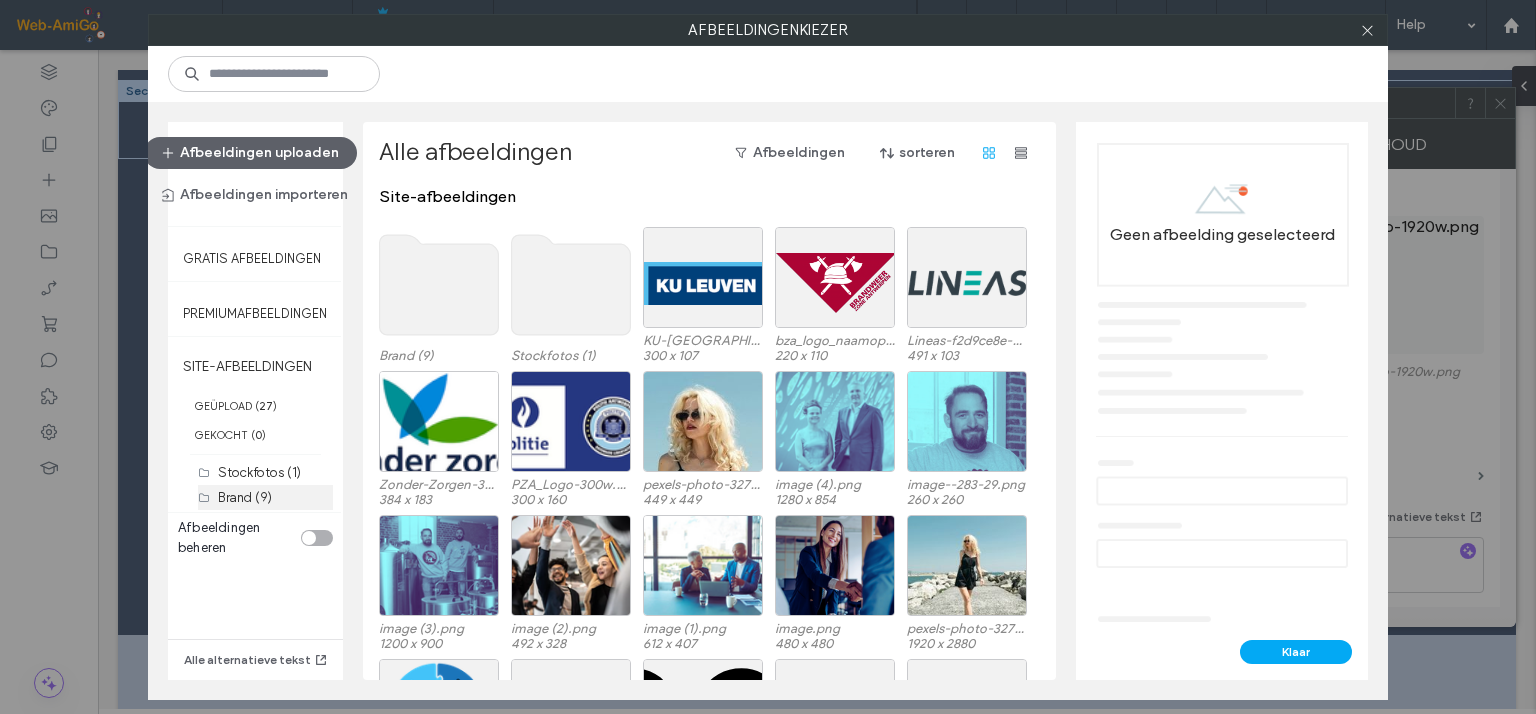 click on "Brand (9)" at bounding box center (245, 497) 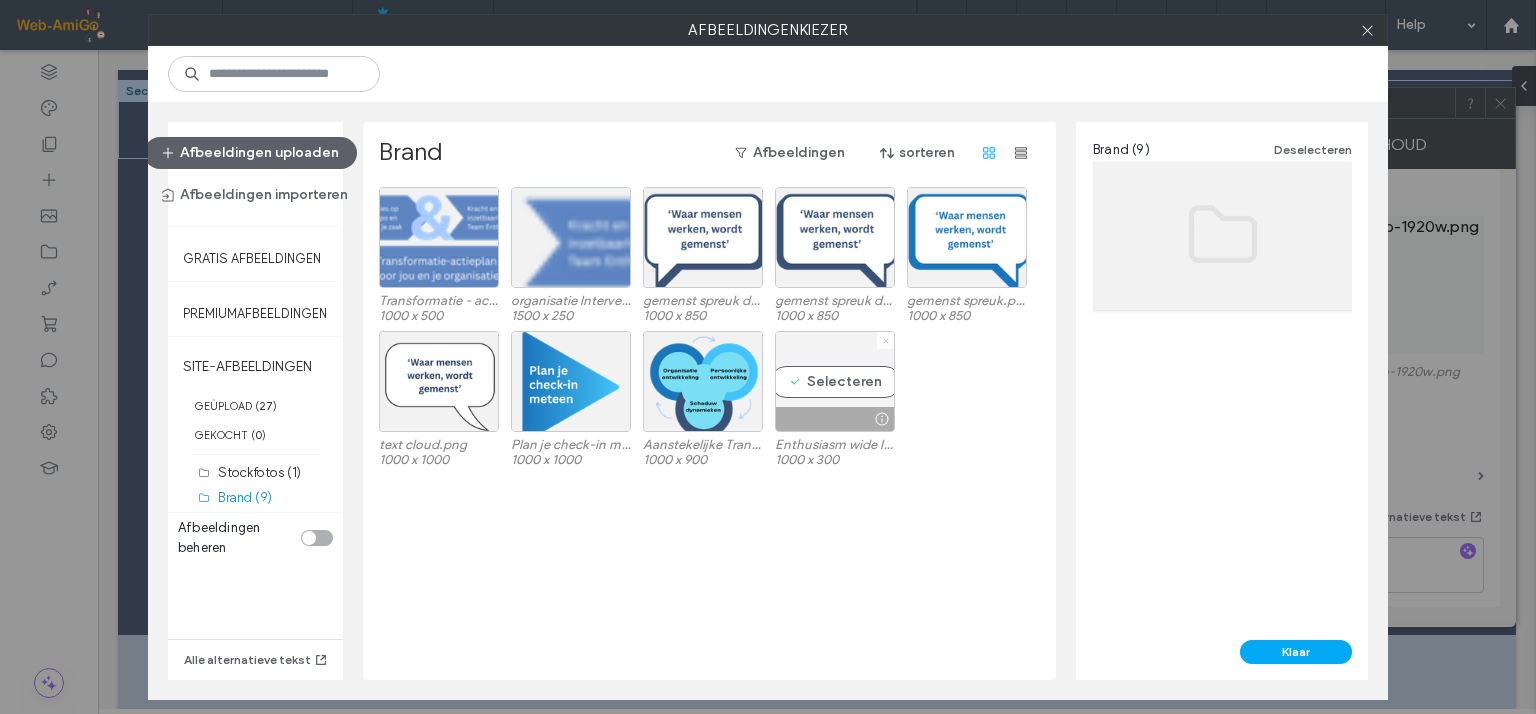 click 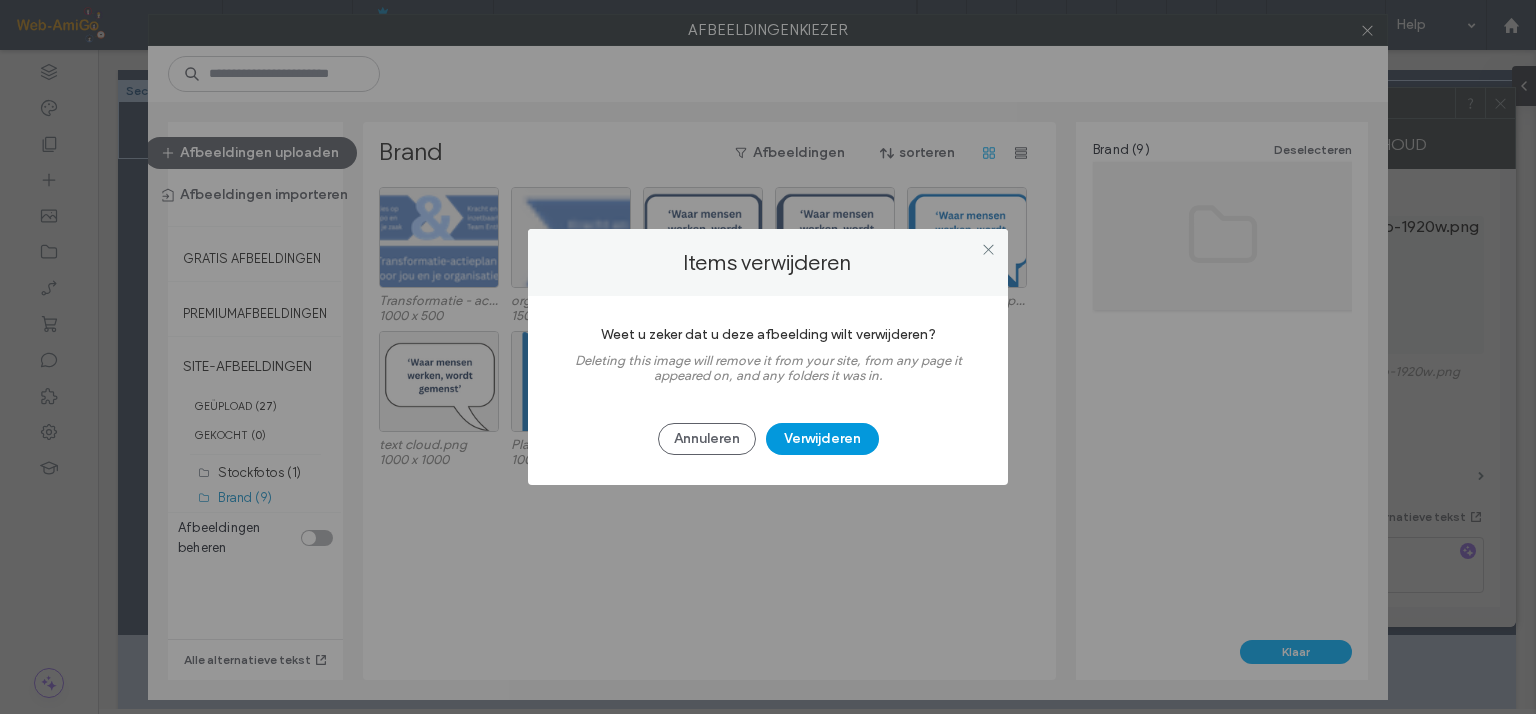 click on "Verwijderen" at bounding box center [822, 439] 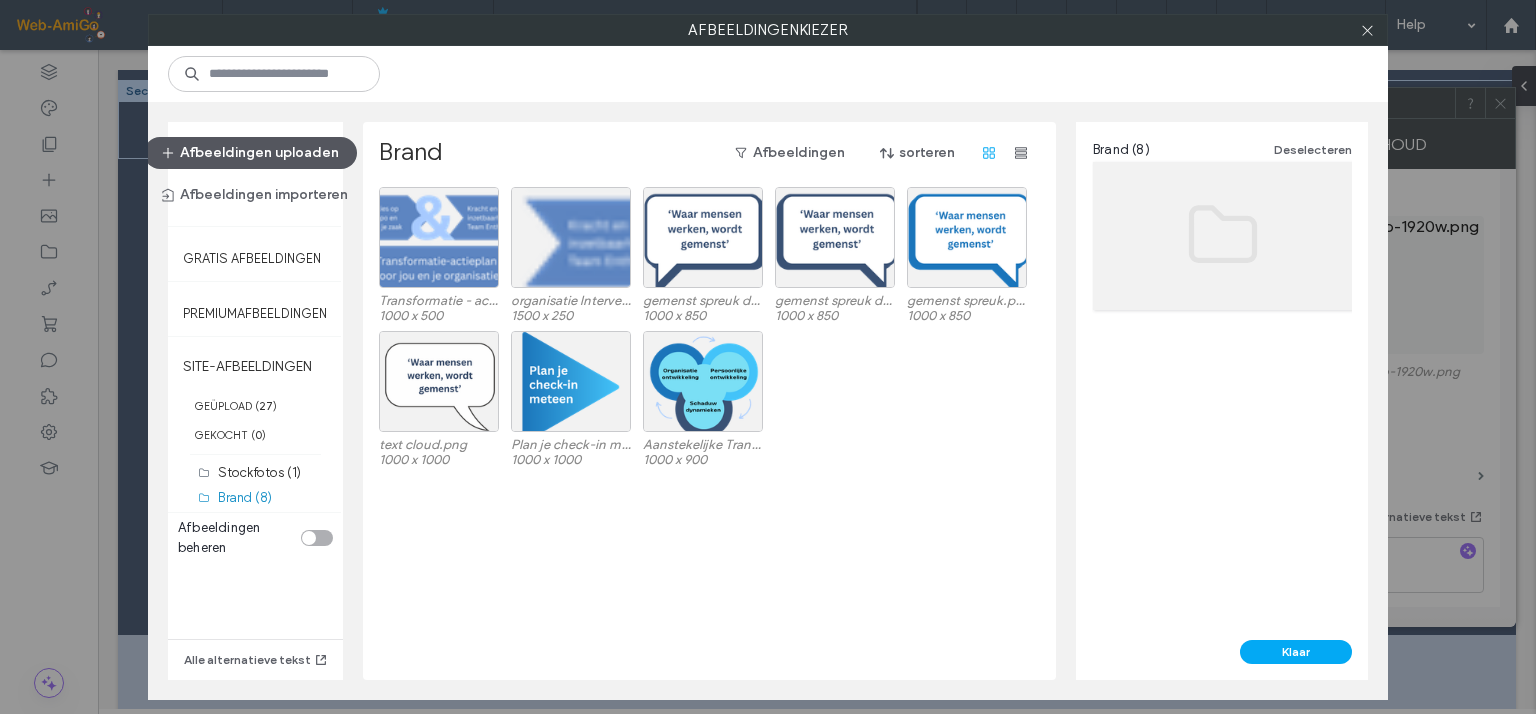 click on "Afbeeldingen uploaden" at bounding box center [250, 153] 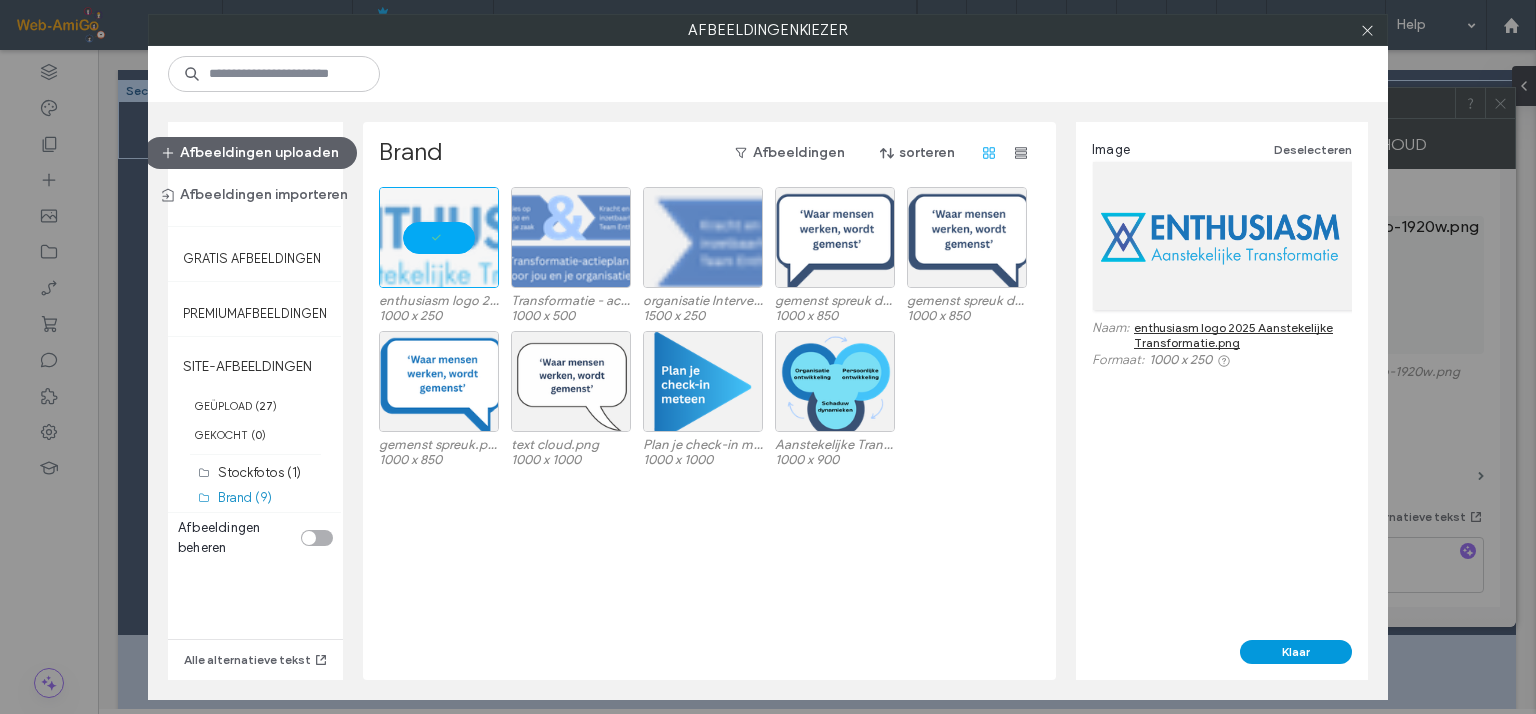 click on "Klaar" at bounding box center [1296, 652] 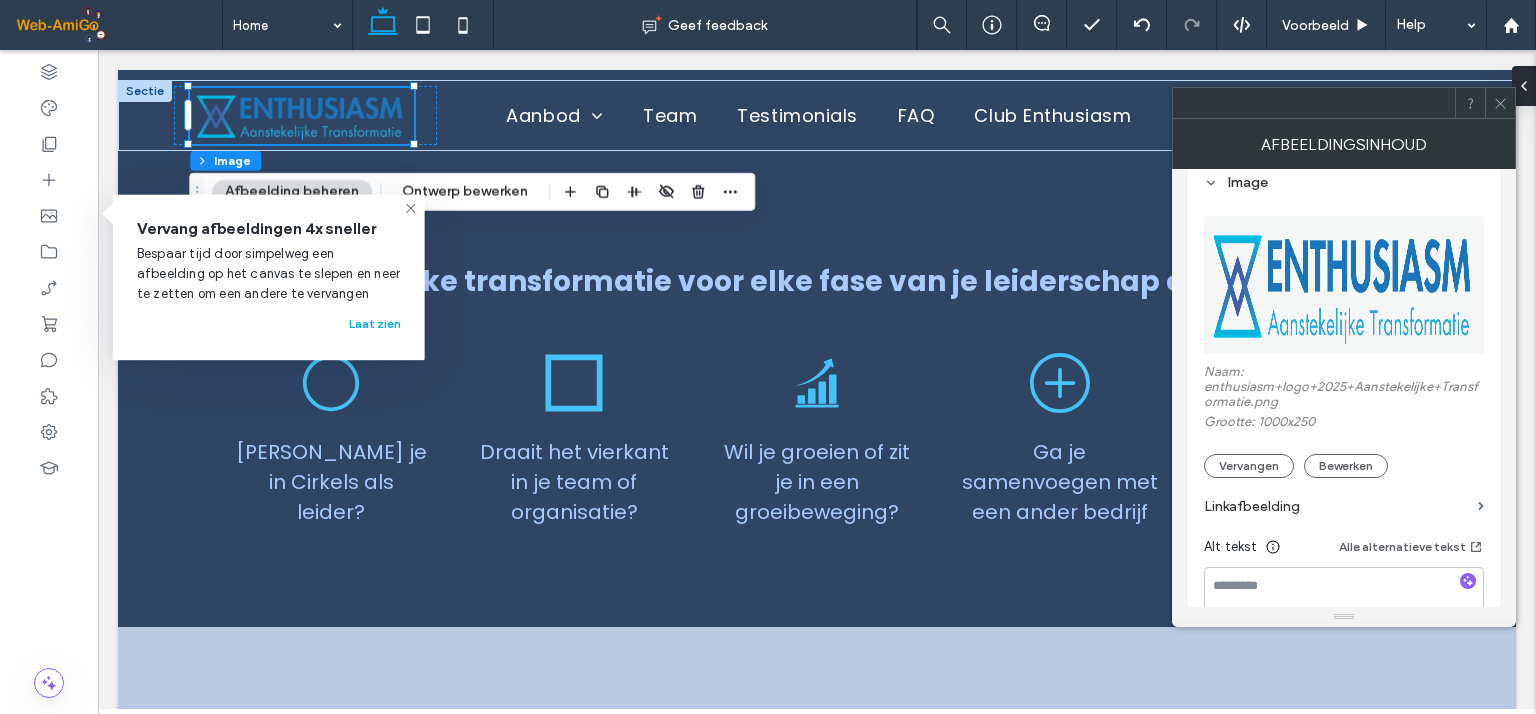 click 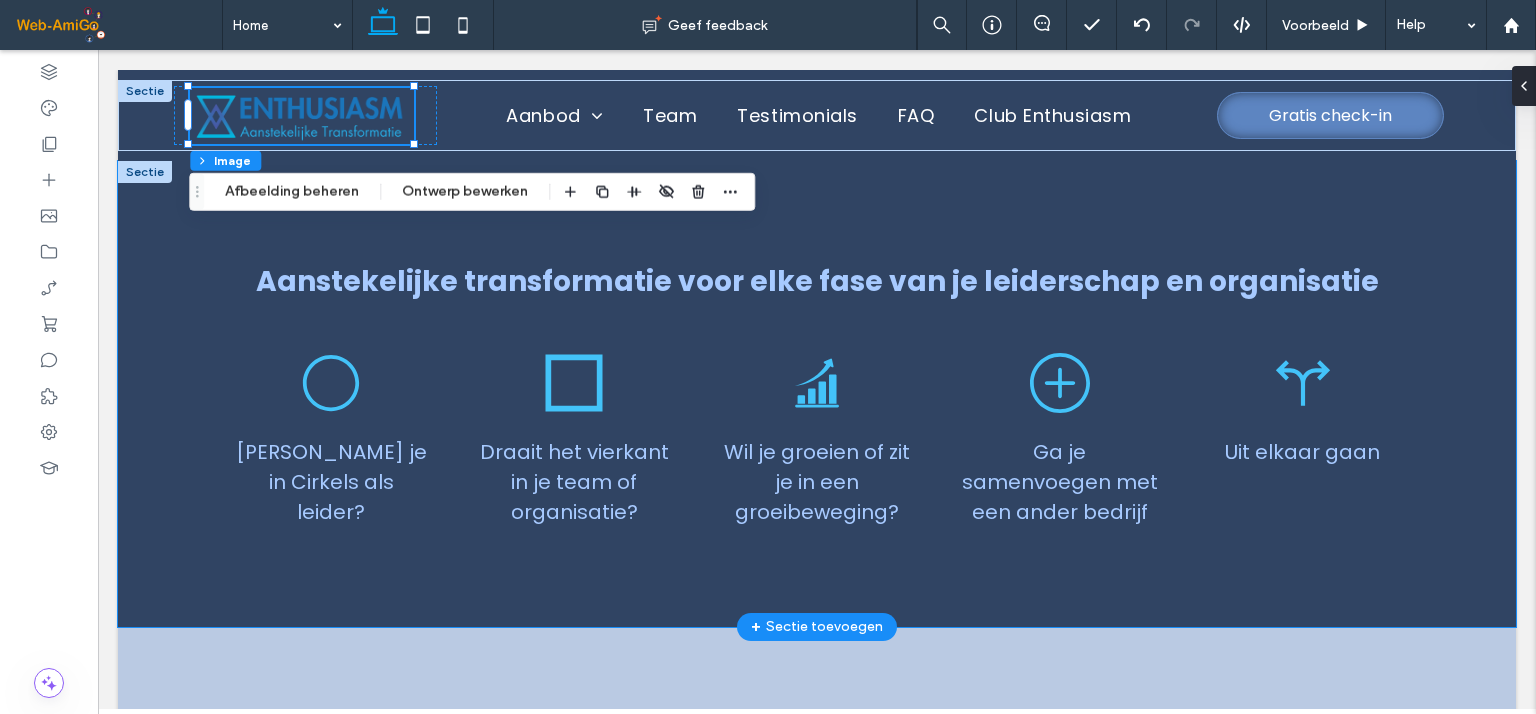 click on "Aanstekelijke transformatie voor elke fase van je leiderschap en organisatie
Draai je in Cirkels als leider?
Draait het vierkant in je team of organisatie?
Wil je groeien of zit je in een groeibeweging?
Ga je samenvoegen met een ander bedrijf
Uit elkaar gaan" at bounding box center (817, 394) 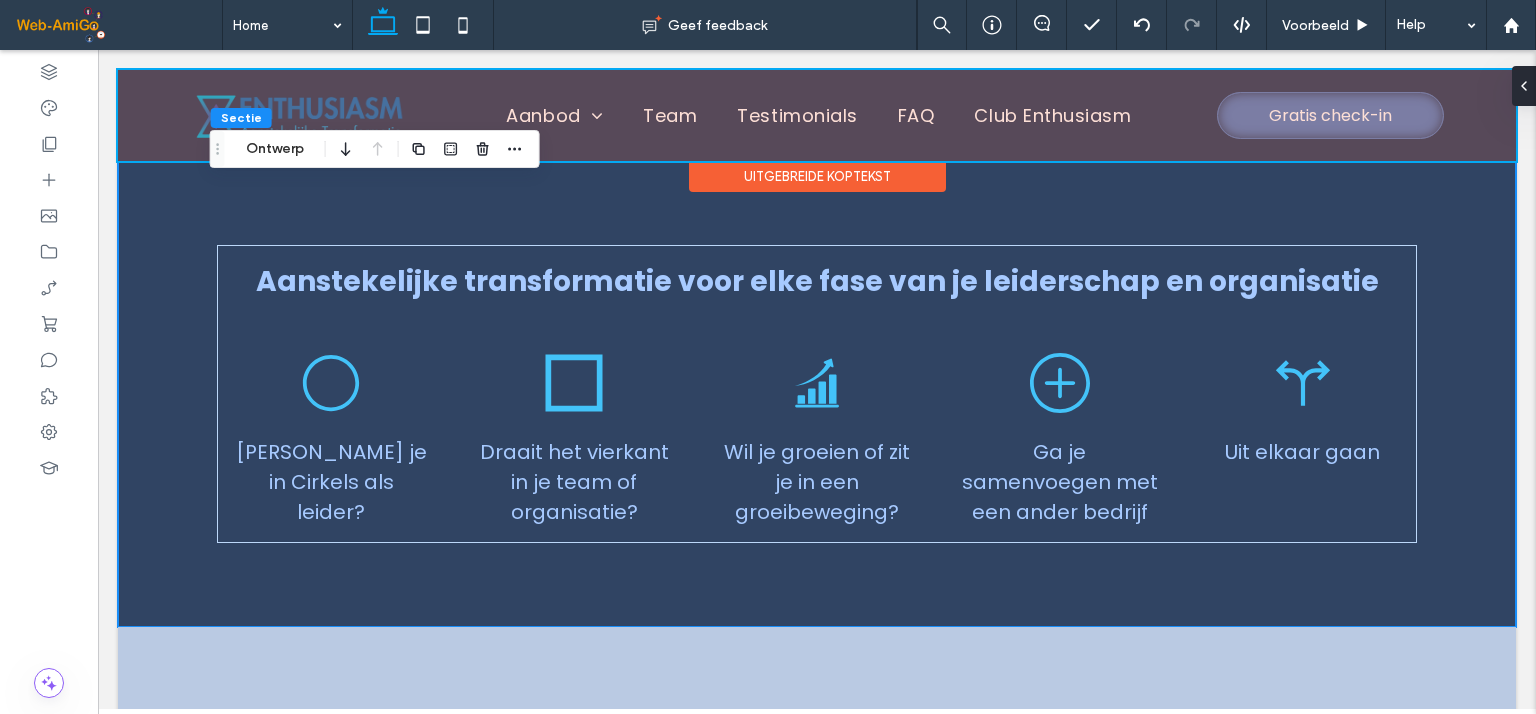 click at bounding box center [817, 115] 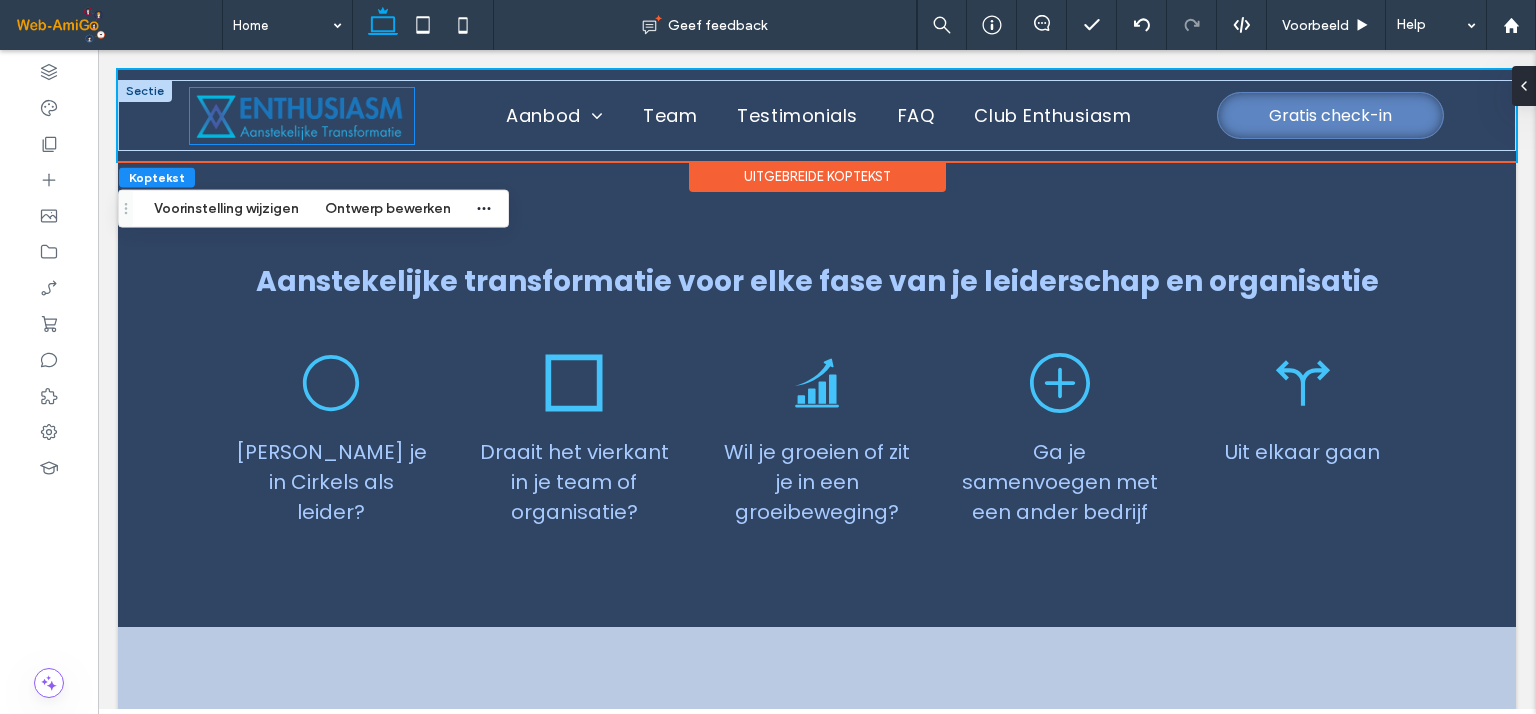 click at bounding box center [302, 116] 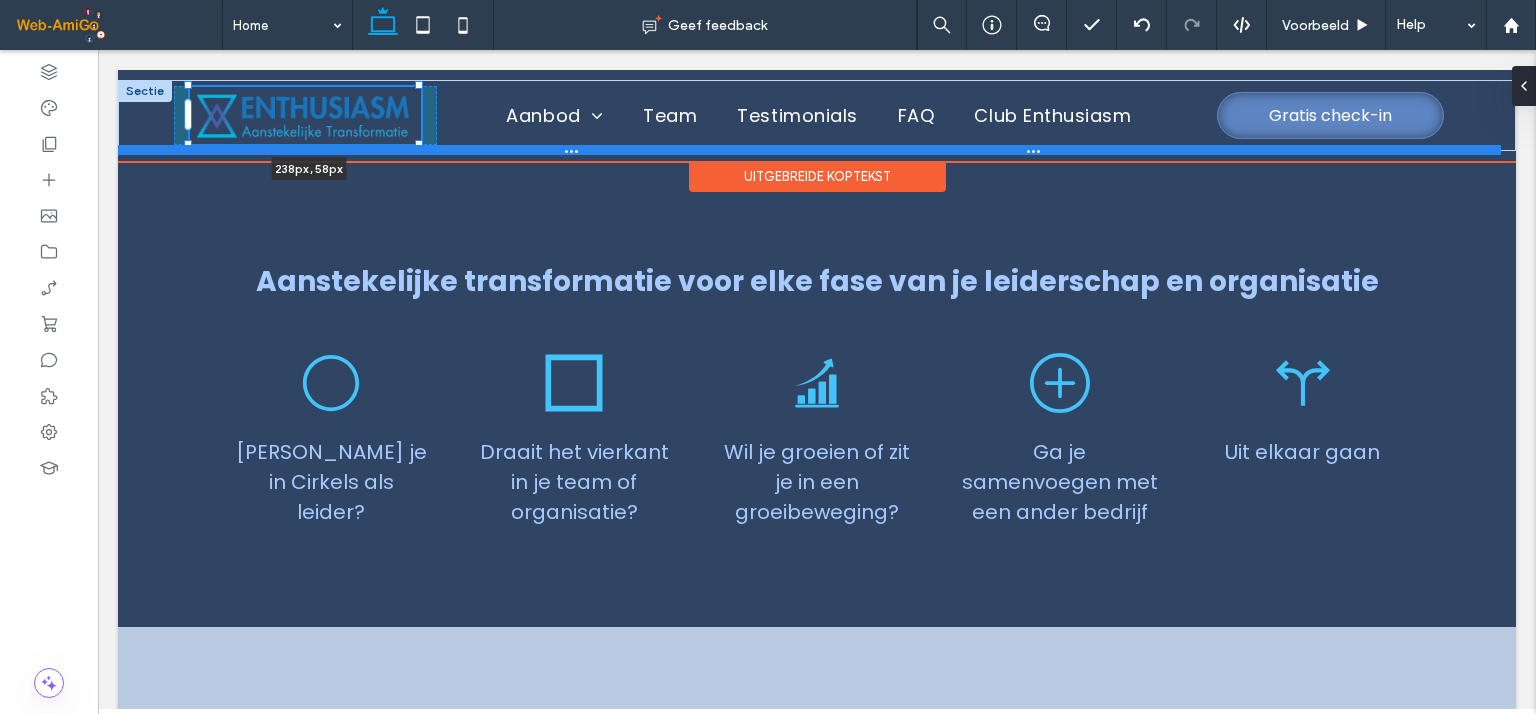 drag, startPoint x: 413, startPoint y: 139, endPoint x: 427, endPoint y: 145, distance: 15.231546 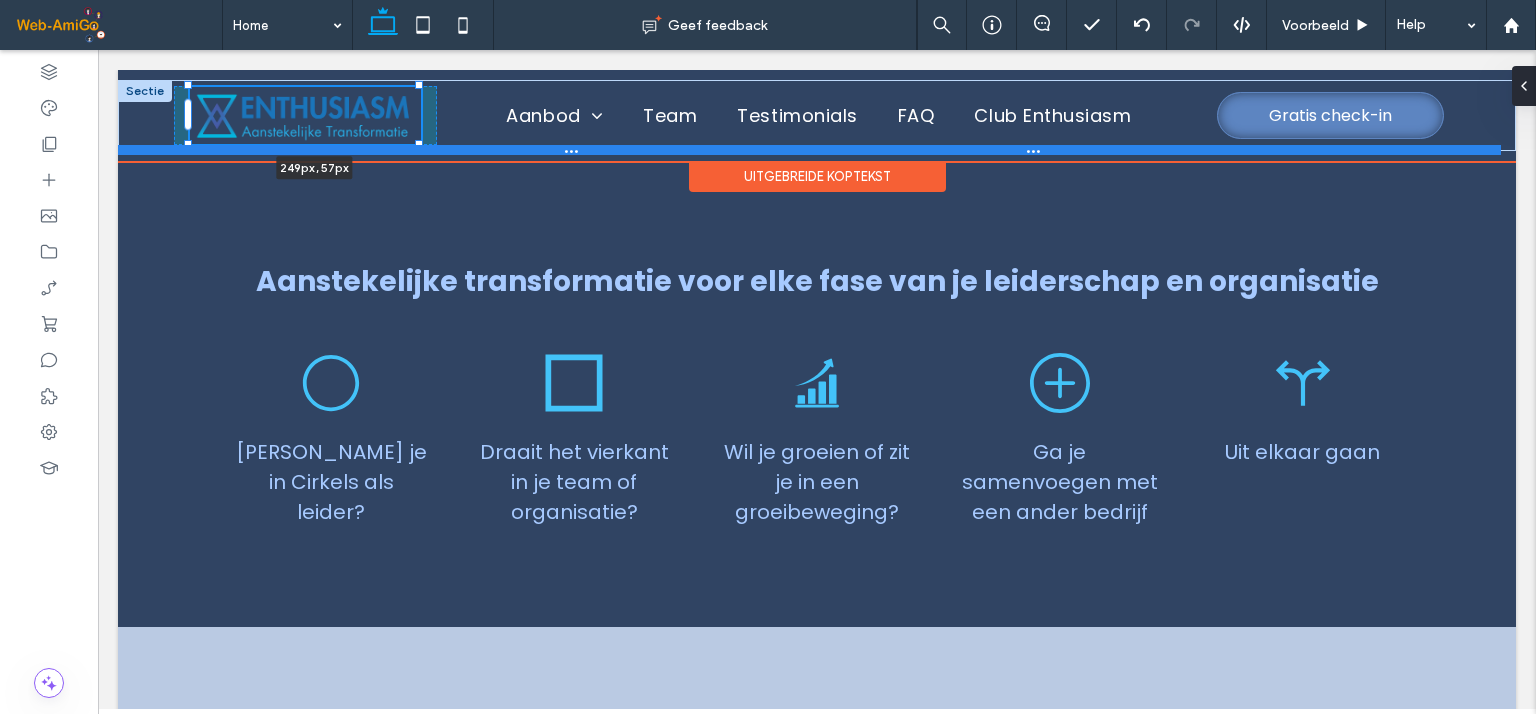 drag, startPoint x: 416, startPoint y: 141, endPoint x: 438, endPoint y: 148, distance: 23.086792 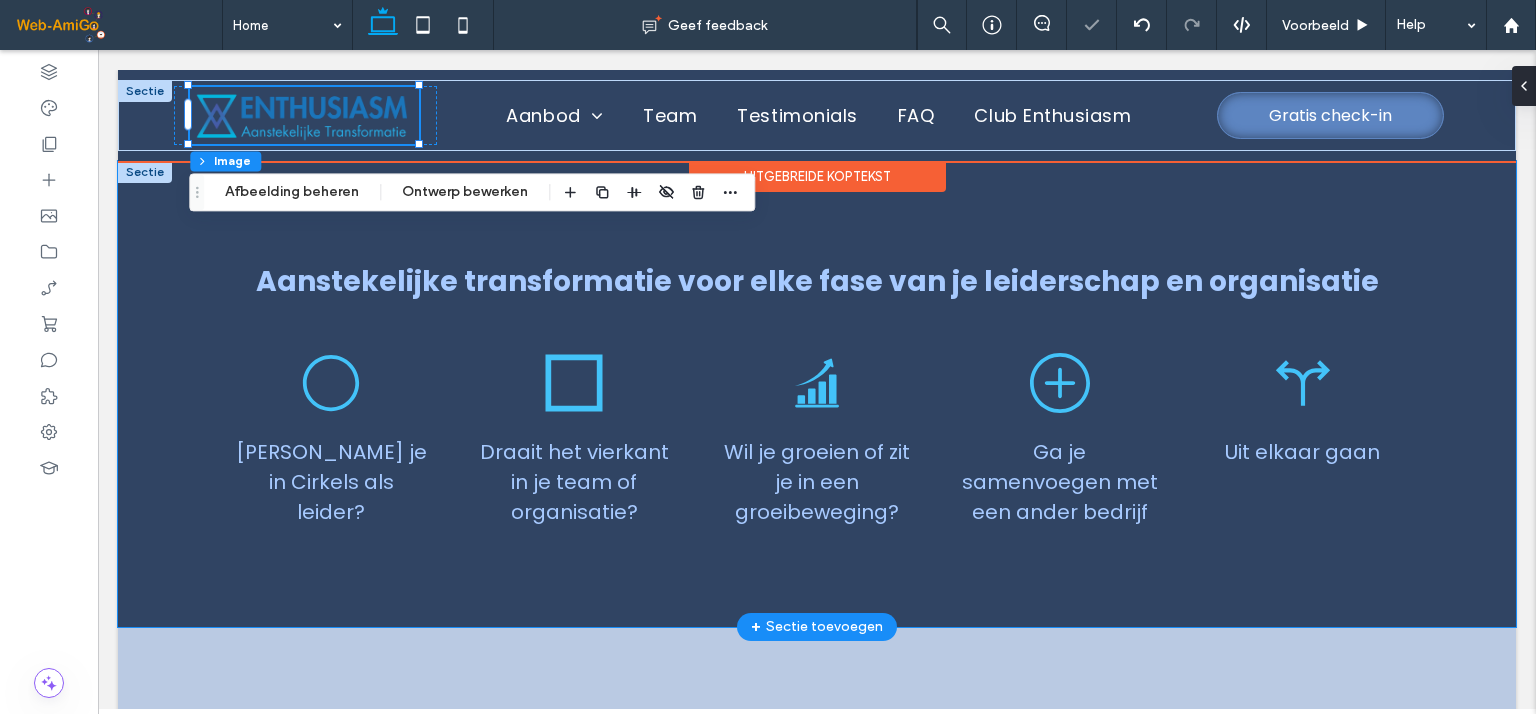 click on "Aanstekelijke transformatie voor elke fase van je leiderschap en organisatie
Draai je in Cirkels als leider?
Draait het vierkant in je team of organisatie?
Wil je groeien of zit je in een groeibeweging?
Ga je samenvoegen met een ander bedrijf
Uit elkaar gaan" at bounding box center (817, 394) 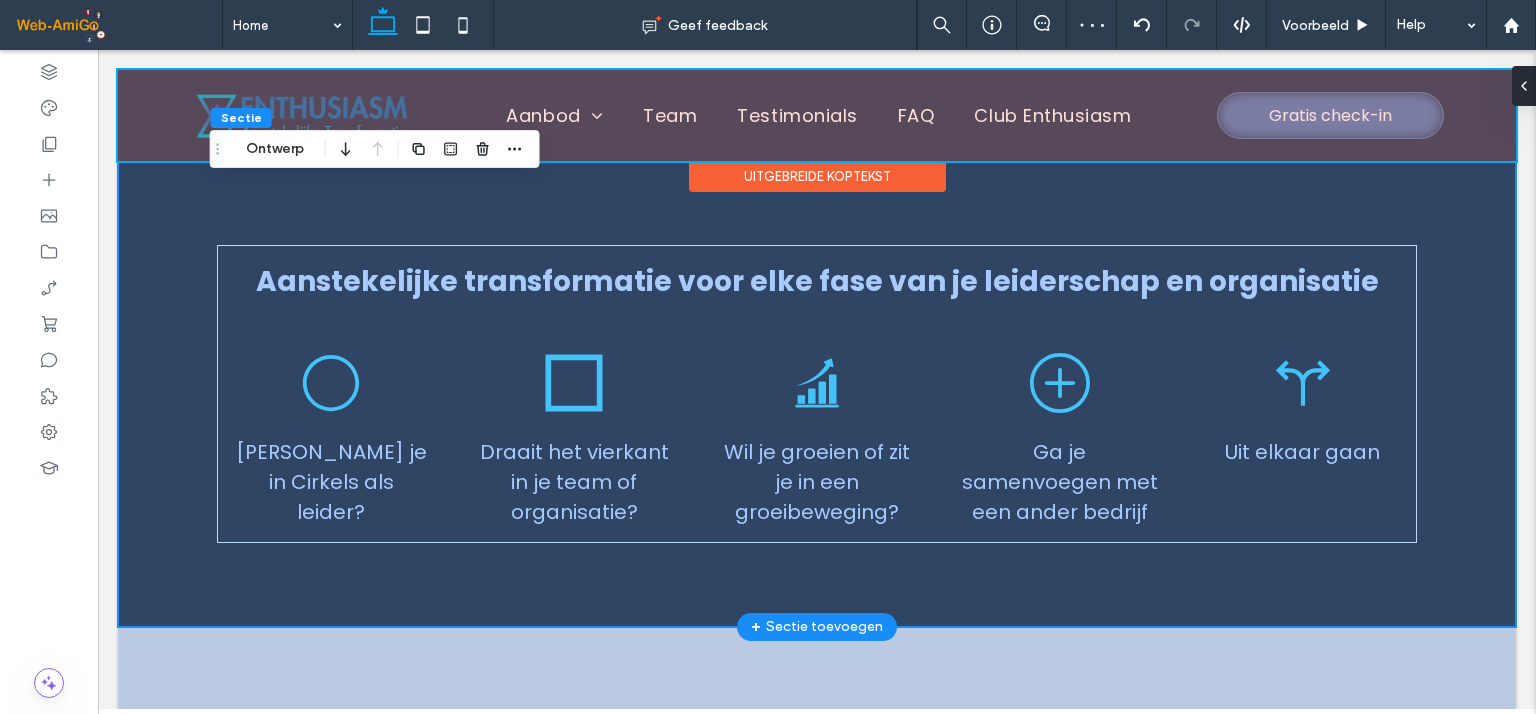 click on "Aanstekelijke transformatie voor elke fase van je leiderschap en organisatie
Draai je in Cirkels als leider?
Draait het vierkant in je team of organisatie?
Wil je groeien of zit je in een groeibeweging?
Ga je samenvoegen met een ander bedrijf
Uit elkaar gaan" at bounding box center [817, 394] 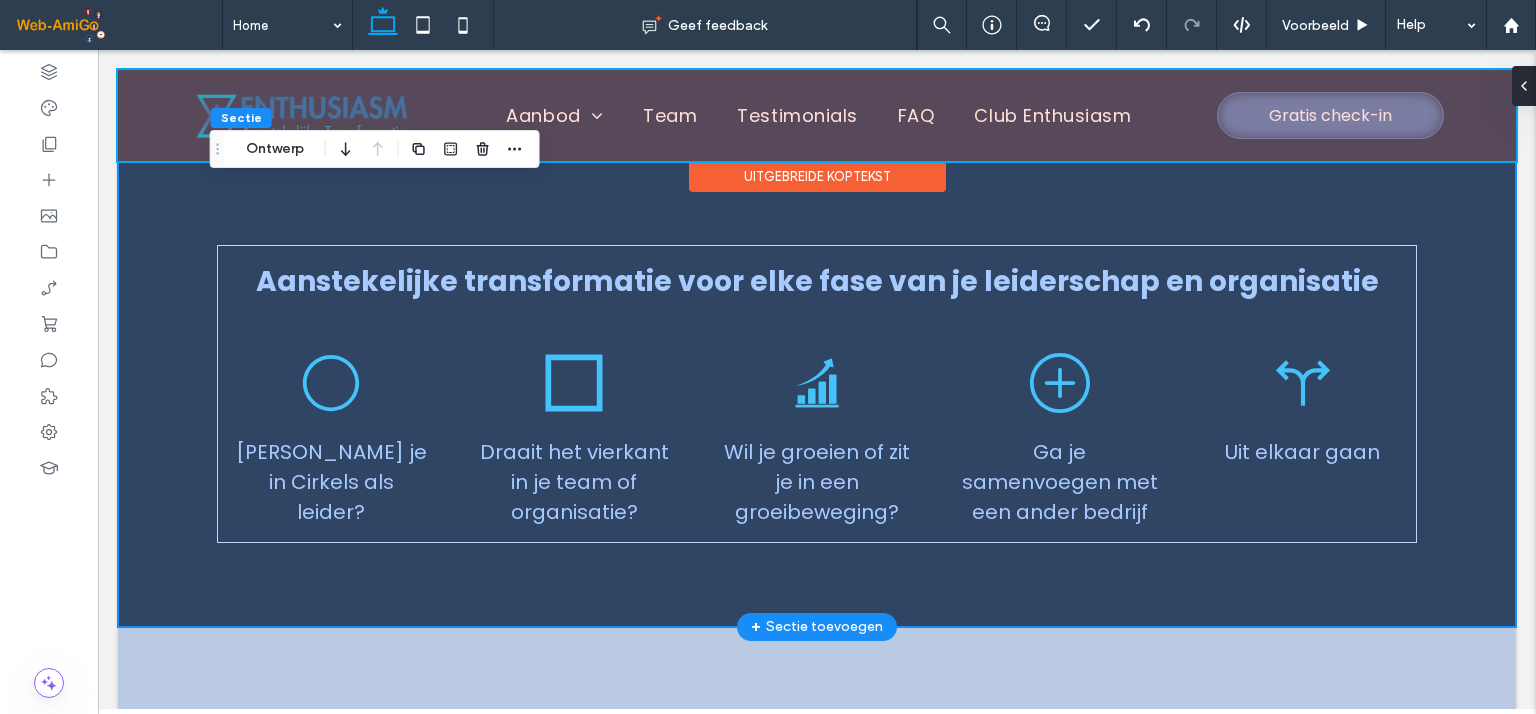 click on "Aanstekelijke transformatie voor elke fase van je leiderschap en organisatie
Draai je in Cirkels als leider?
Draait het vierkant in je team of organisatie?
Wil je groeien of zit je in een groeibeweging?
Ga je samenvoegen met een ander bedrijf
Uit elkaar gaan" at bounding box center [817, 394] 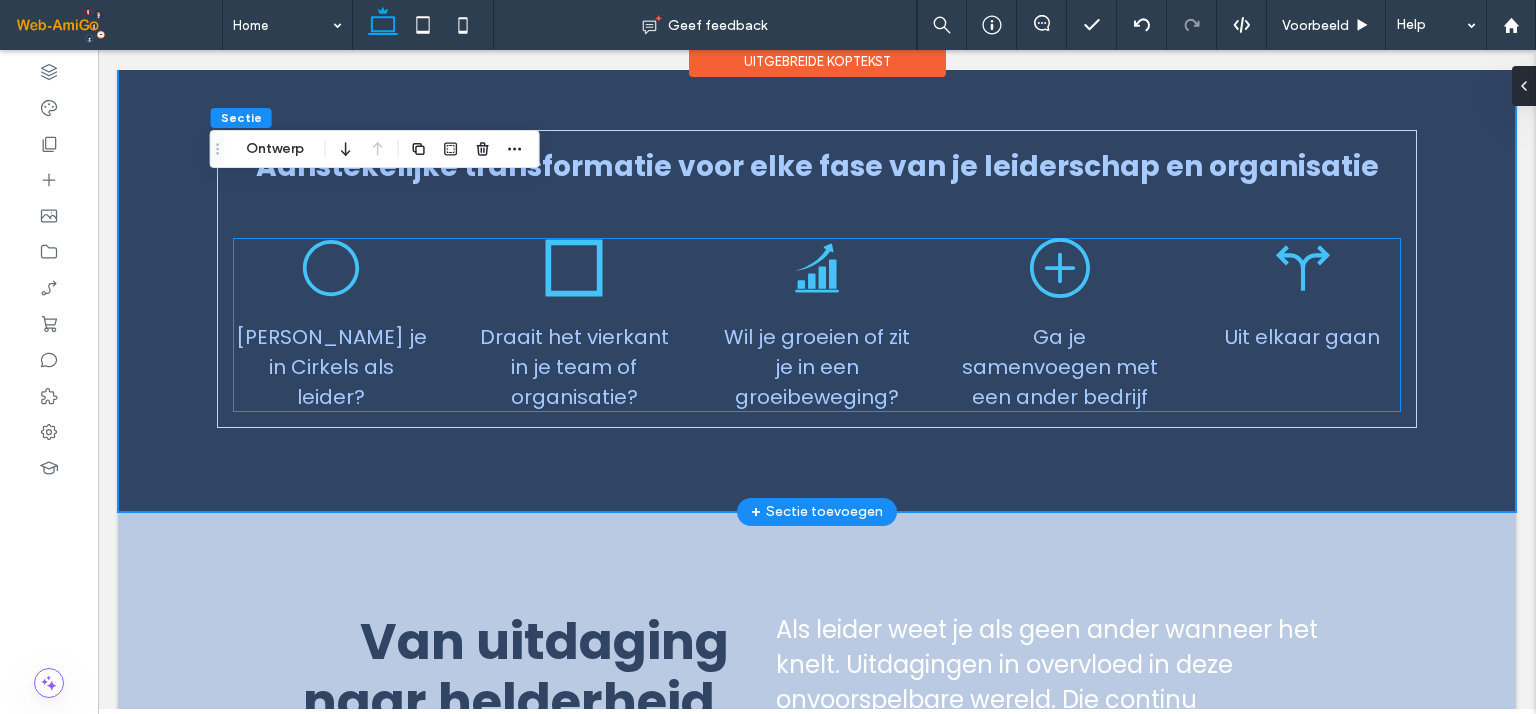 scroll, scrollTop: 0, scrollLeft: 0, axis: both 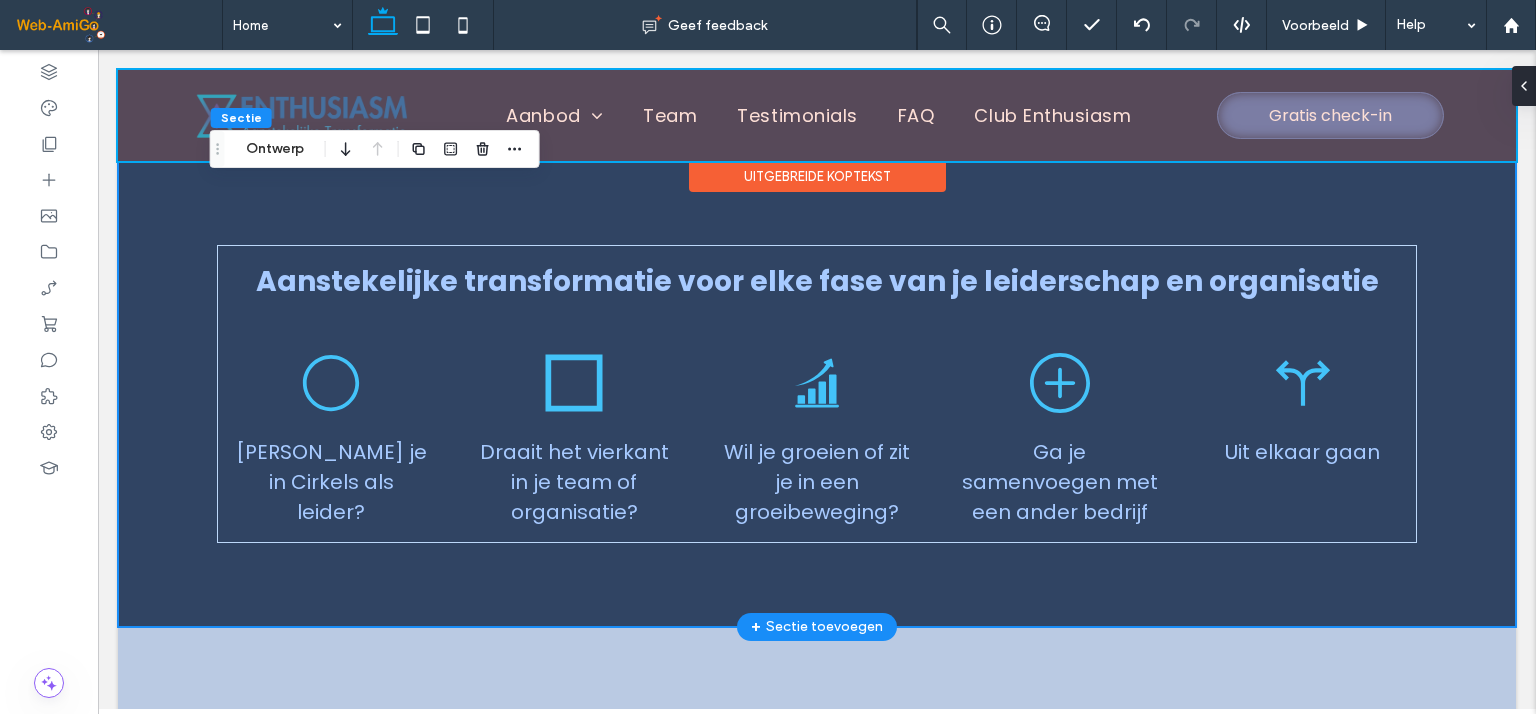 click on "Aanstekelijke transformatie voor elke fase van je leiderschap en organisatie
Draai je in Cirkels als leider?
Draait het vierkant in je team of organisatie?
Wil je groeien of zit je in een groeibeweging?
Ga je samenvoegen met een ander bedrijf
Uit elkaar gaan" at bounding box center [817, 394] 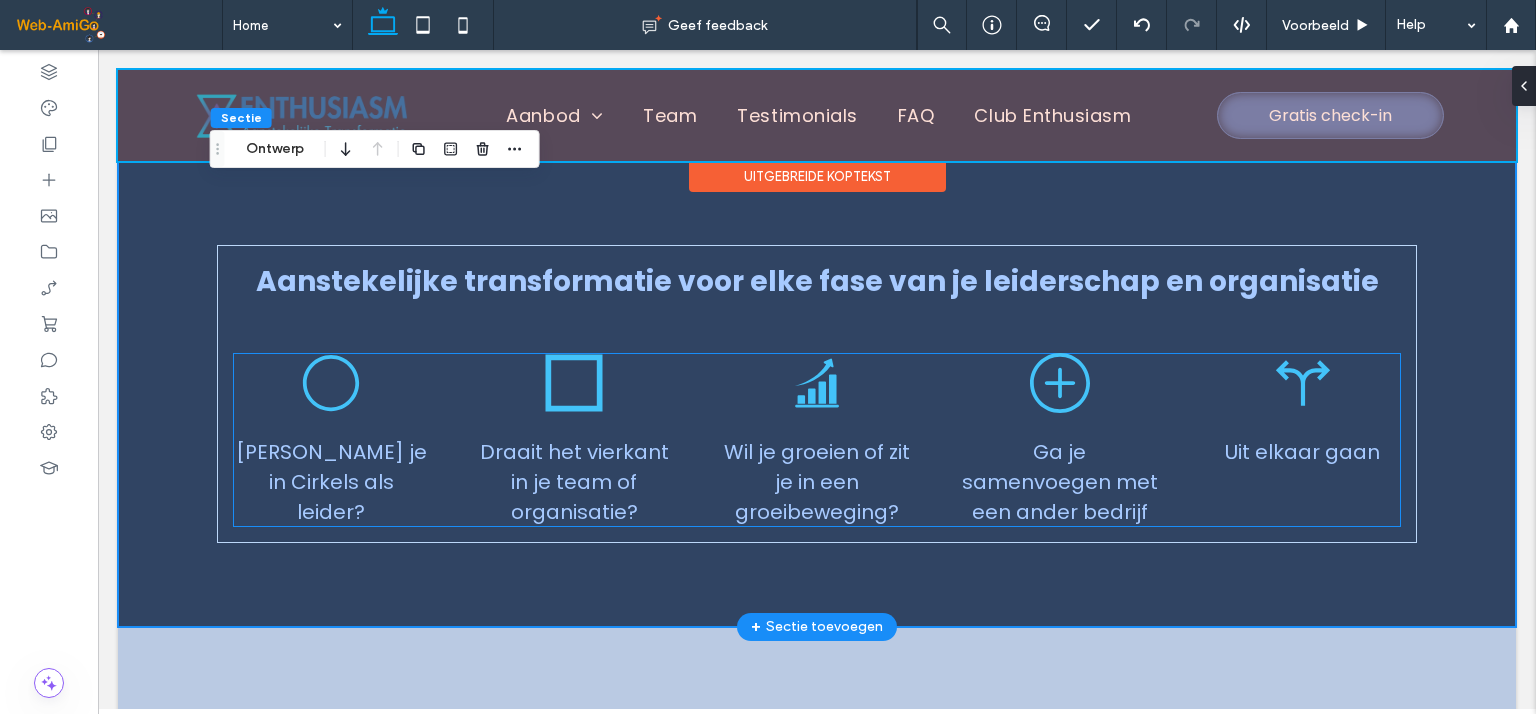 click on "Ga je samenvoegen met een ander bedrijf" at bounding box center (1060, 440) 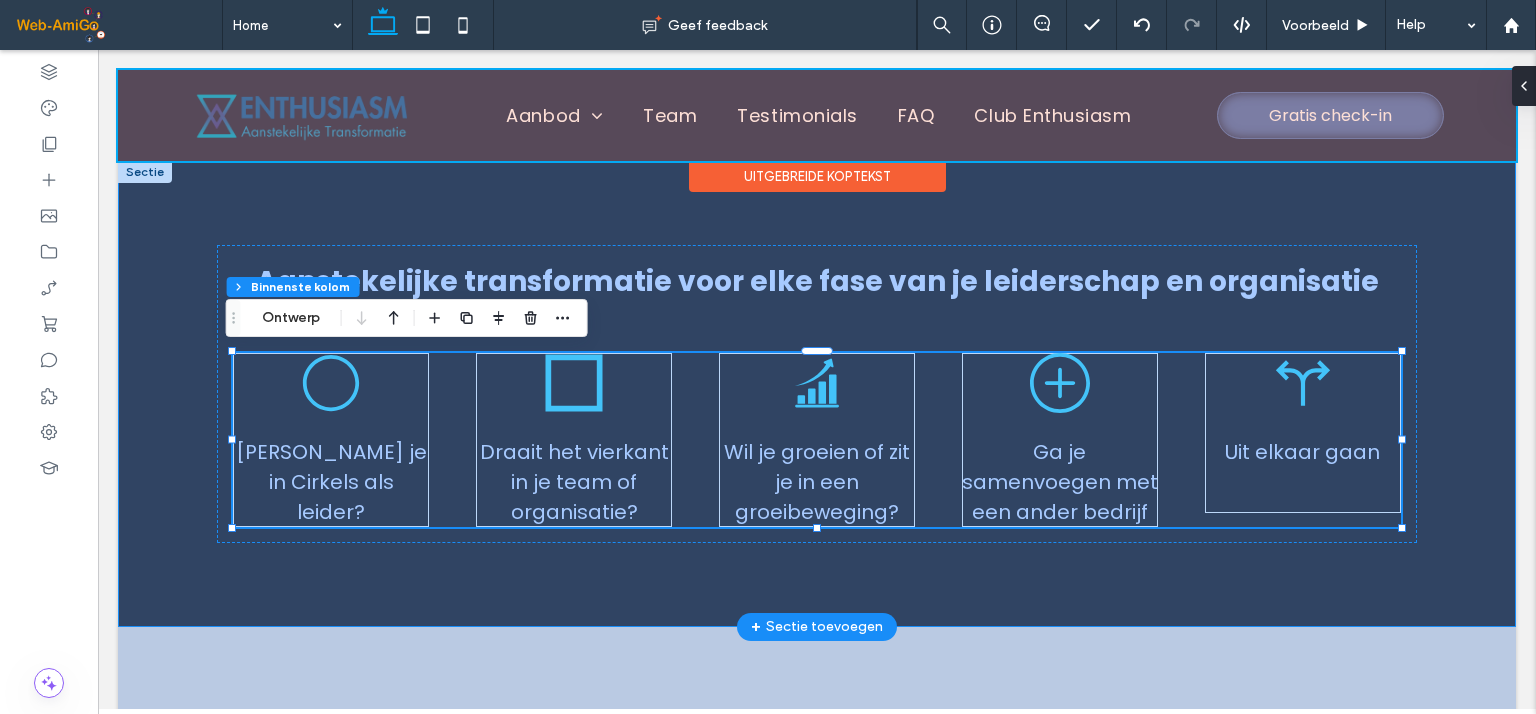 click on "Aanstekelijke transformatie voor elke fase van je leiderschap en organisatie
Draai je in Cirkels als leider?
Draait het vierkant in je team of organisatie?
Wil je groeien of zit je in een groeibeweging?
Ga je samenvoegen met een ander bedrijf
Uit elkaar gaan" at bounding box center (817, 394) 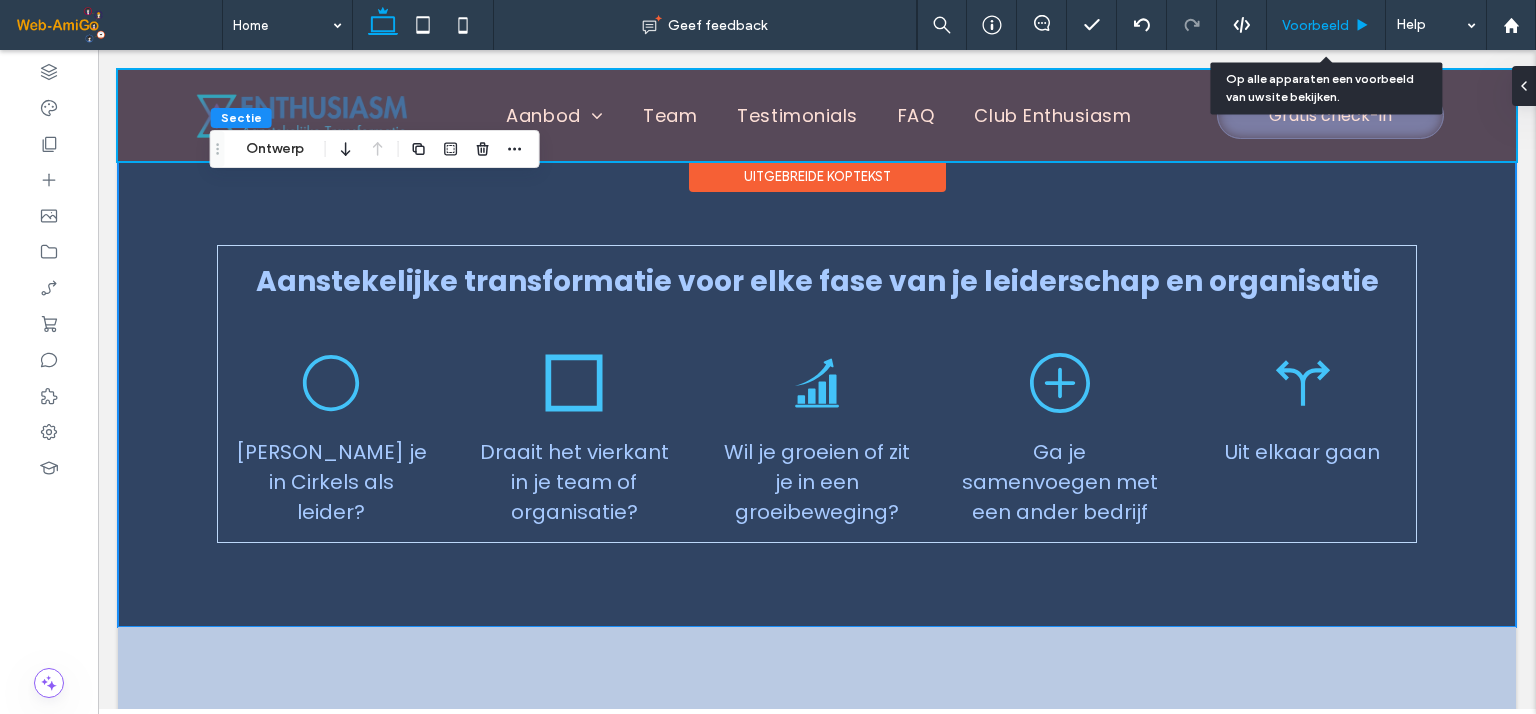 click on "Voorbeeld" at bounding box center [1315, 25] 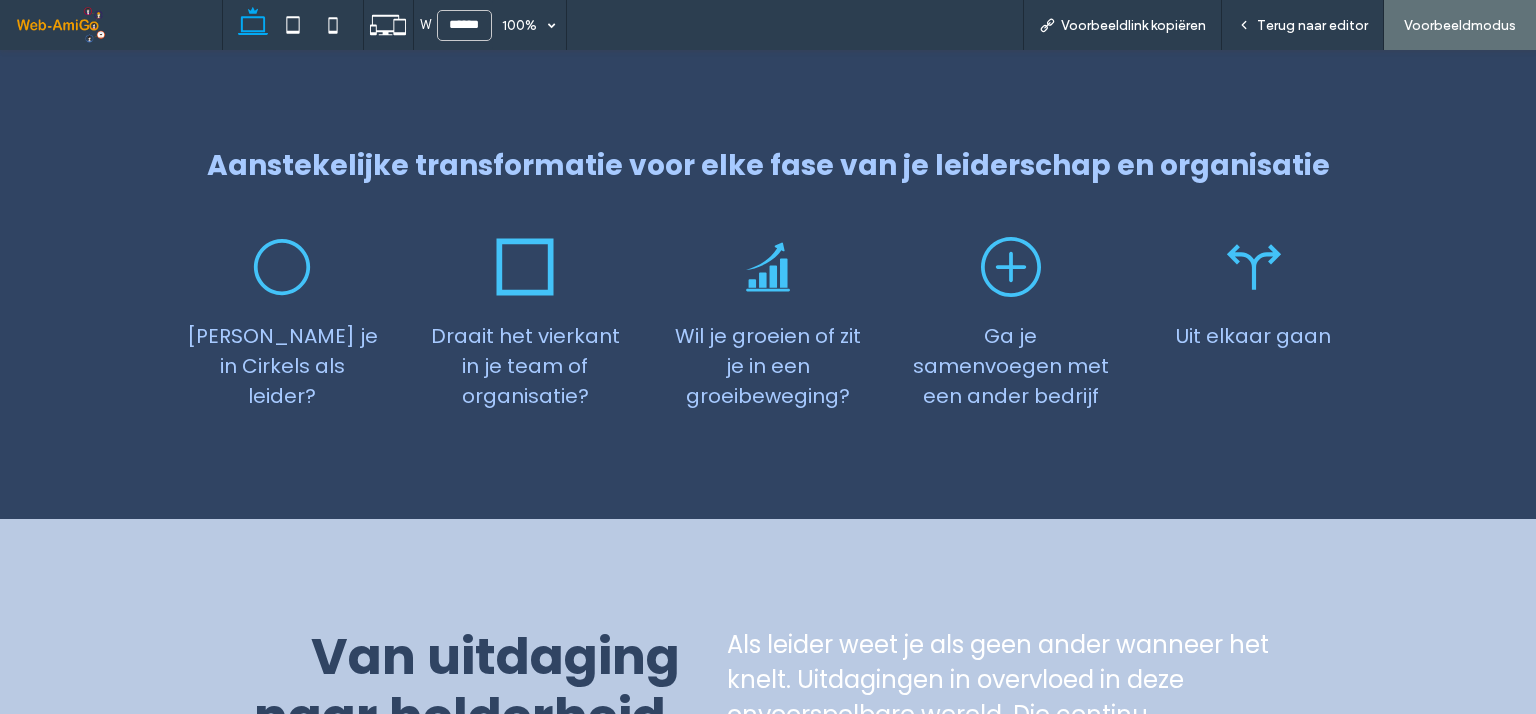 scroll, scrollTop: 0, scrollLeft: 0, axis: both 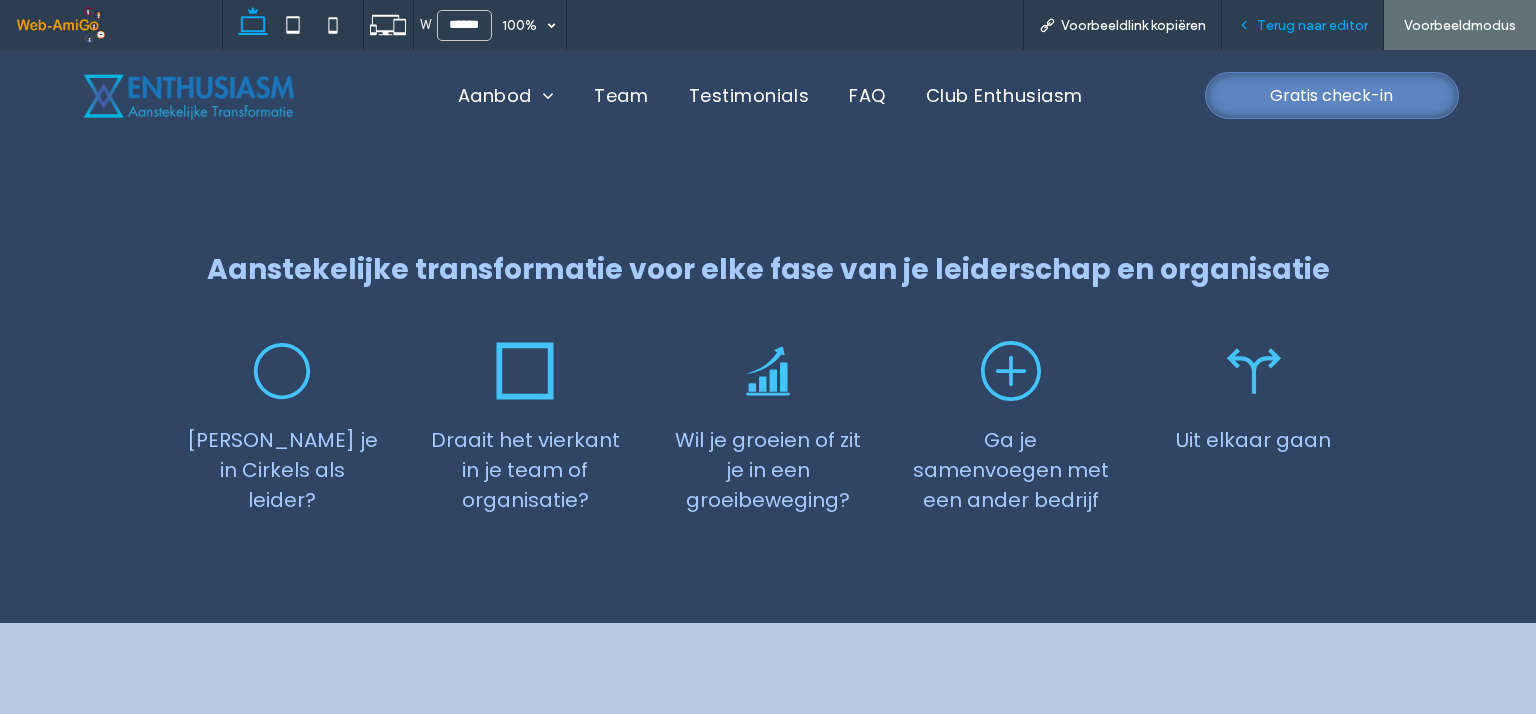 click on "Terug naar editor" at bounding box center [1312, 25] 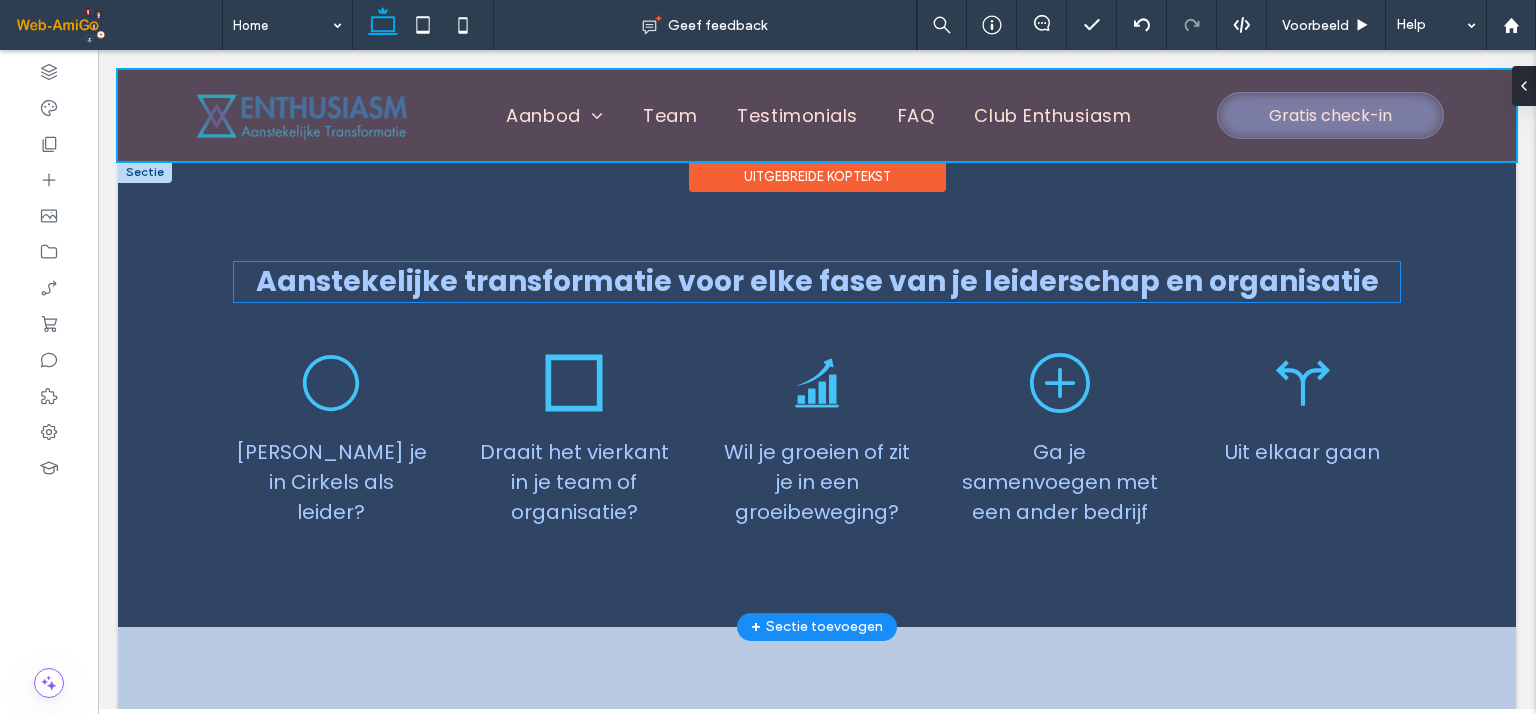 click on "Aanstekelijke transformatie voor elke fase van je leiderschap en organisatie" at bounding box center (817, 281) 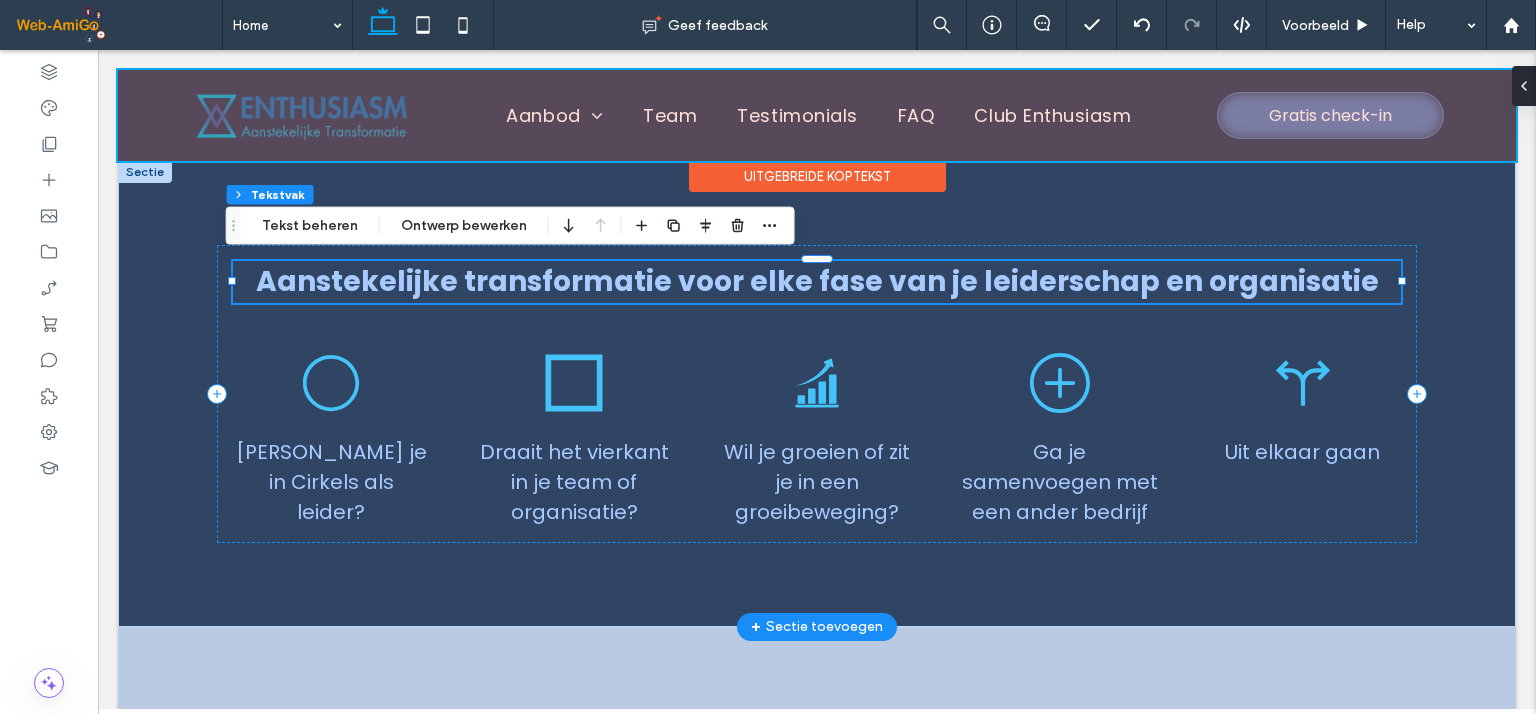 click on "Aanstekelijke transformatie voor elke fase van je leiderschap en organisatie" at bounding box center (817, 281) 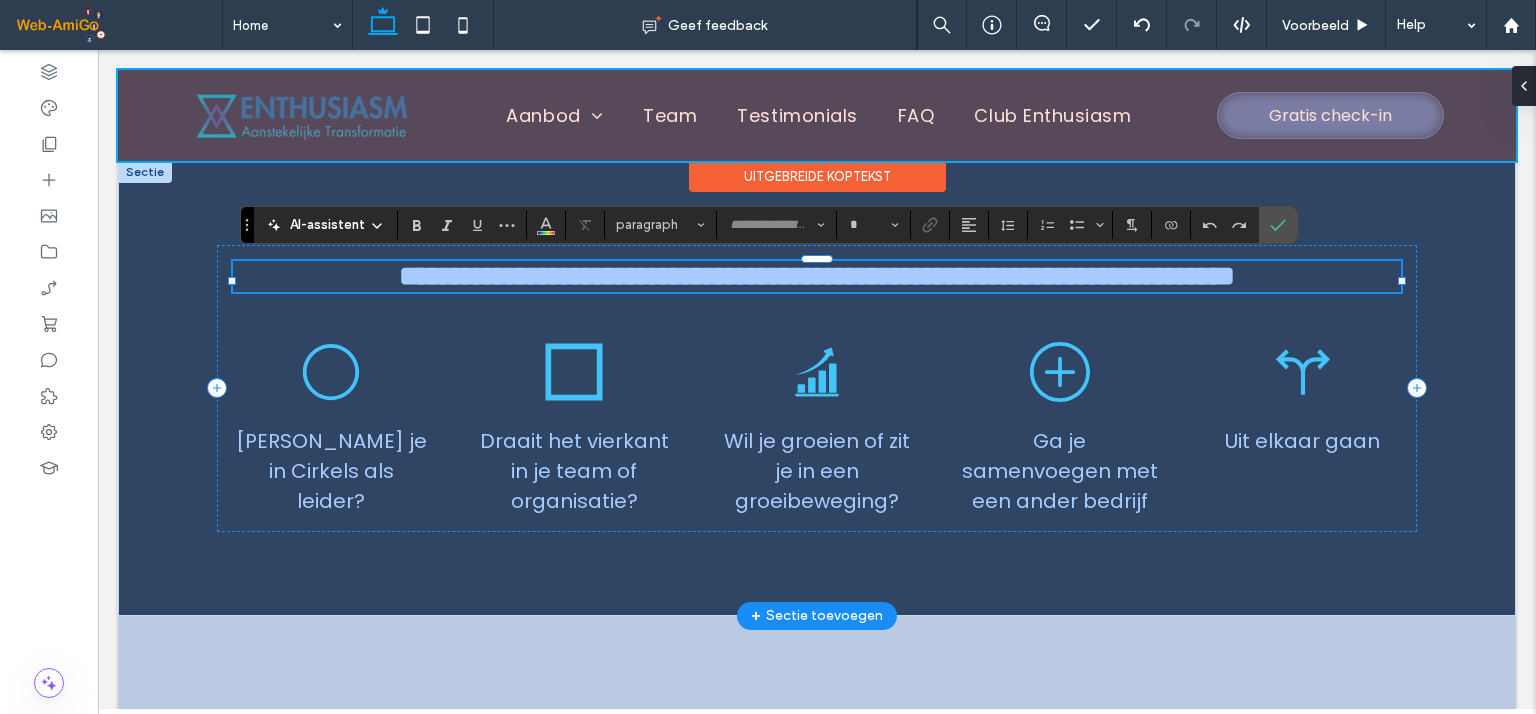 type on "*******" 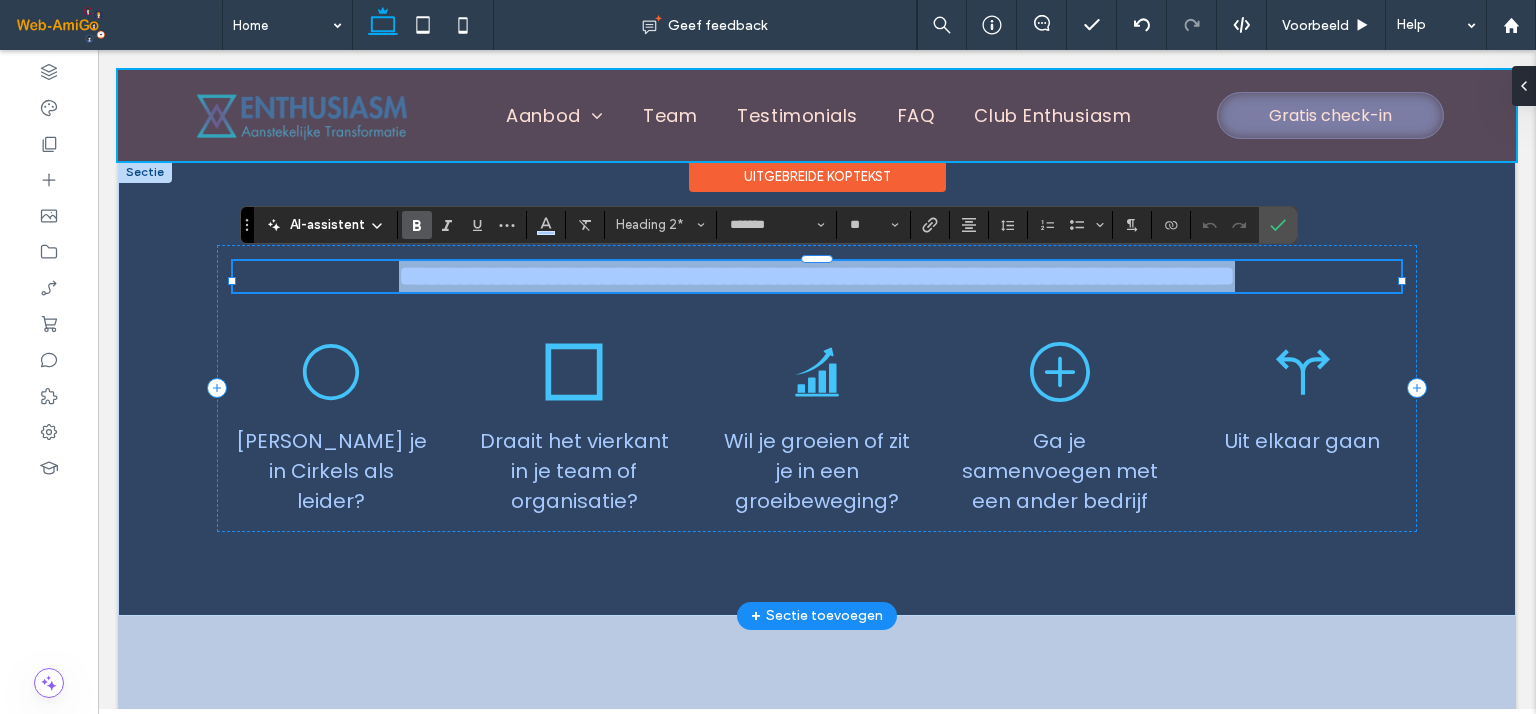 type on "**" 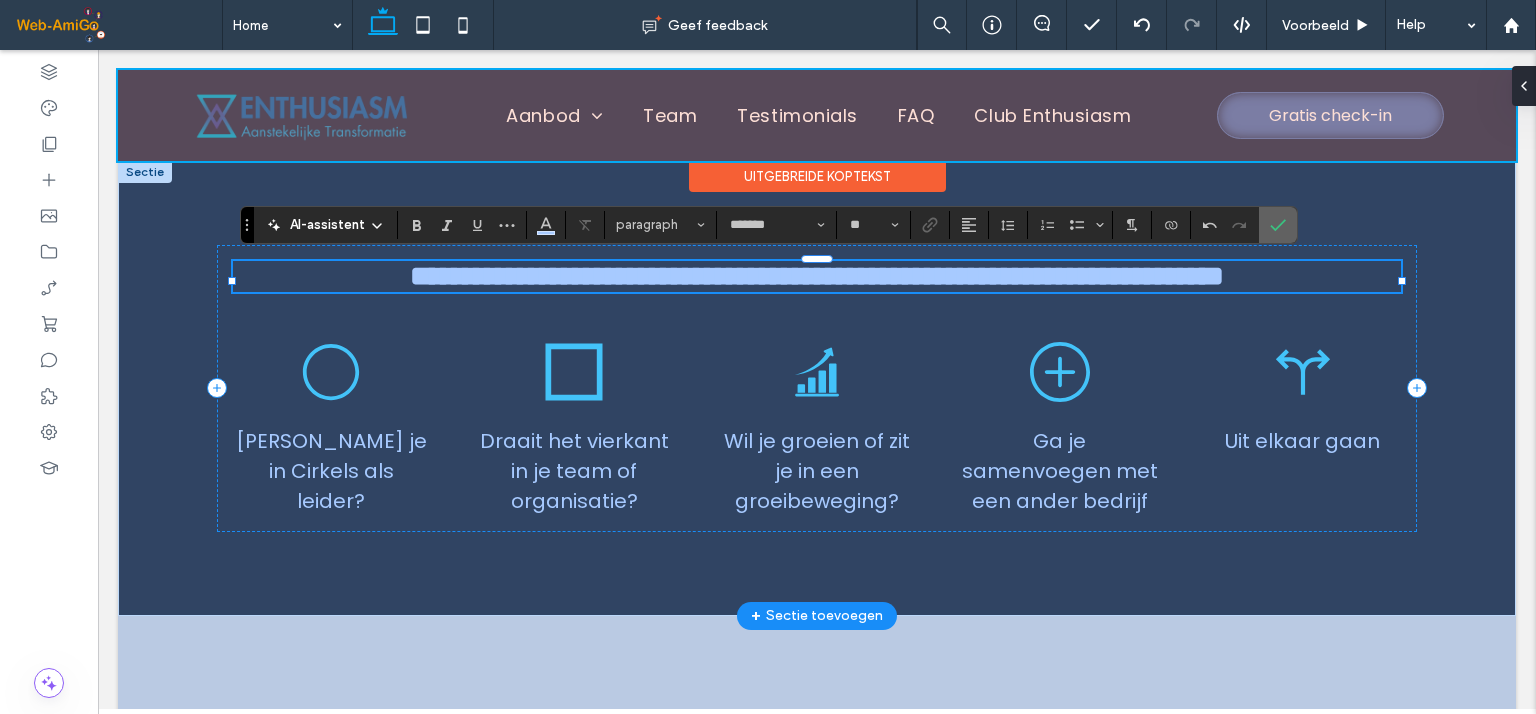 click 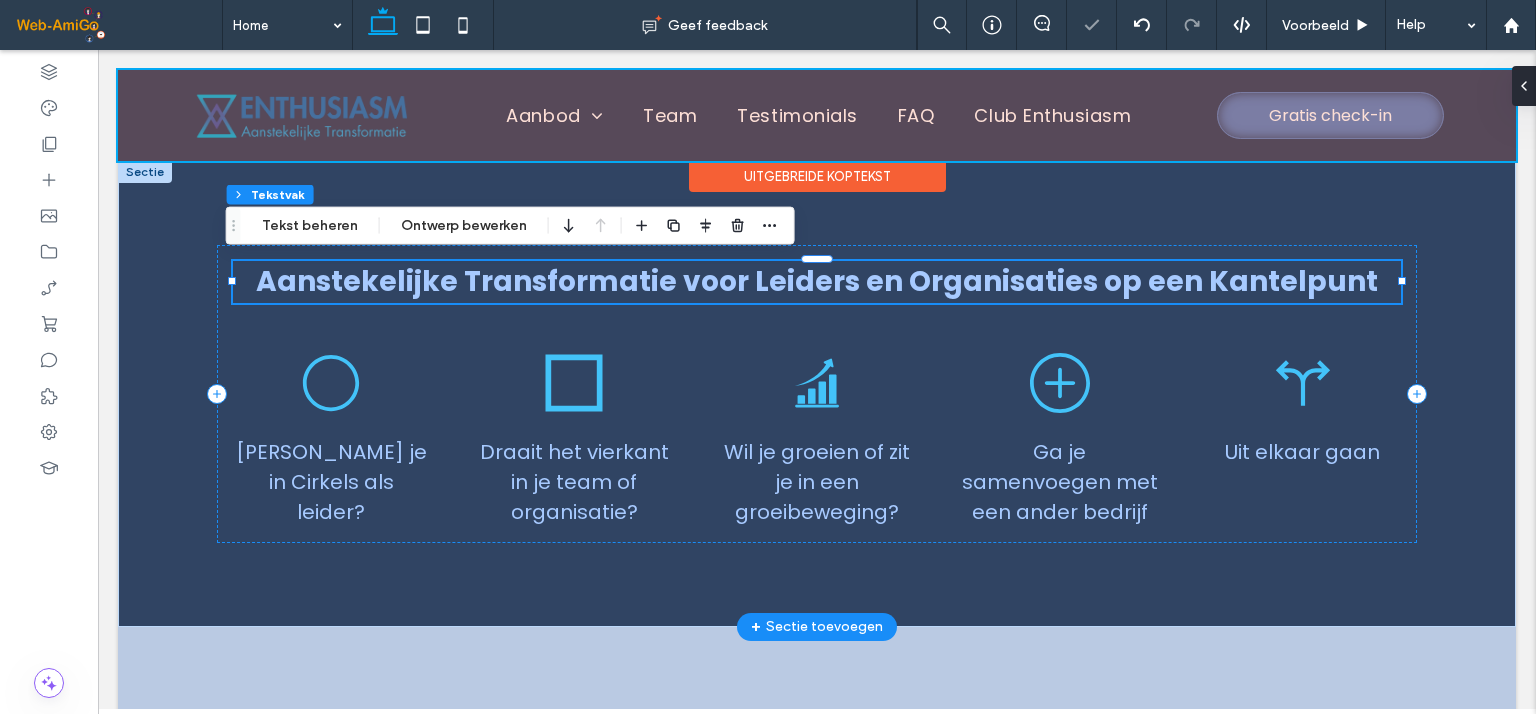 click on "Aanstekelijke Transformatie voor Leiders en Organisaties op een Kantelpunt" at bounding box center [817, 281] 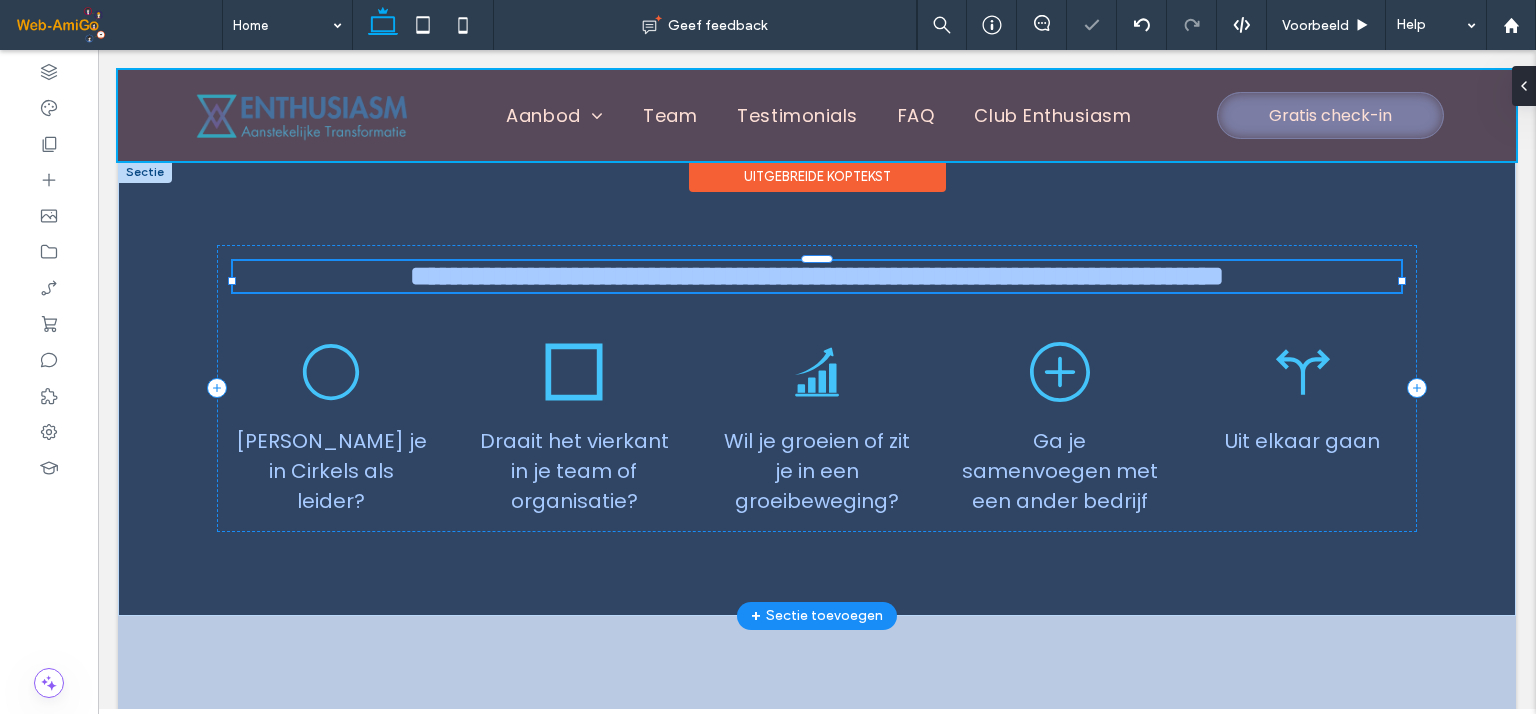 type on "*******" 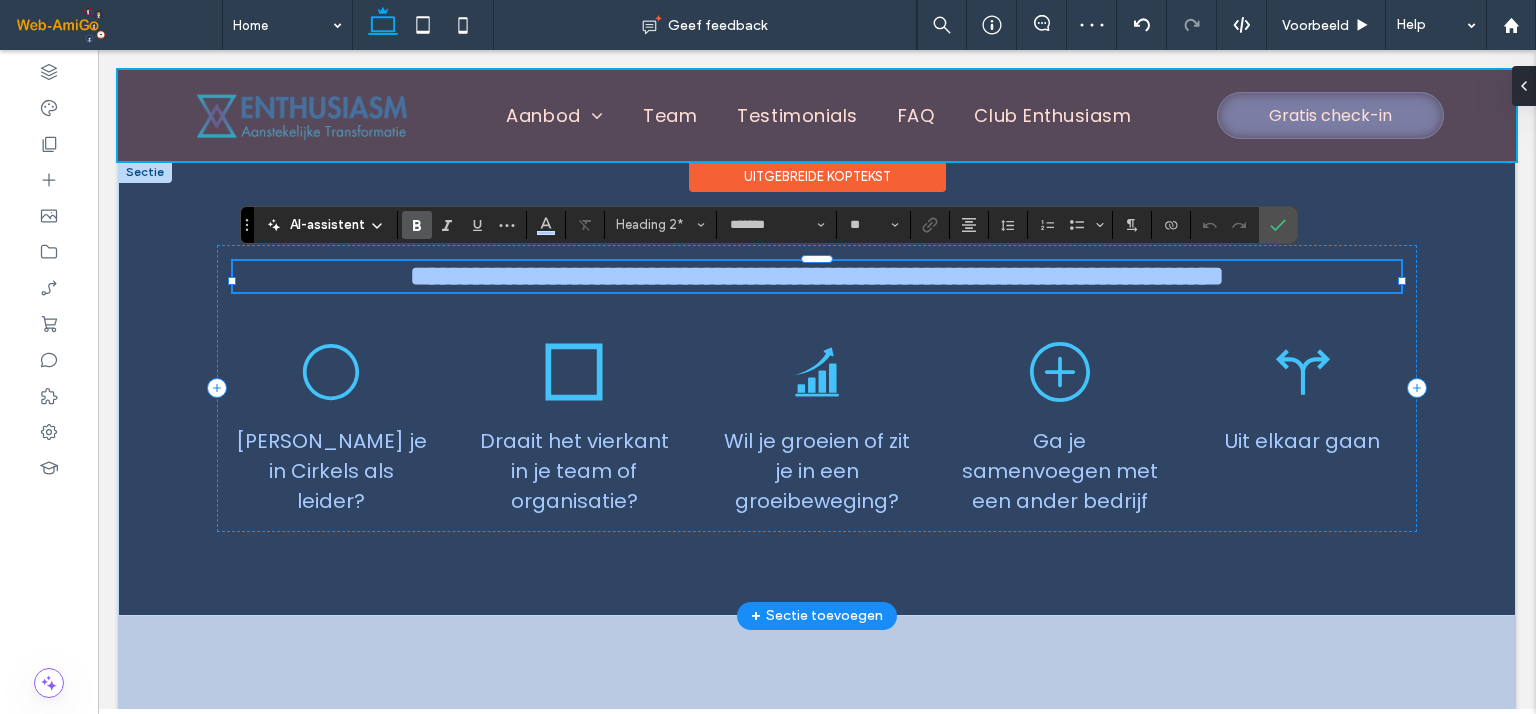 click on "**********" at bounding box center (817, 276) 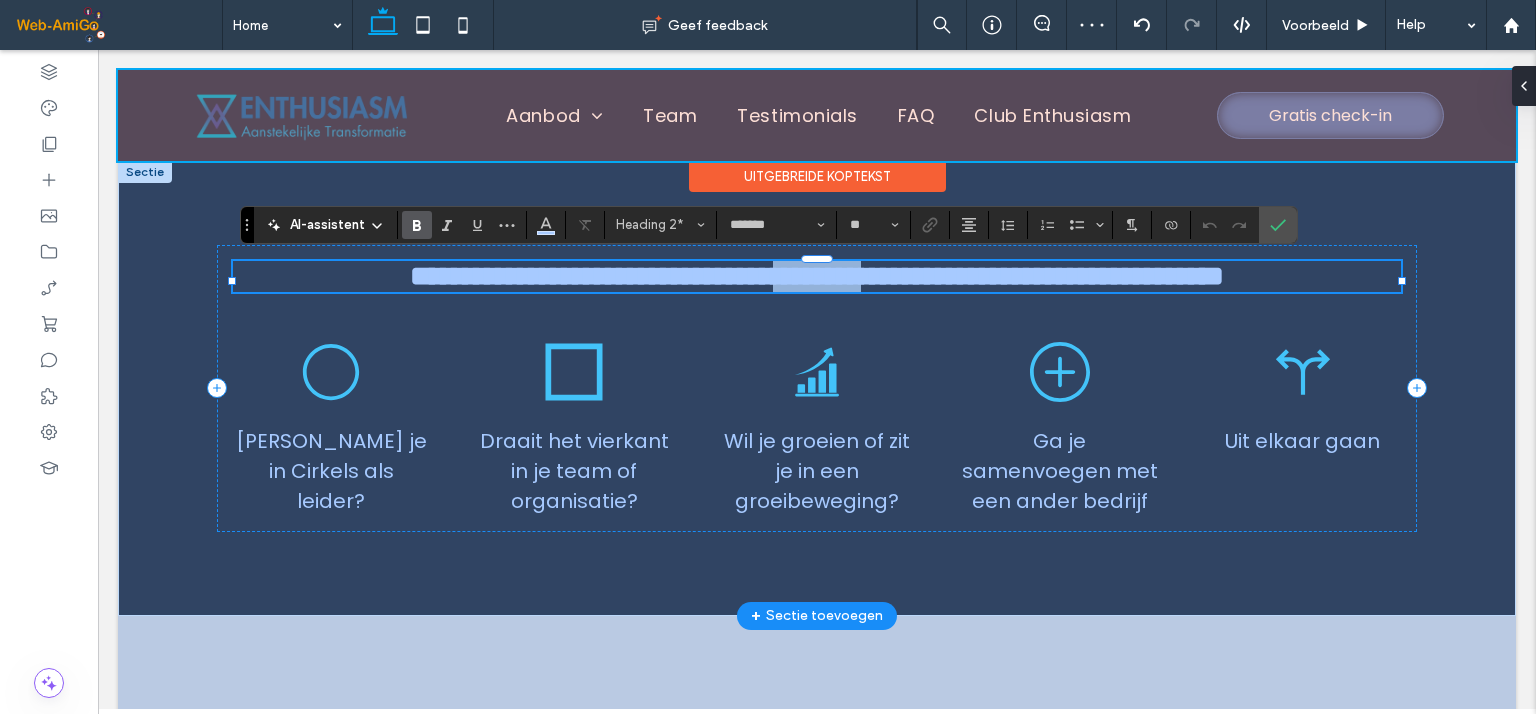 click on "**********" at bounding box center (817, 276) 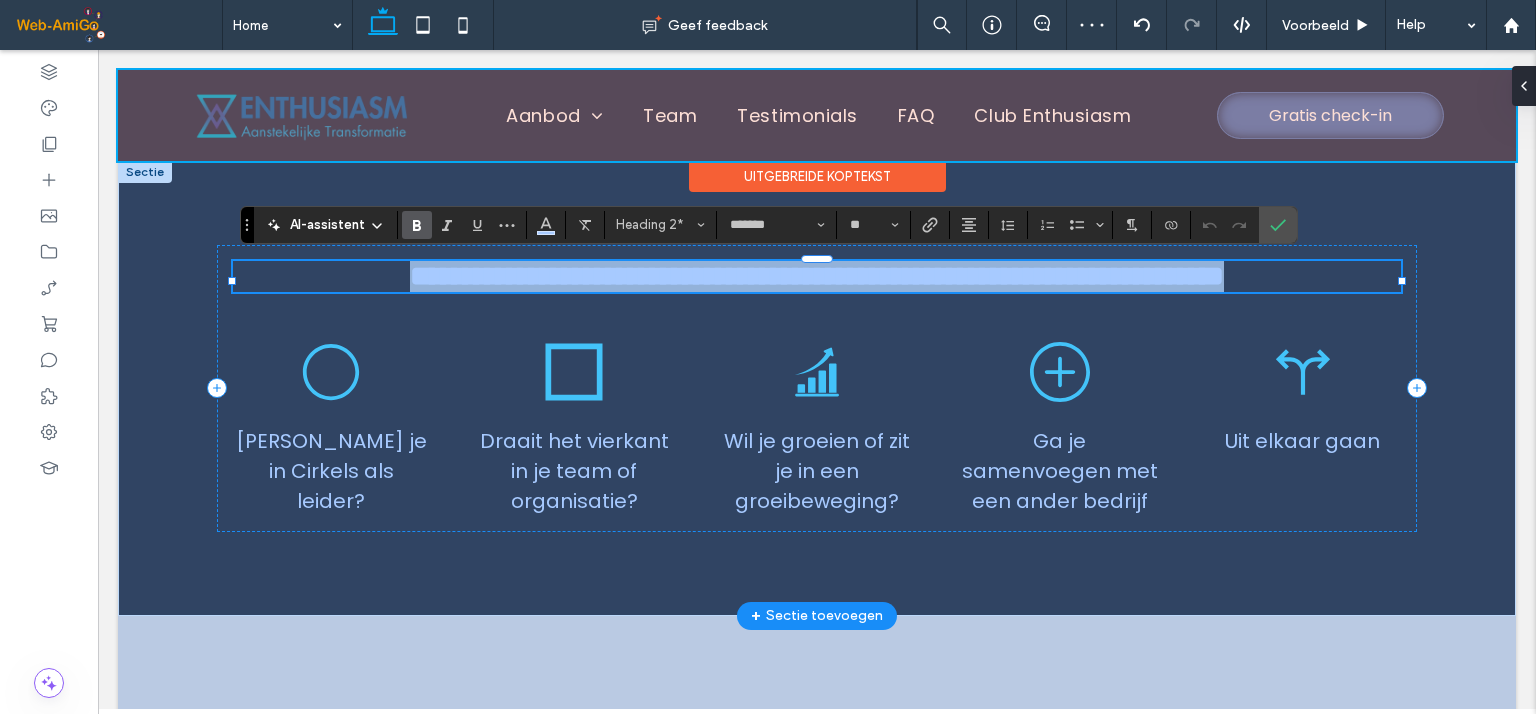 click on "**********" at bounding box center (817, 276) 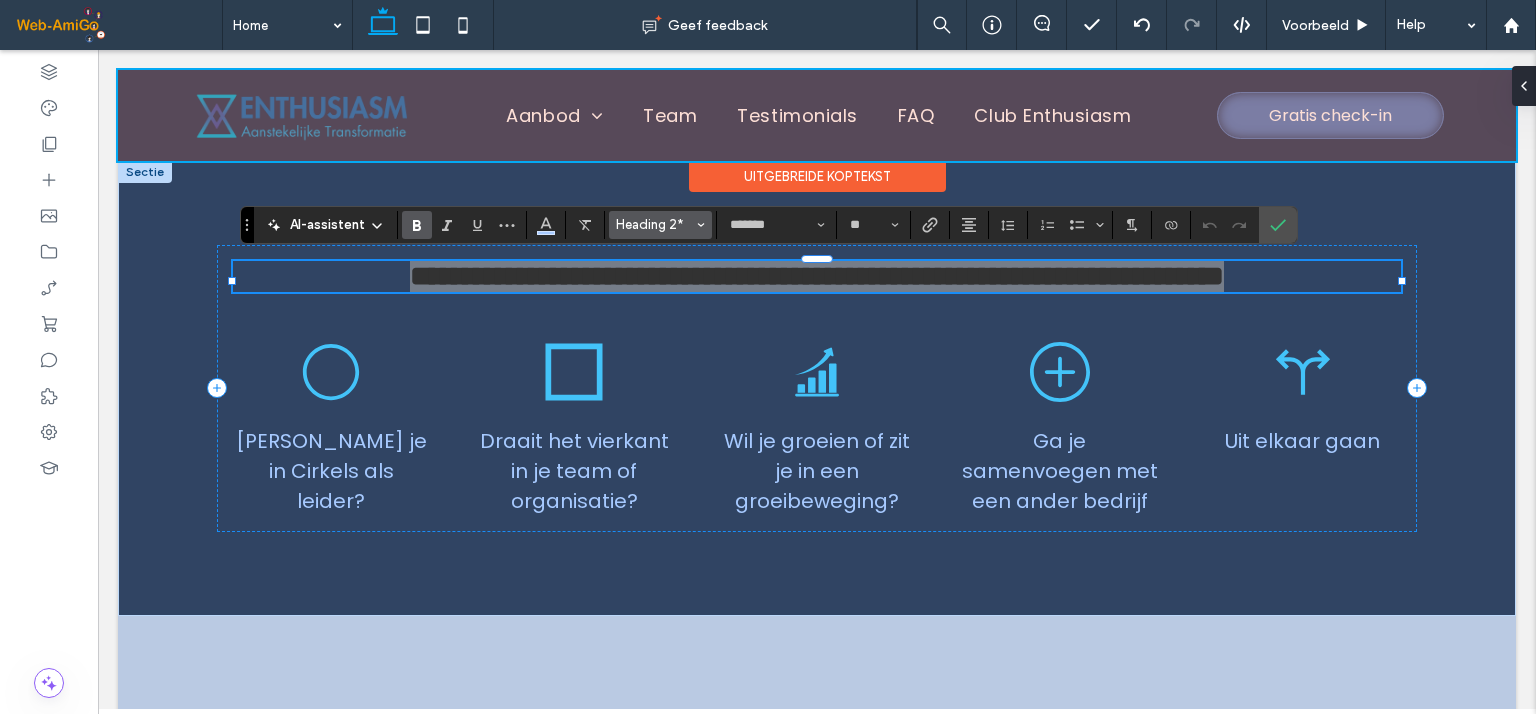 click on "Heading 2*" at bounding box center (655, 224) 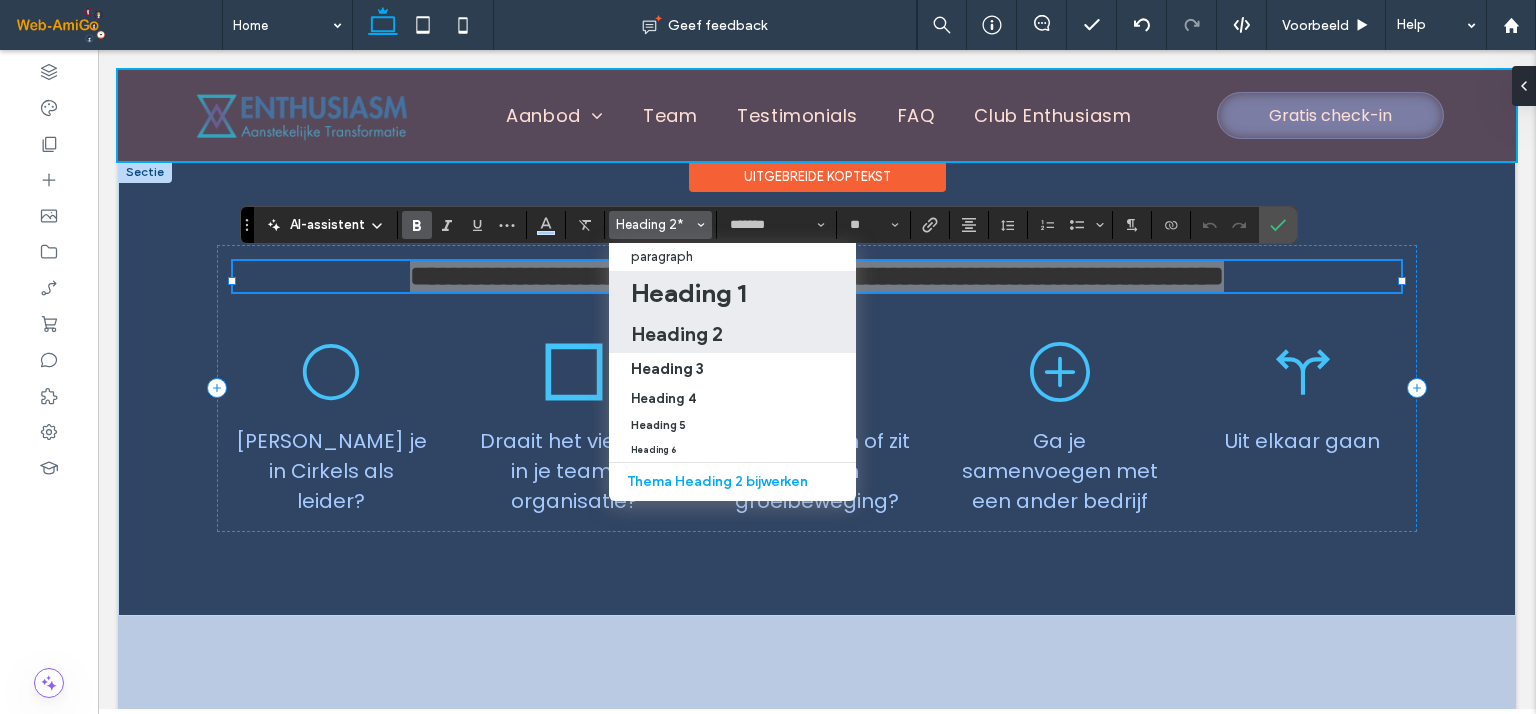 click on "Heading 1" at bounding box center (688, 293) 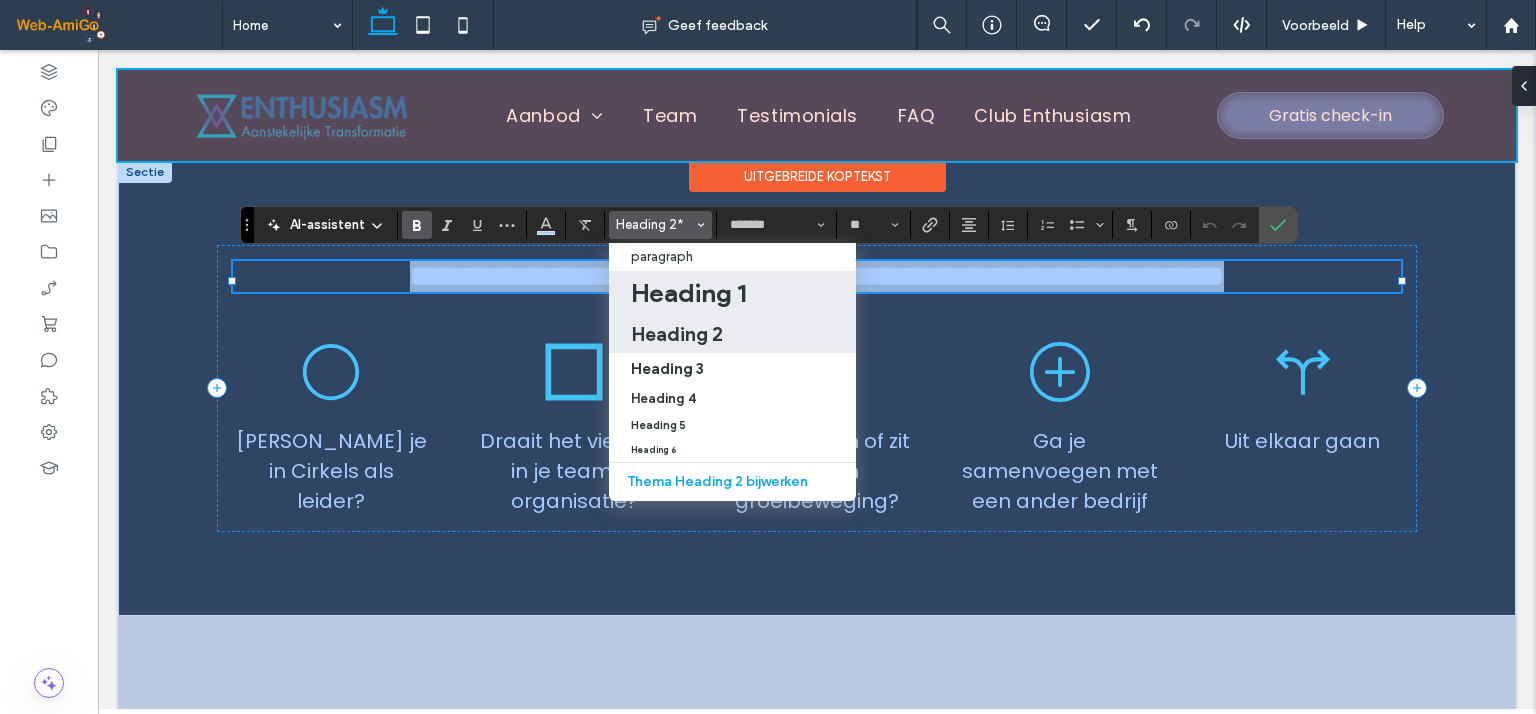 type on "**" 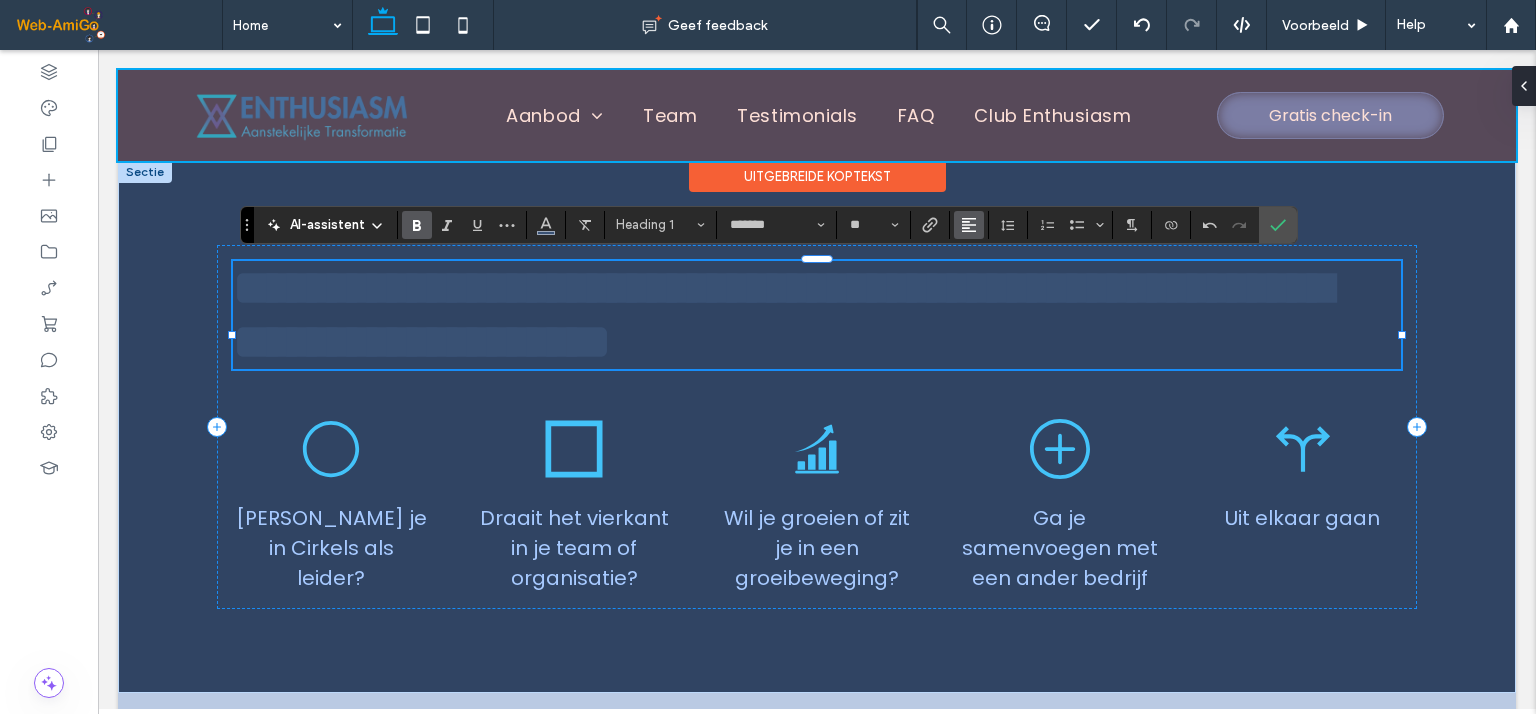 click 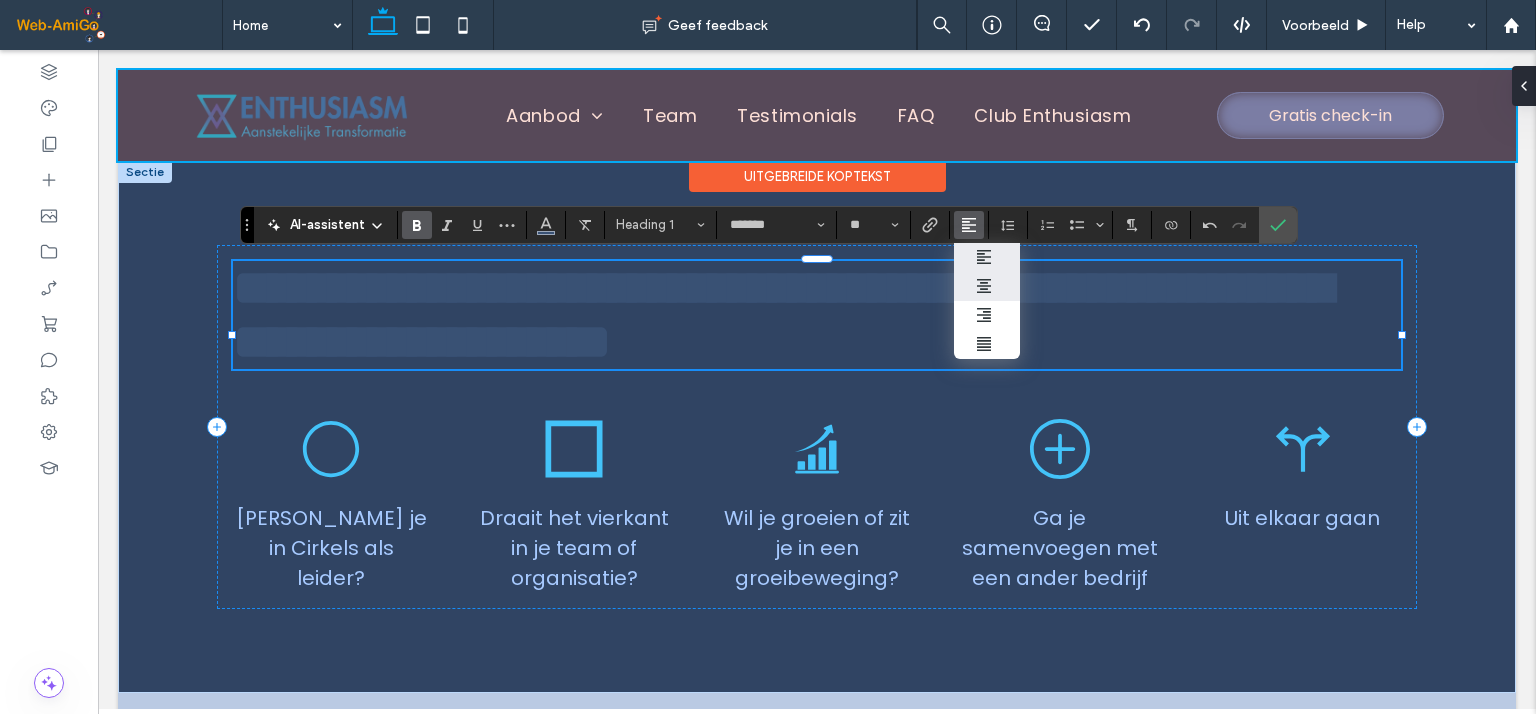 click 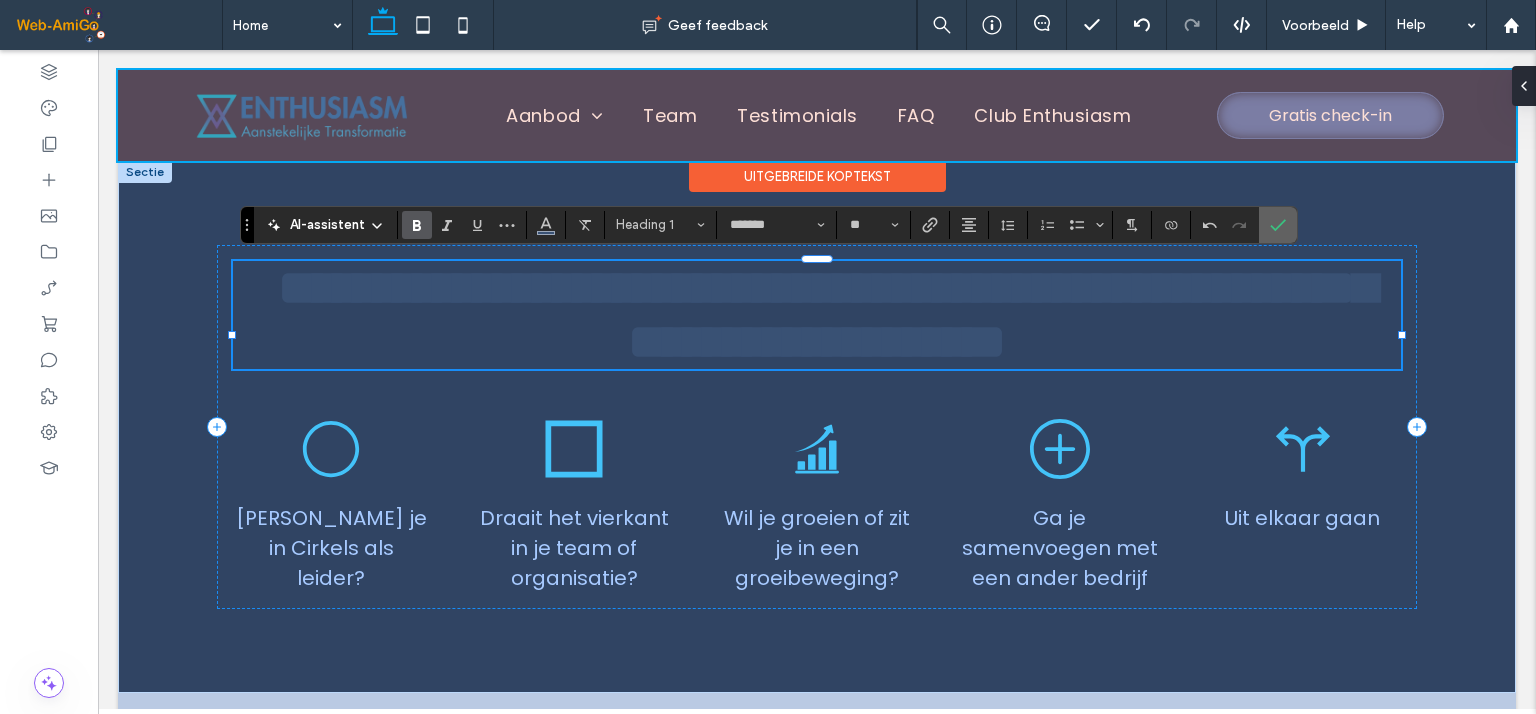 click 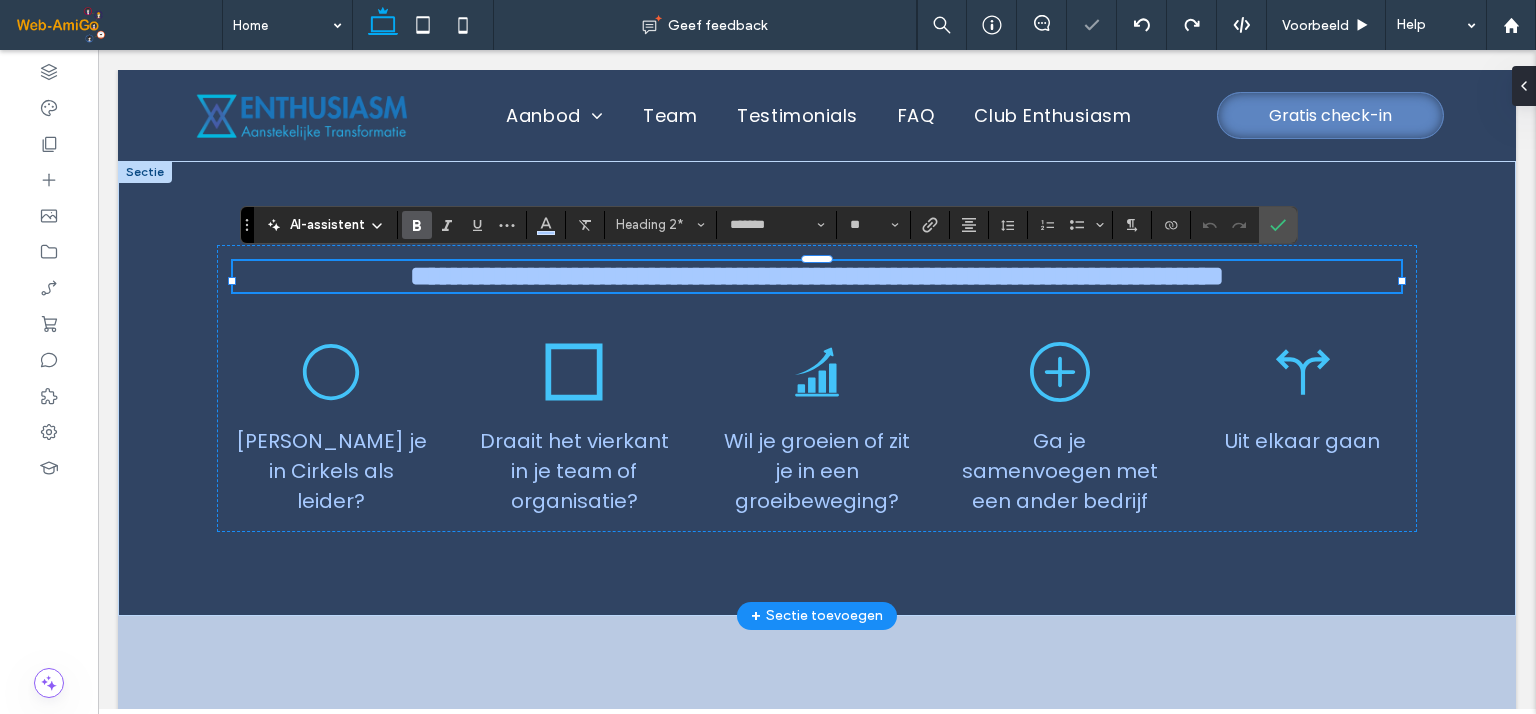 scroll, scrollTop: 0, scrollLeft: 0, axis: both 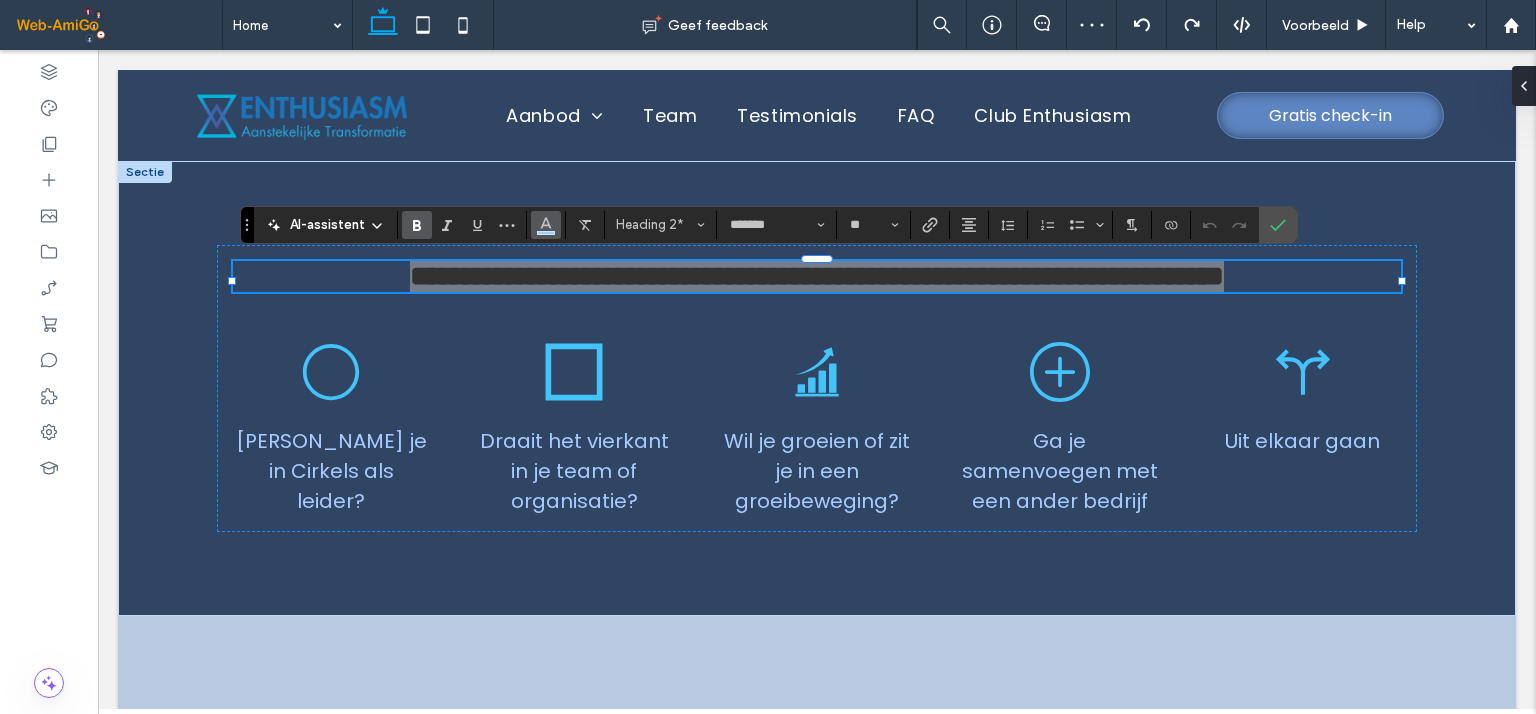 click 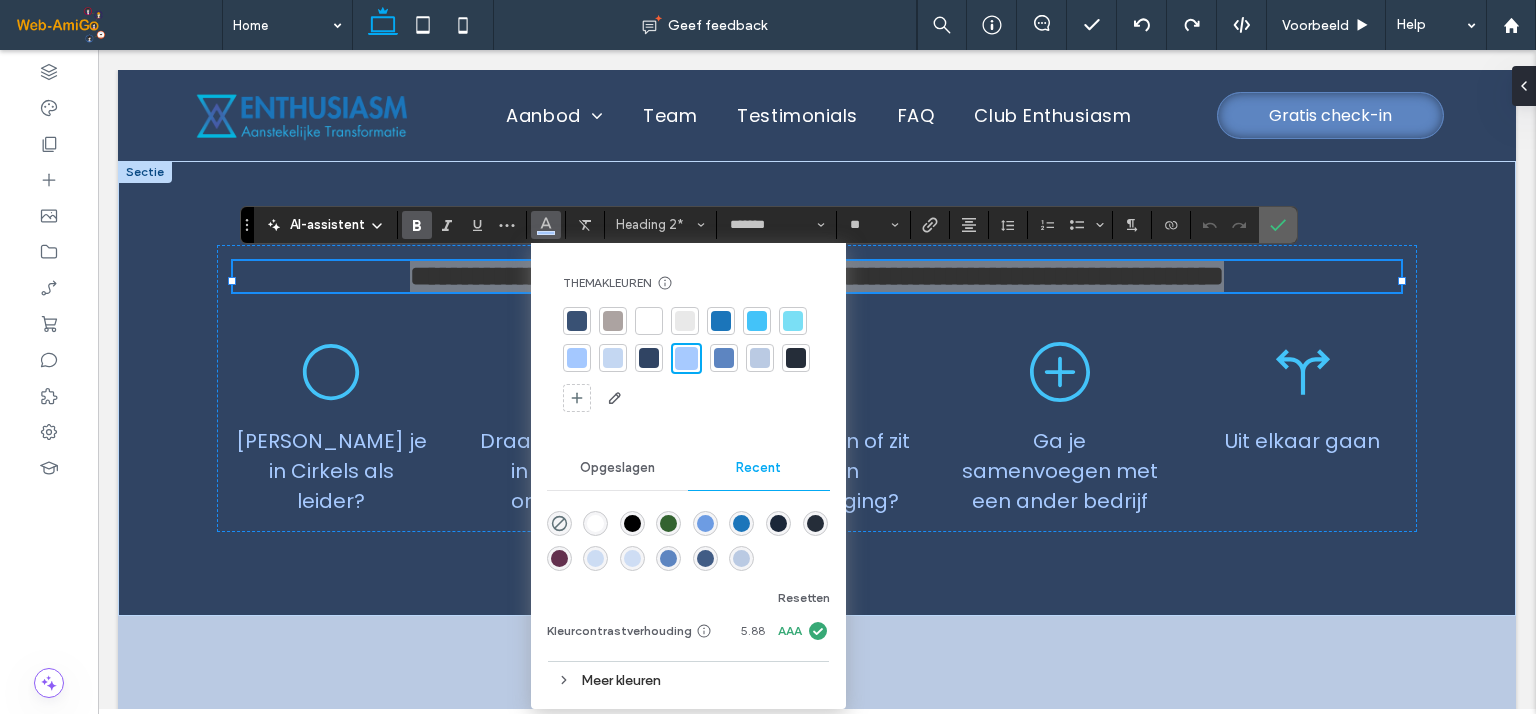 drag, startPoint x: 1275, startPoint y: 220, endPoint x: 1173, endPoint y: 171, distance: 113.15918 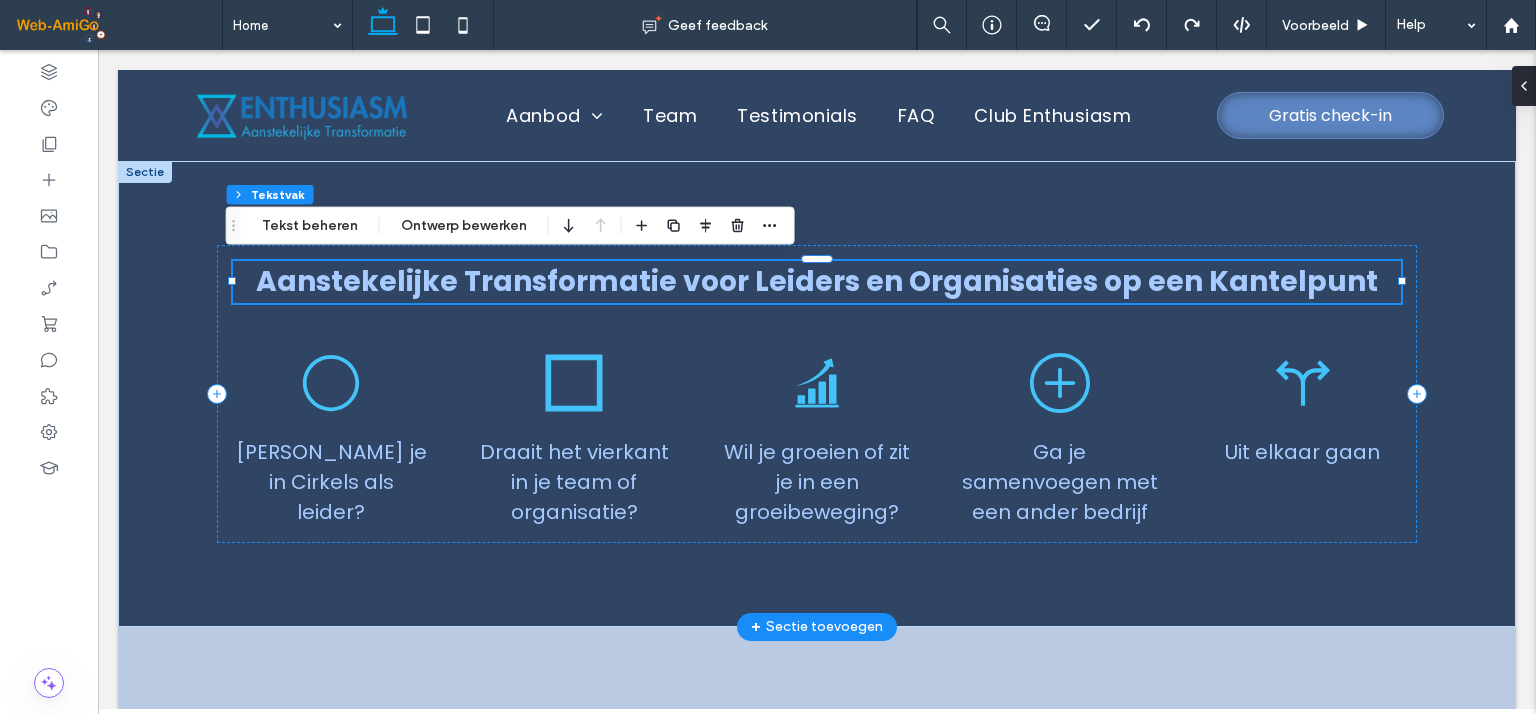 click on "Aanstekelijke Transformatie voor Leiders en Organisaties op een Kantelpunt" at bounding box center (817, 281) 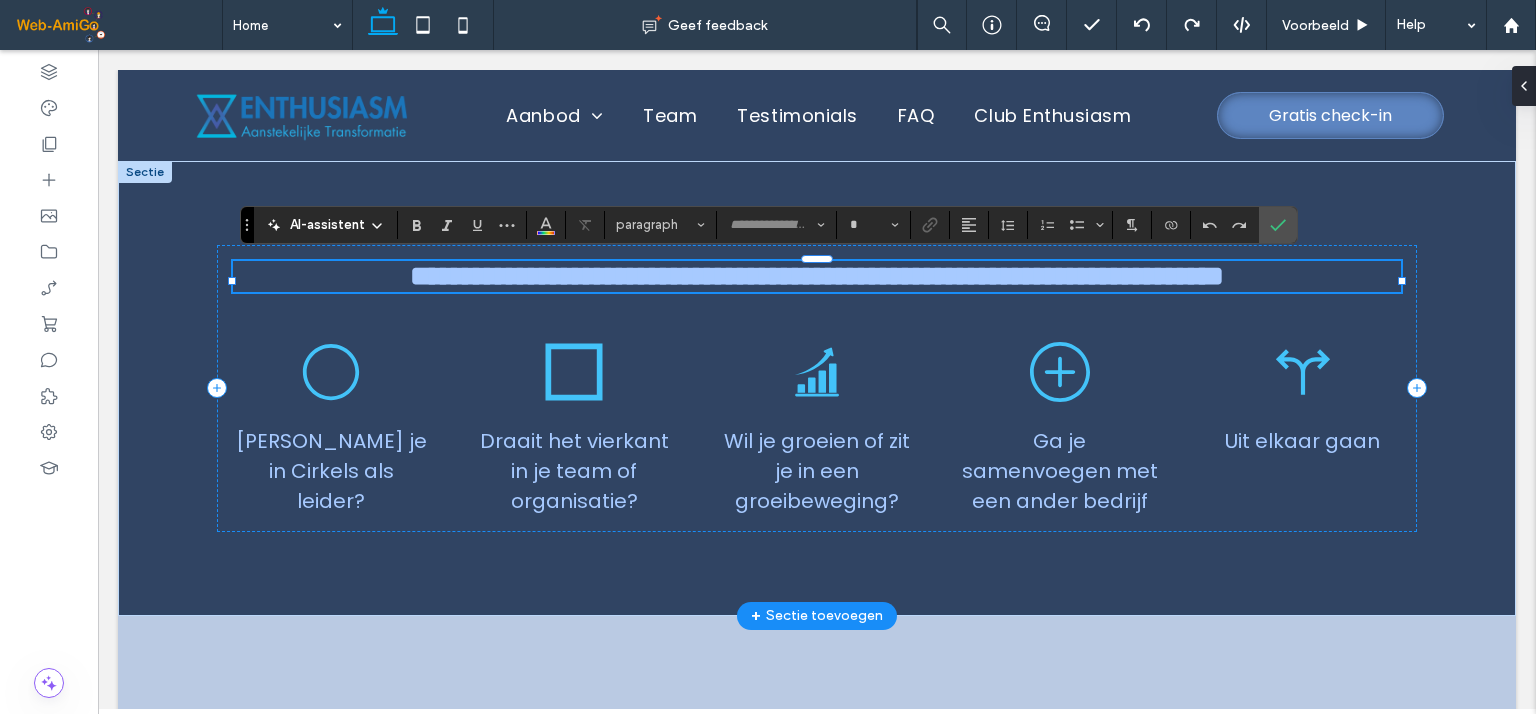type on "*******" 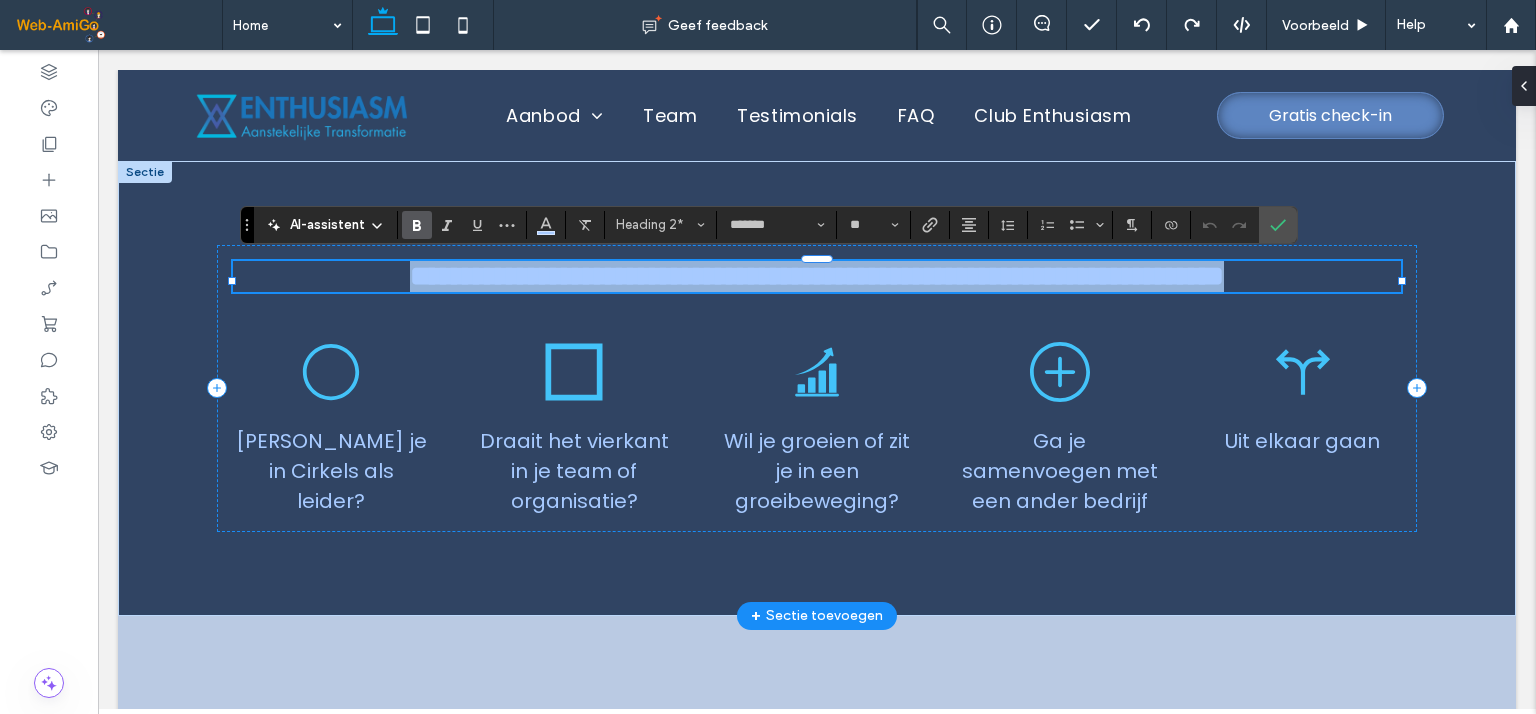 click on "**********" at bounding box center (817, 276) 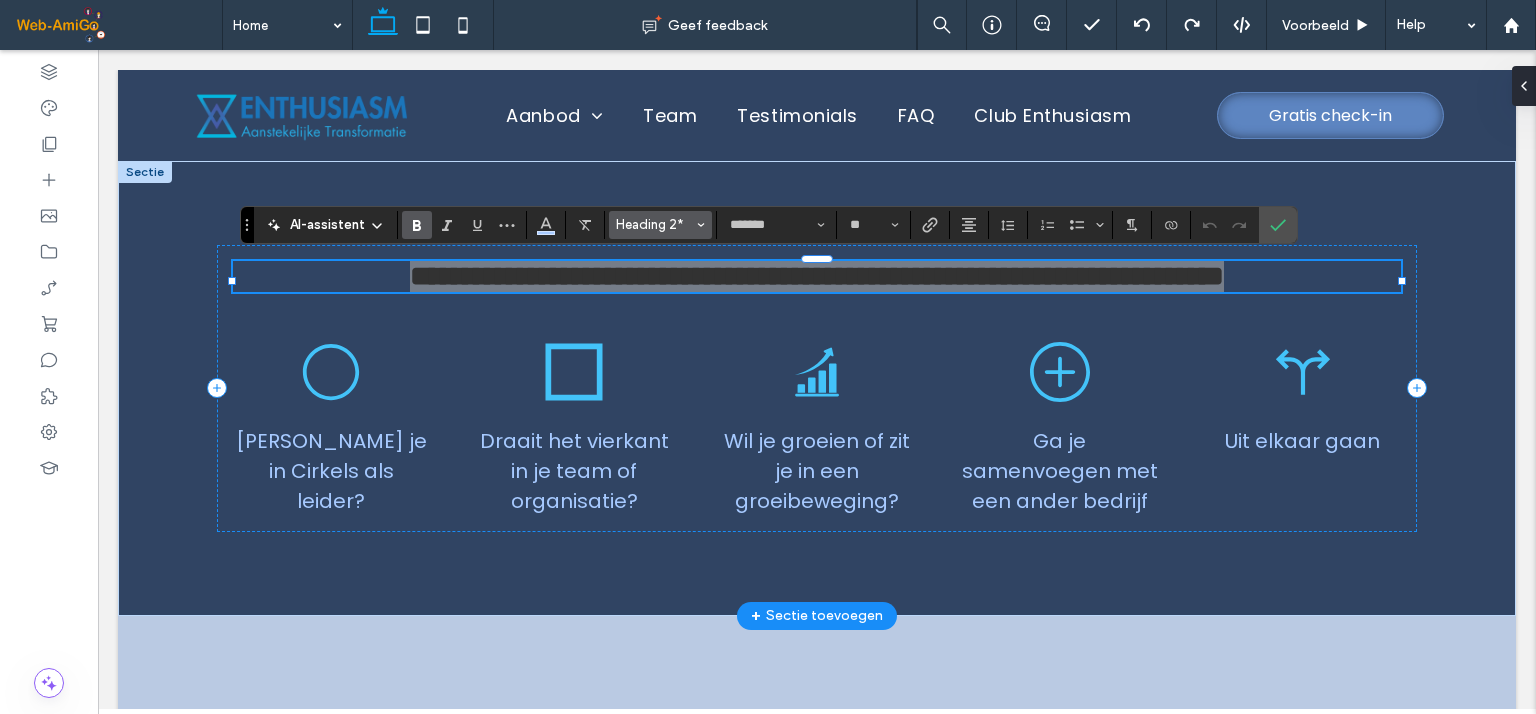 click on "Heading 2*" at bounding box center [655, 224] 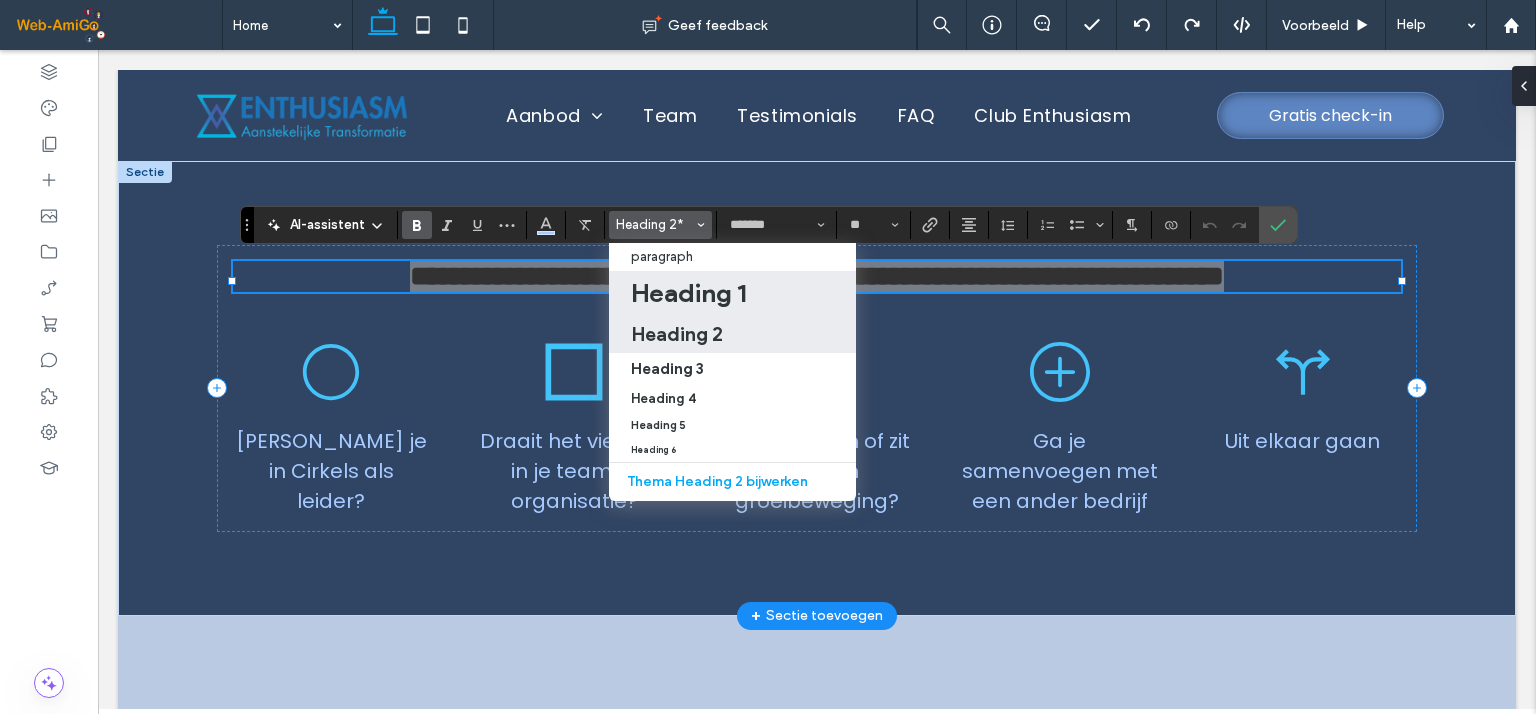 click on "Heading 1" at bounding box center [688, 293] 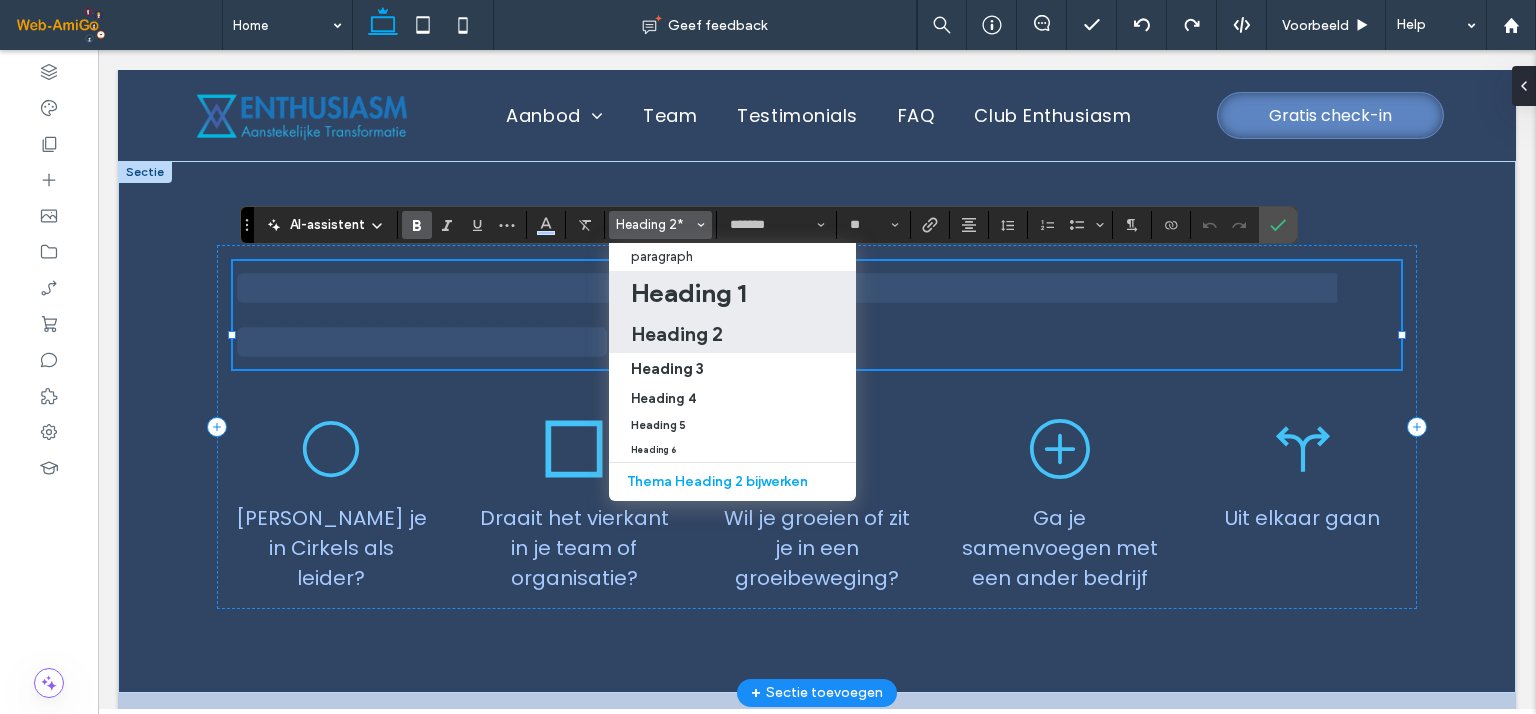 type on "**" 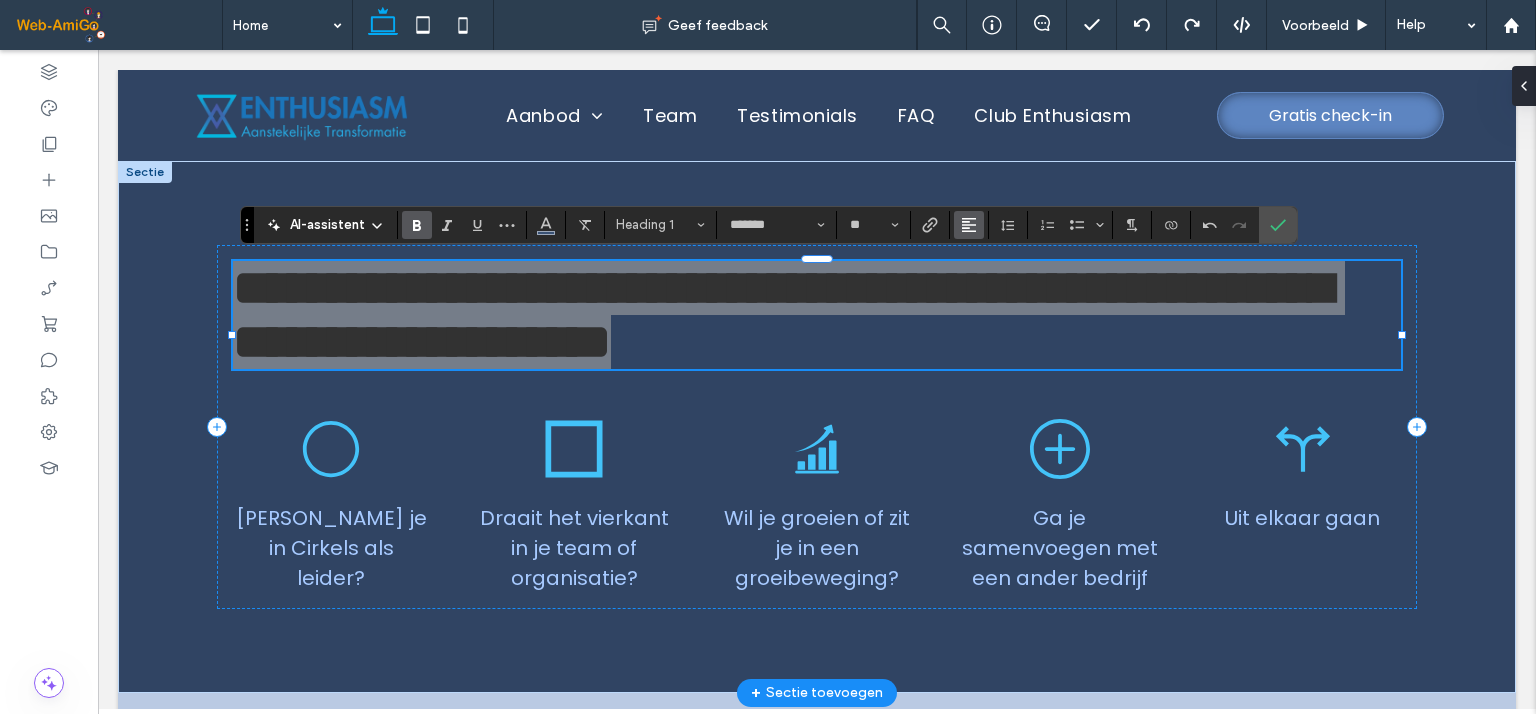 click 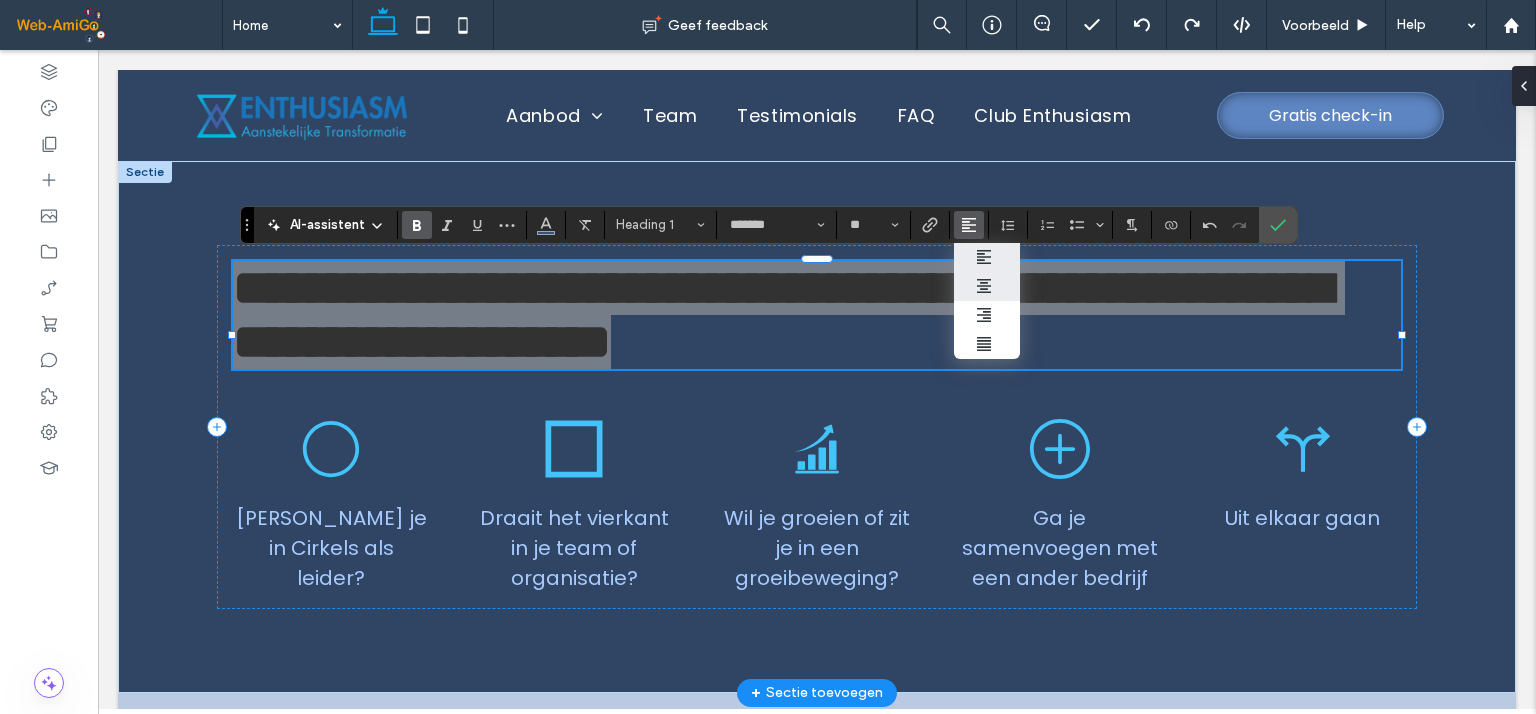 click 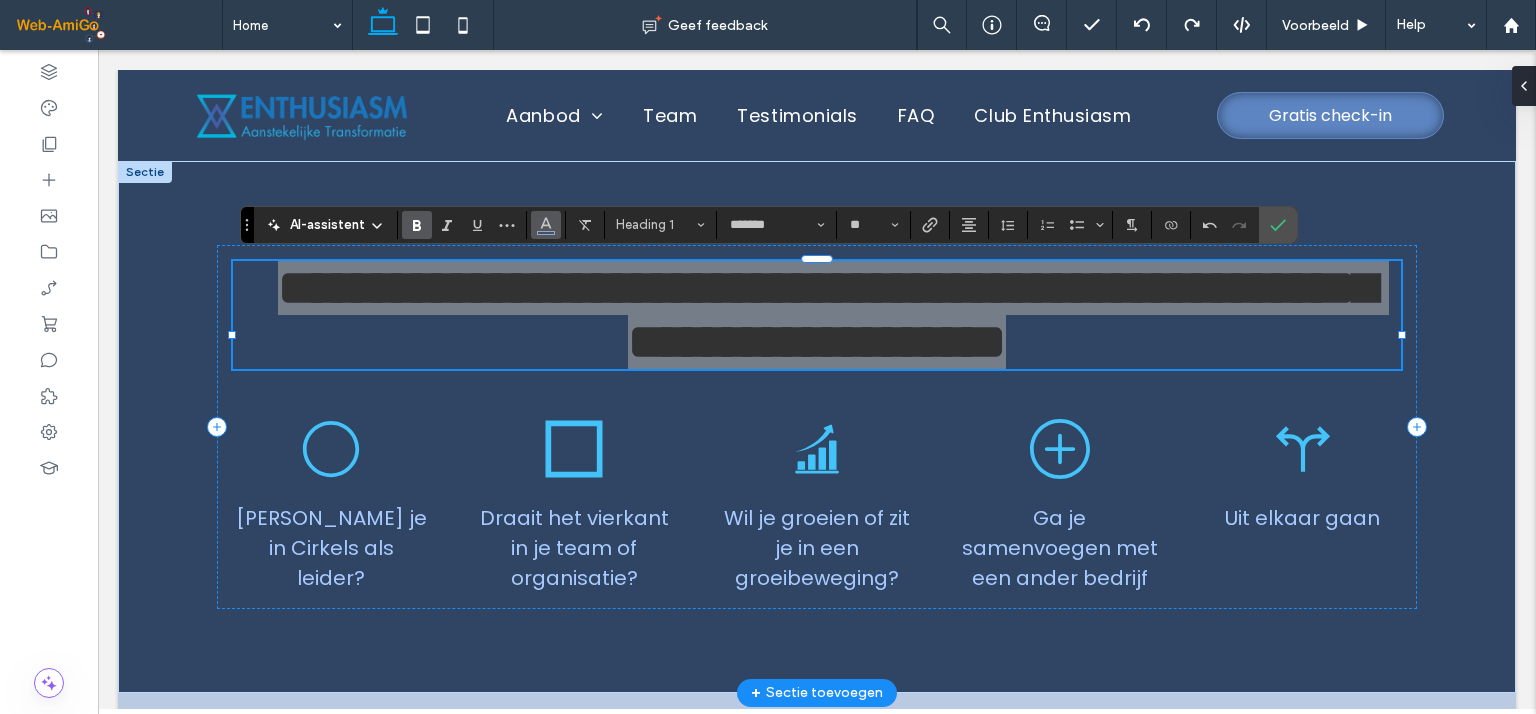 click 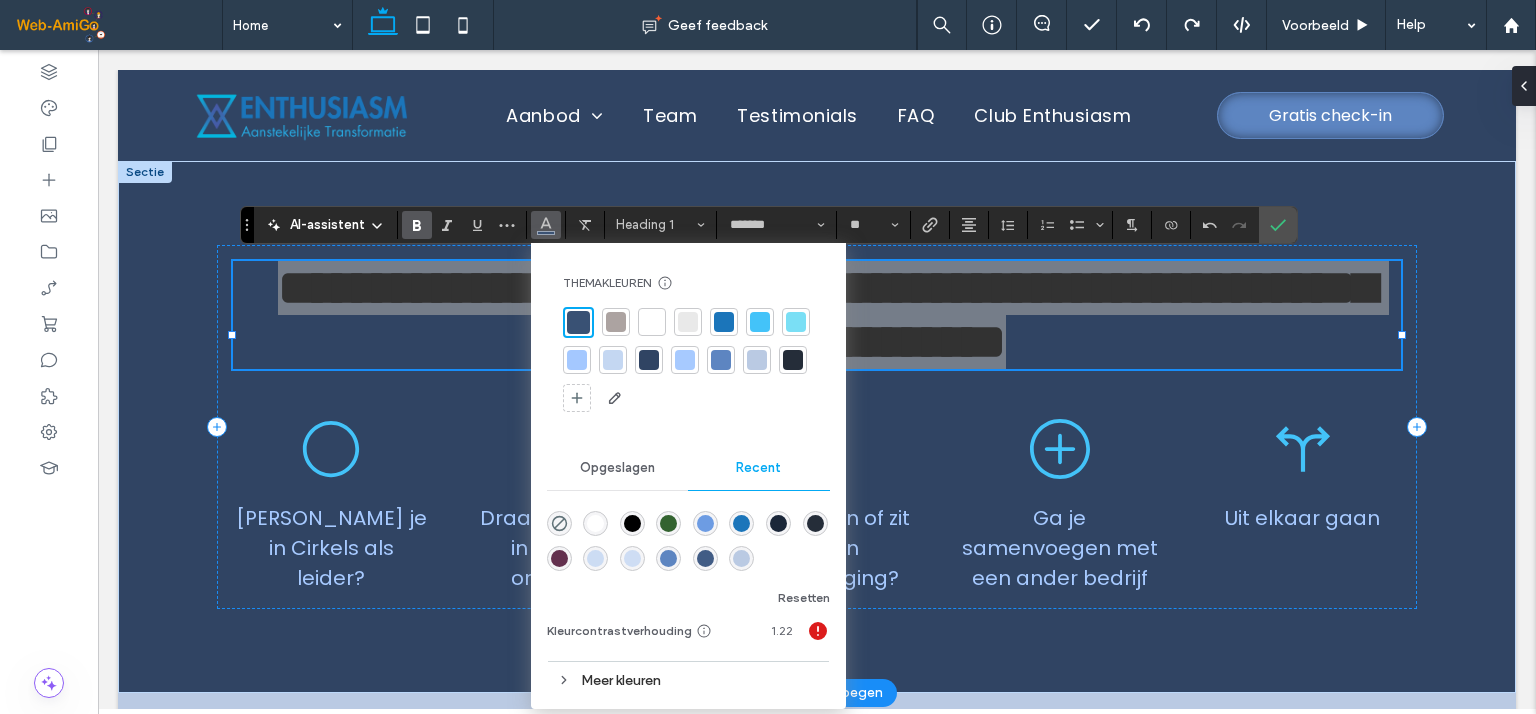 click at bounding box center [685, 360] 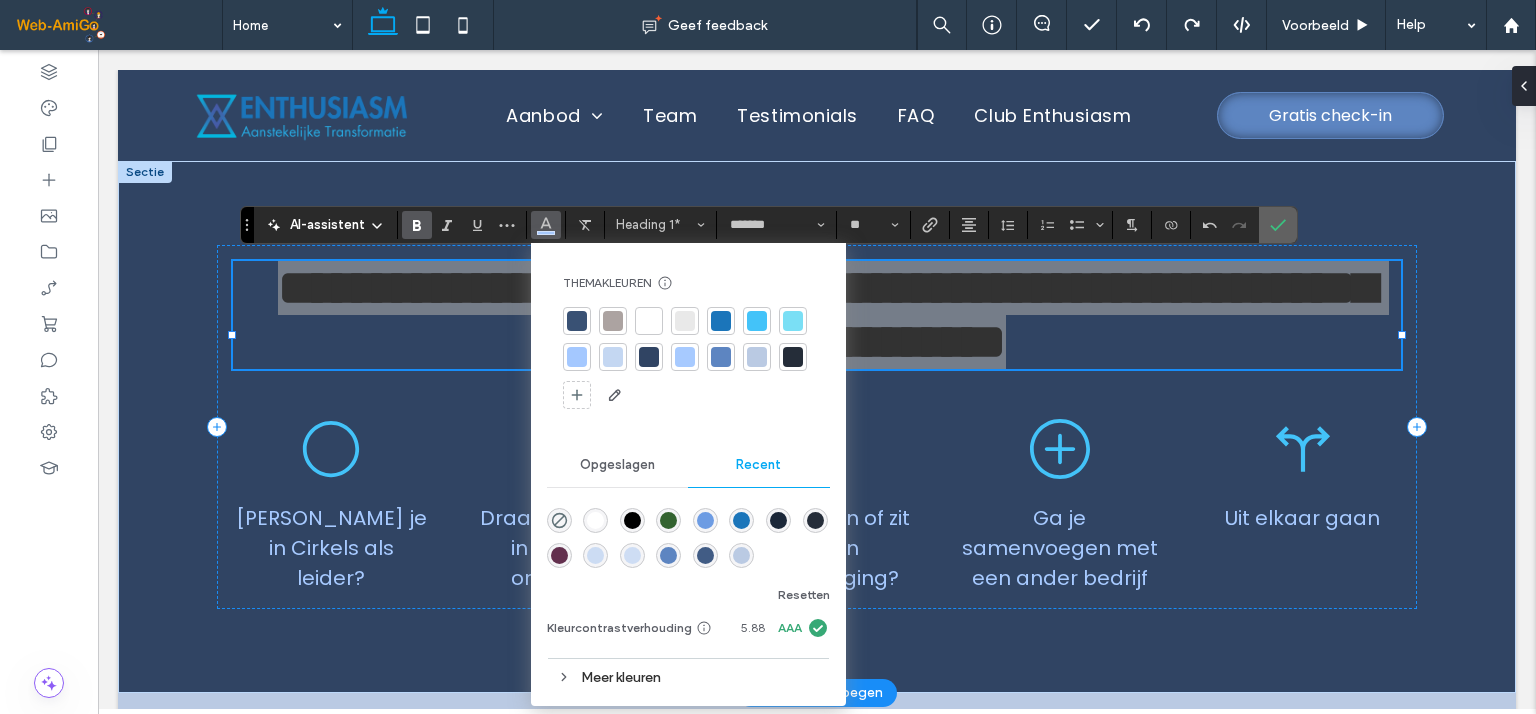click 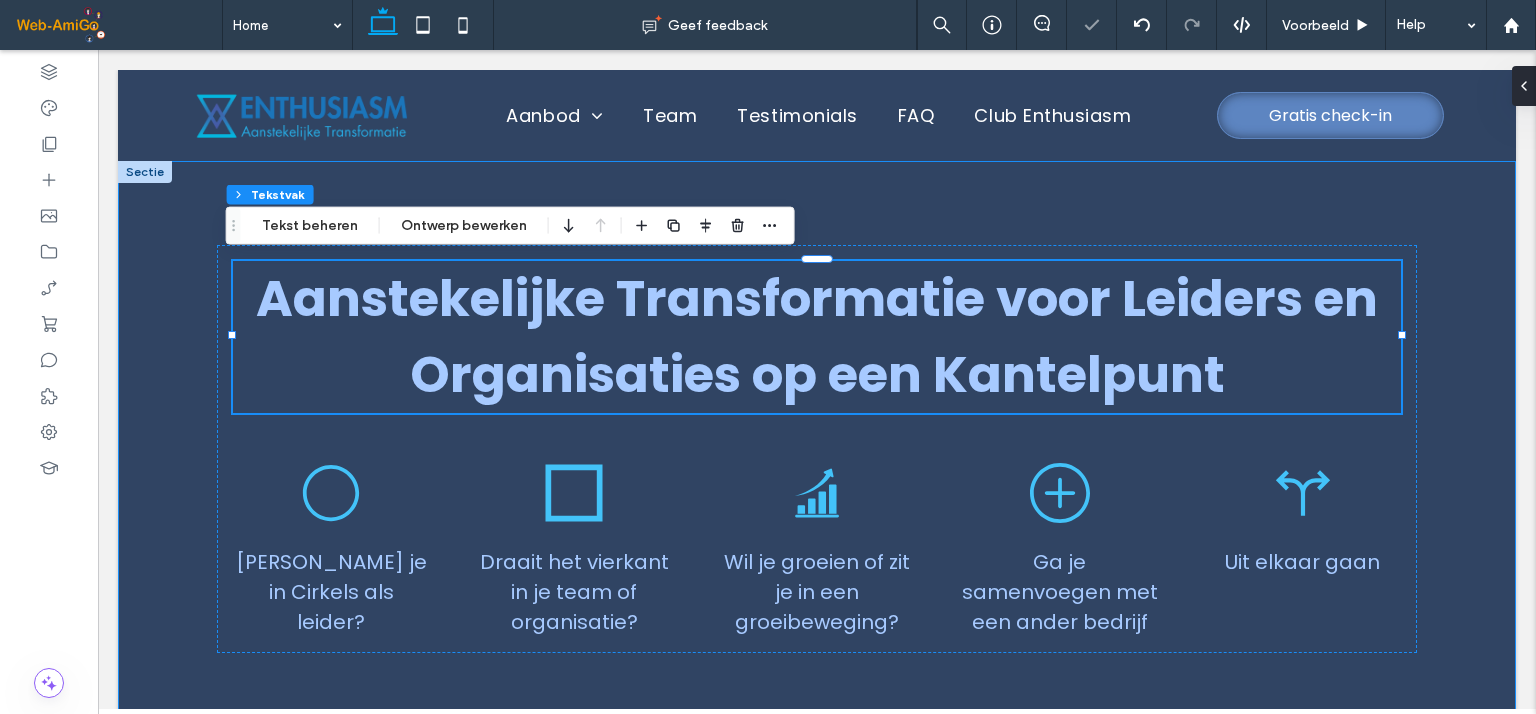 click on "Aanstekelijke Transformatie voor Leiders en Organisaties op een Kantelpunt
Draai je in Cirkels als leider?
Draait het vierkant in je team of organisatie?
Wil je groeien of zit je in een groeibeweging?
Ga je samenvoegen met een ander bedrijf
Uit elkaar gaan" at bounding box center (817, 449) 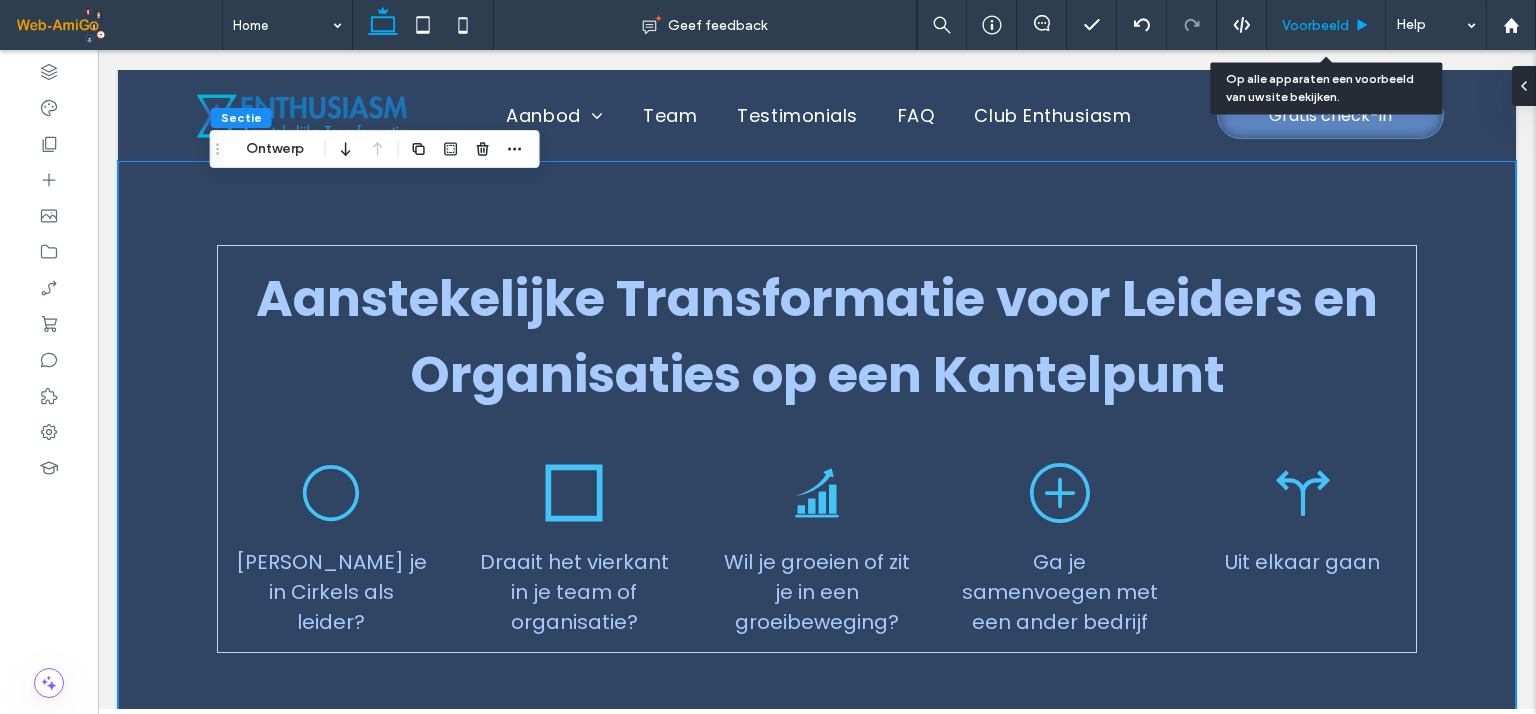 drag, startPoint x: 1304, startPoint y: 27, endPoint x: 1264, endPoint y: 302, distance: 277.89386 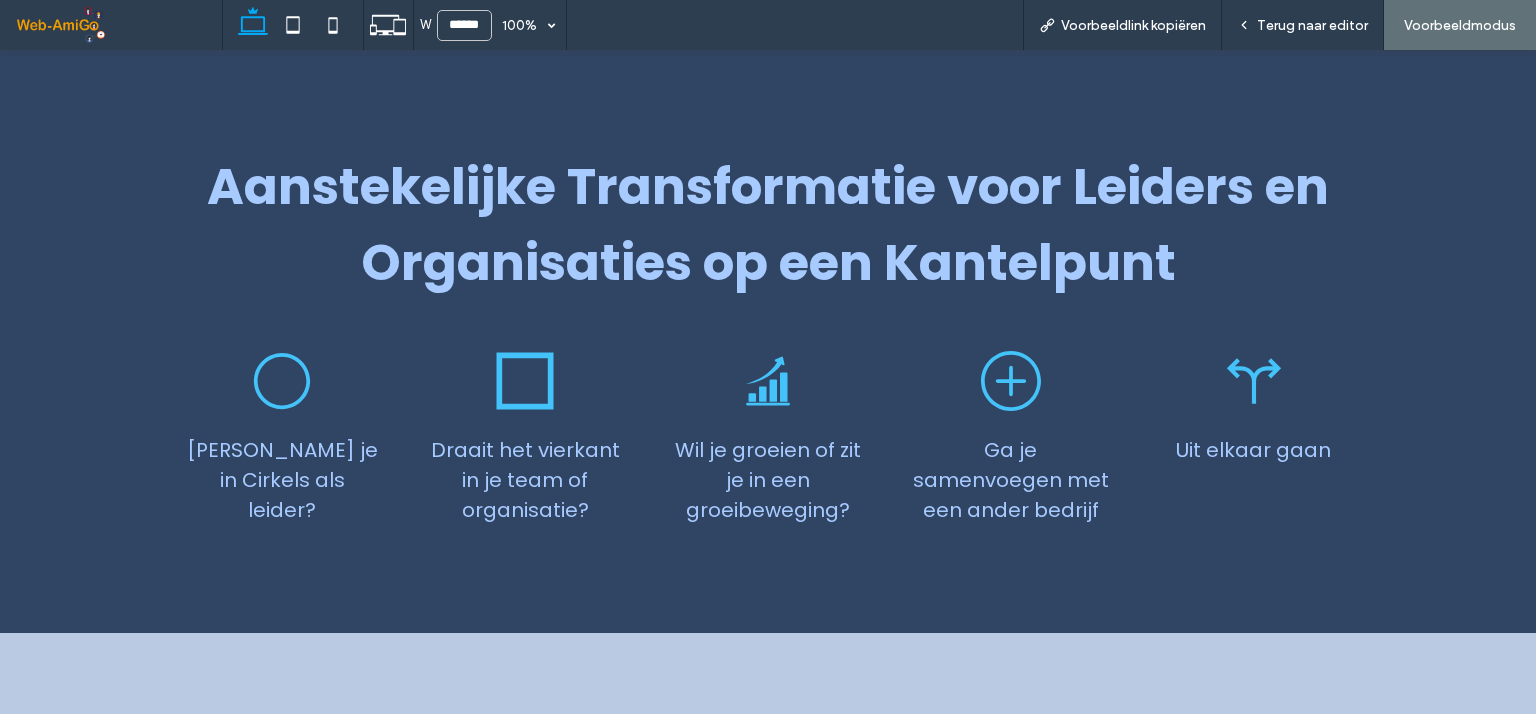 scroll, scrollTop: 0, scrollLeft: 0, axis: both 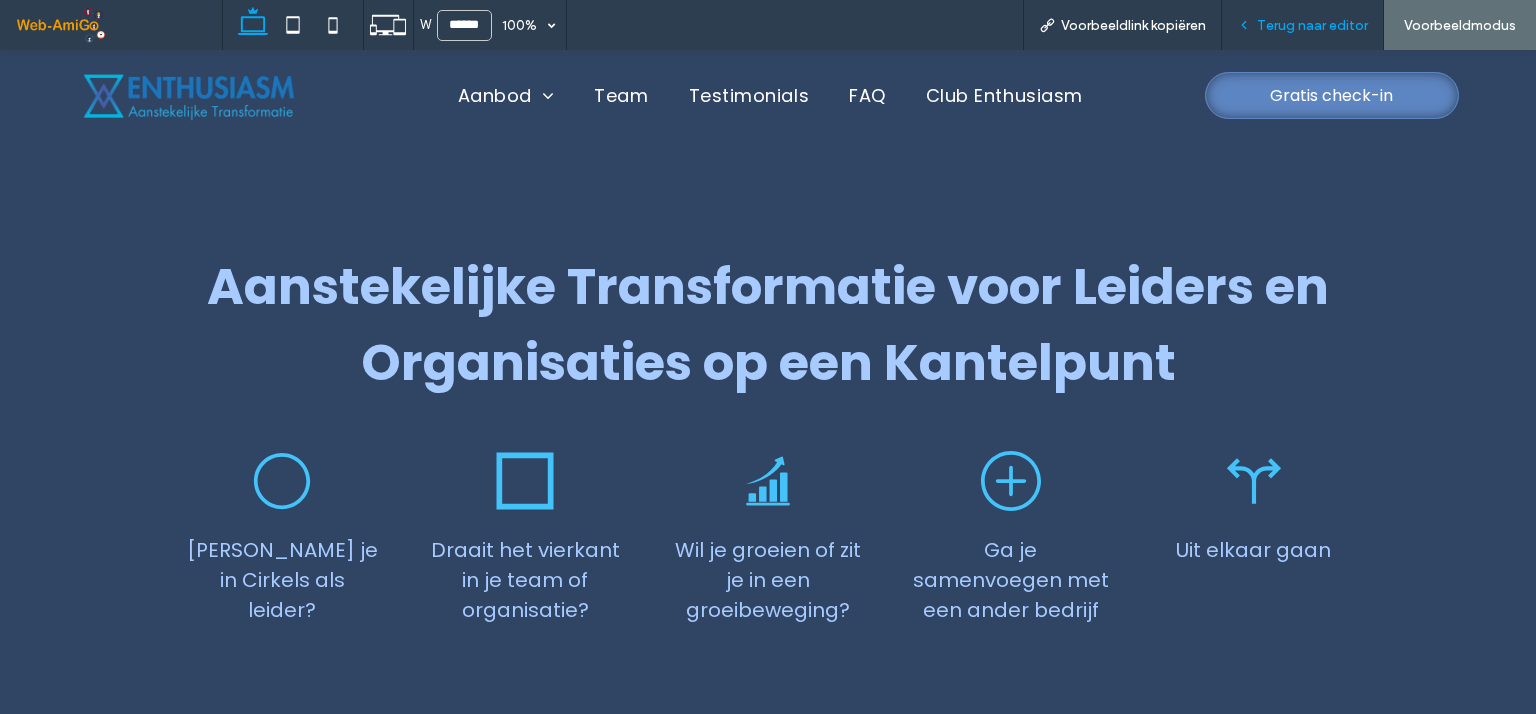 click on "Terug naar editor" at bounding box center (1312, 25) 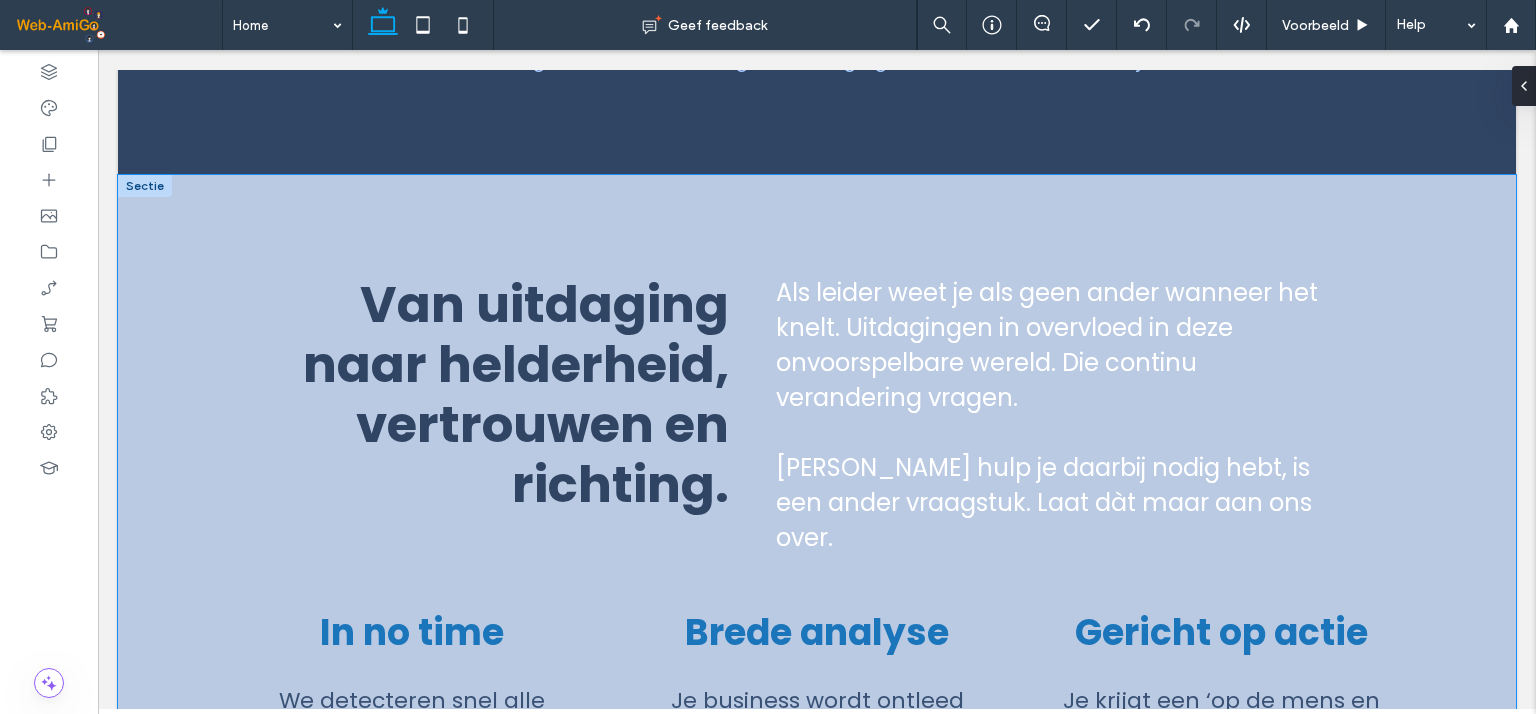 scroll, scrollTop: 600, scrollLeft: 0, axis: vertical 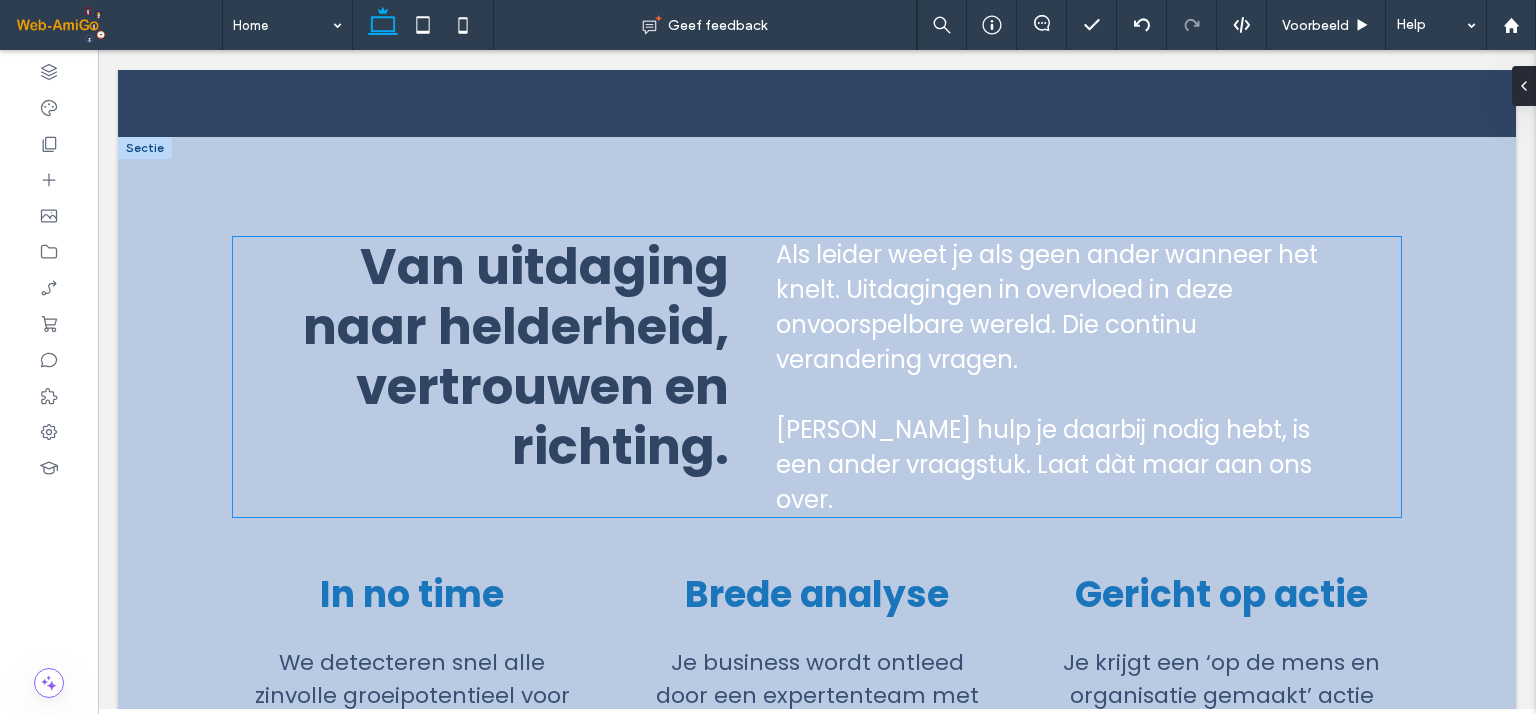 drag, startPoint x: 537, startPoint y: 343, endPoint x: 509, endPoint y: 351, distance: 29.12044 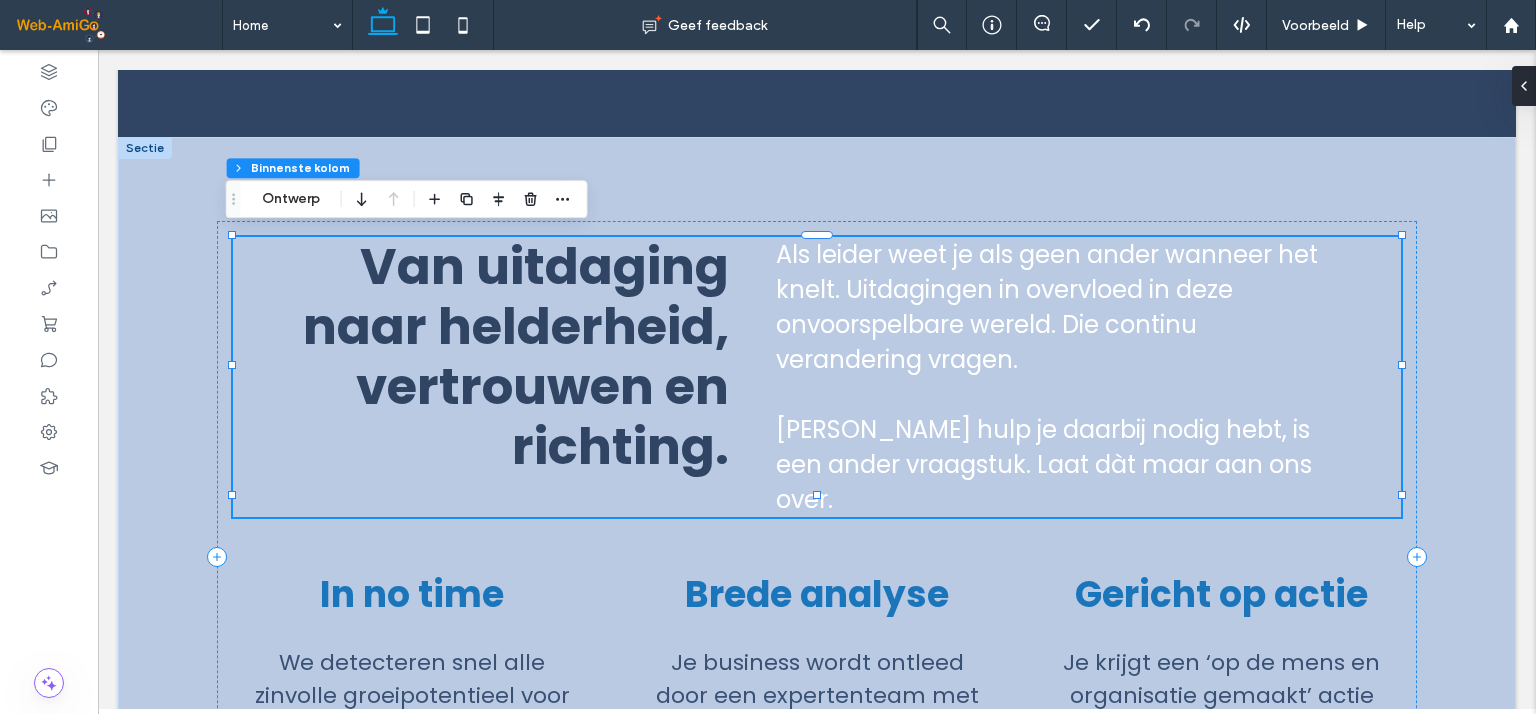click on "Van uitdaging naar helderheid, vertrouwen en richting." at bounding box center (516, 356) 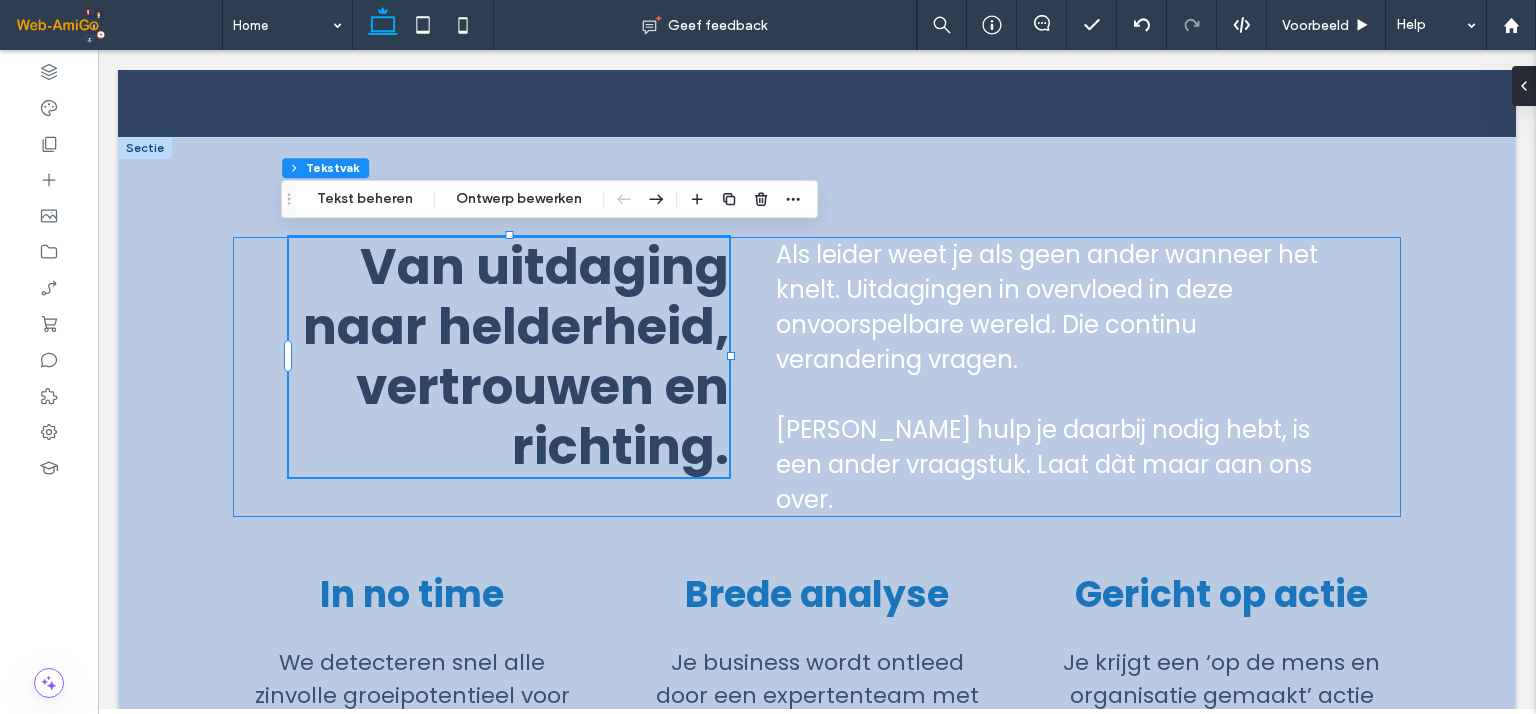 click on "Van uitdaging naar helderheid, vertrouwen en richting." at bounding box center [516, 356] 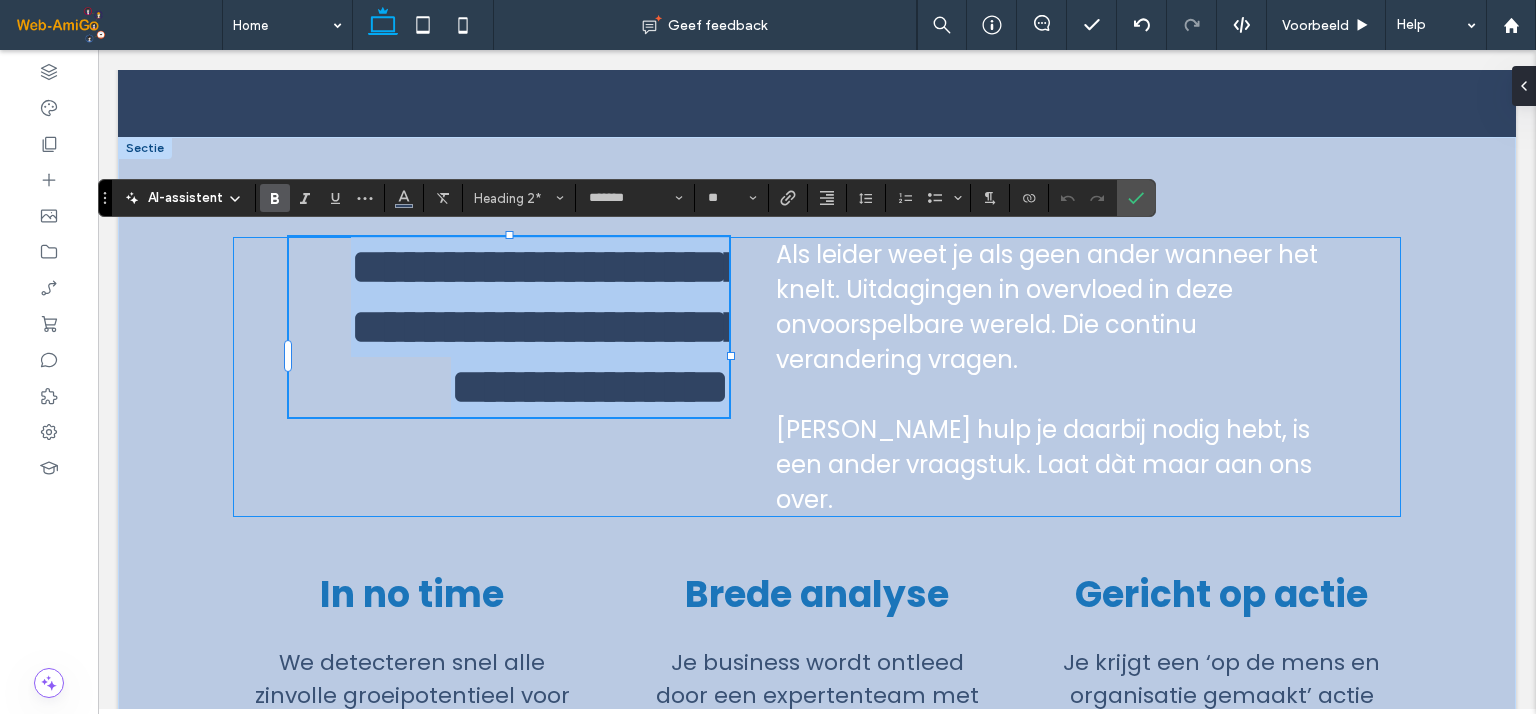 type on "**" 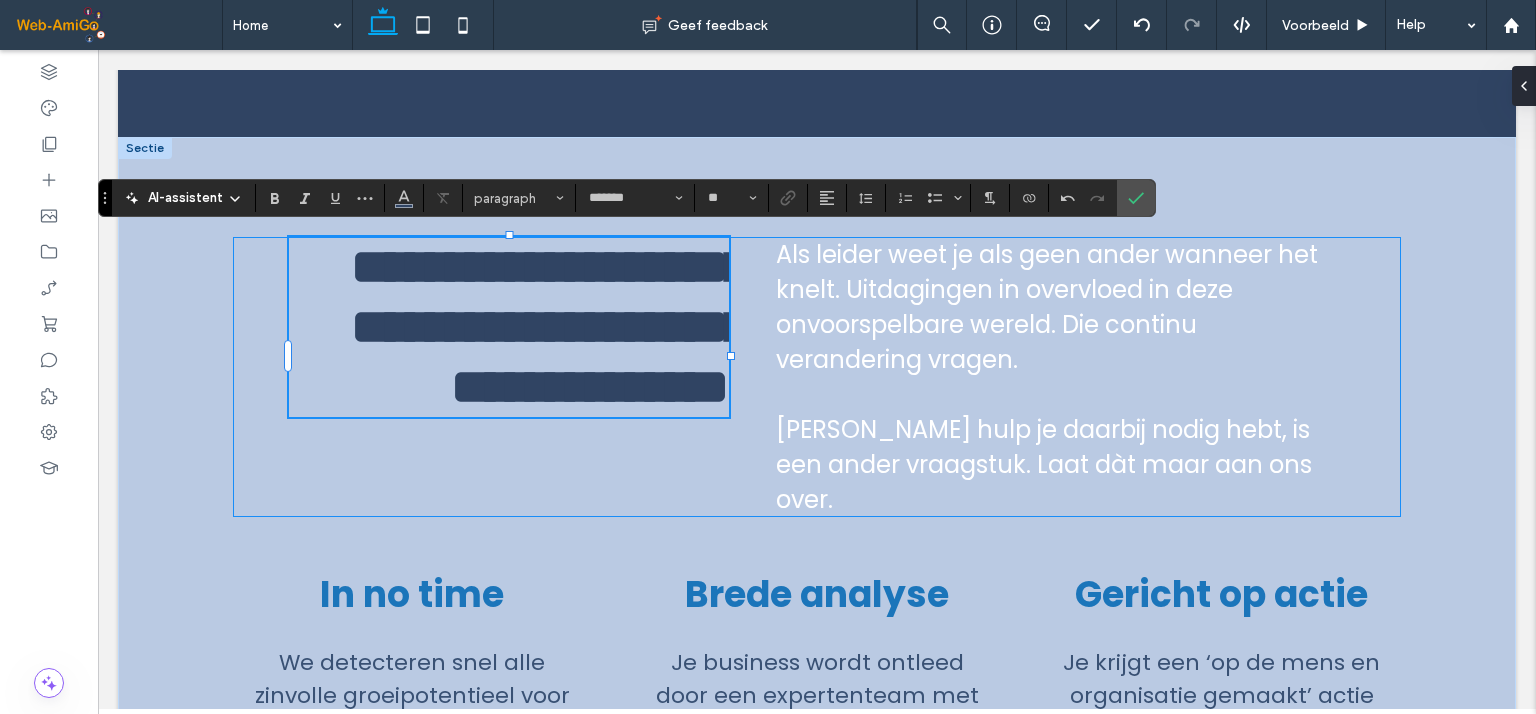 scroll, scrollTop: 4, scrollLeft: 0, axis: vertical 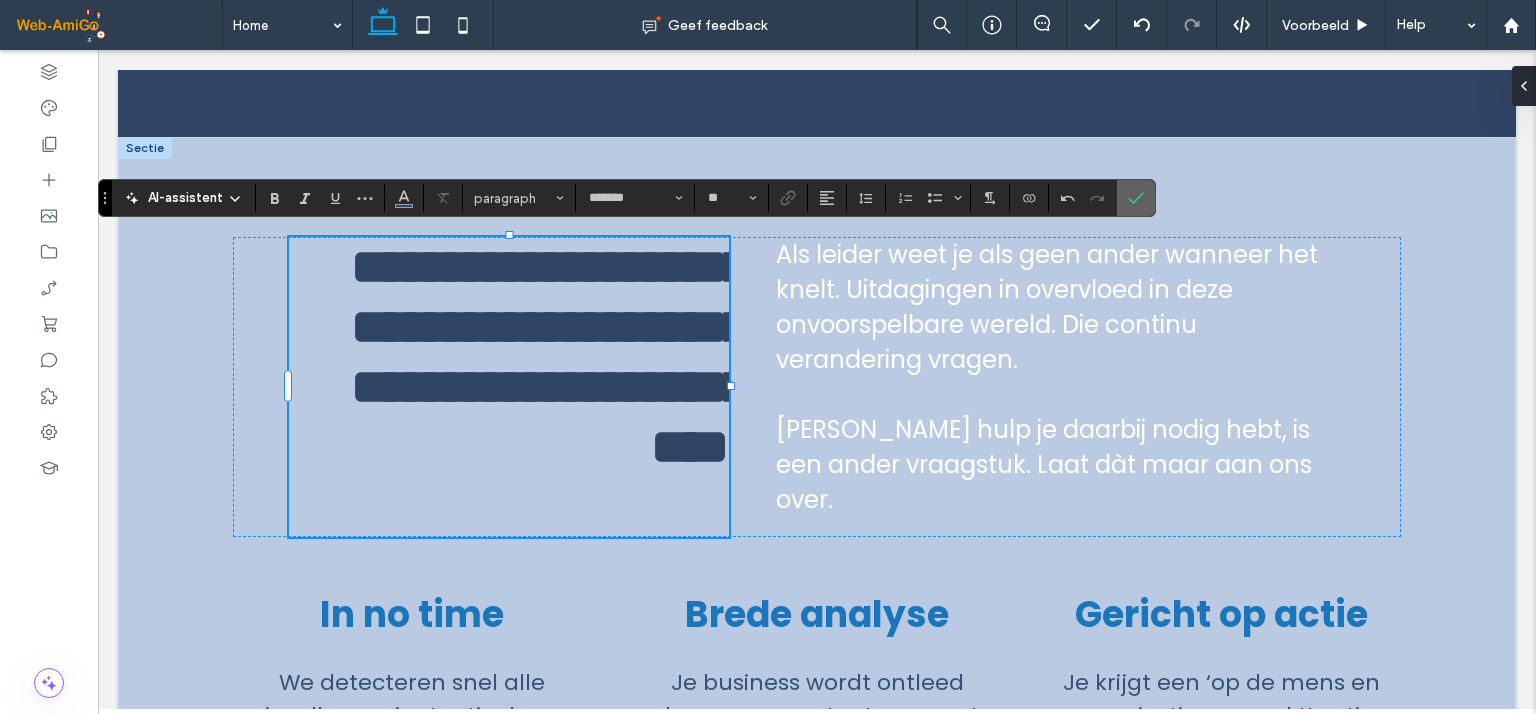 click 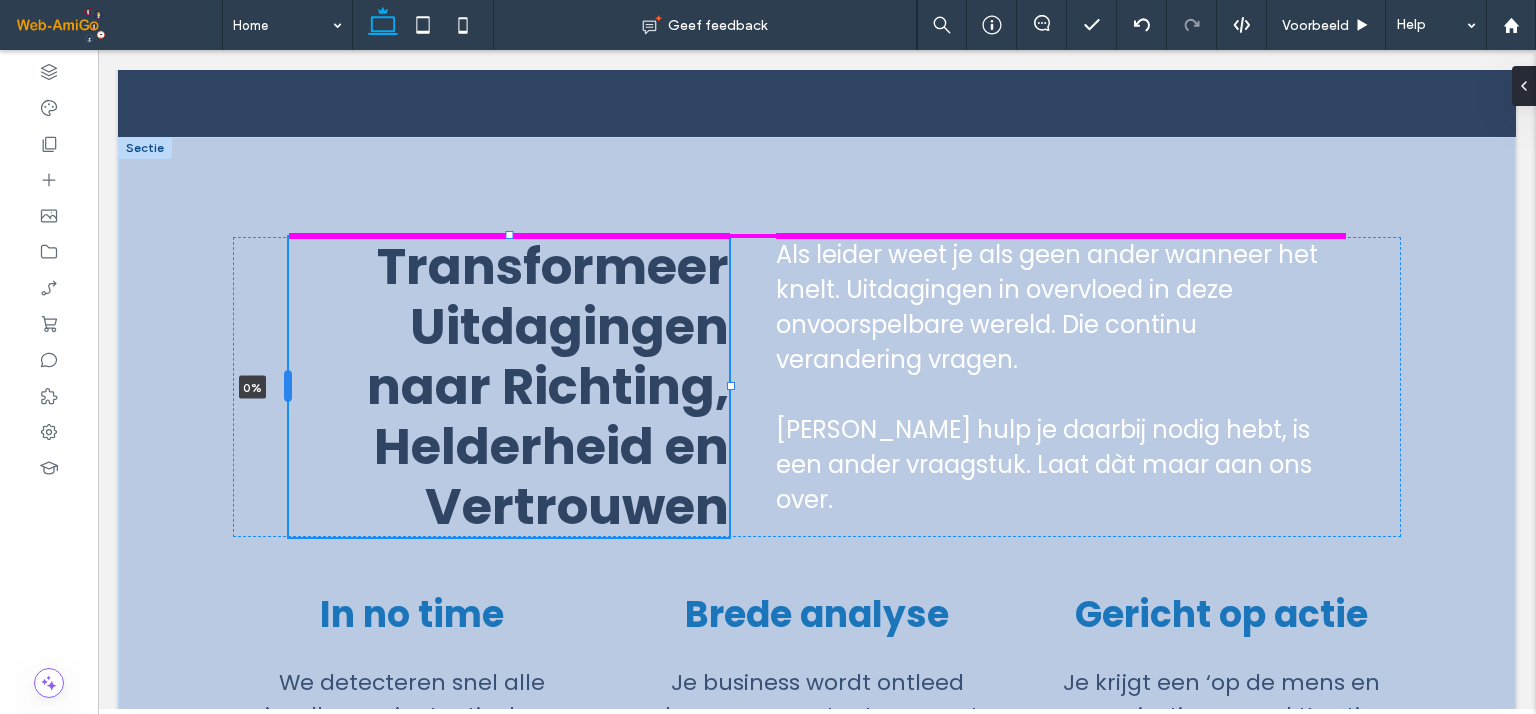 click at bounding box center (288, 386) 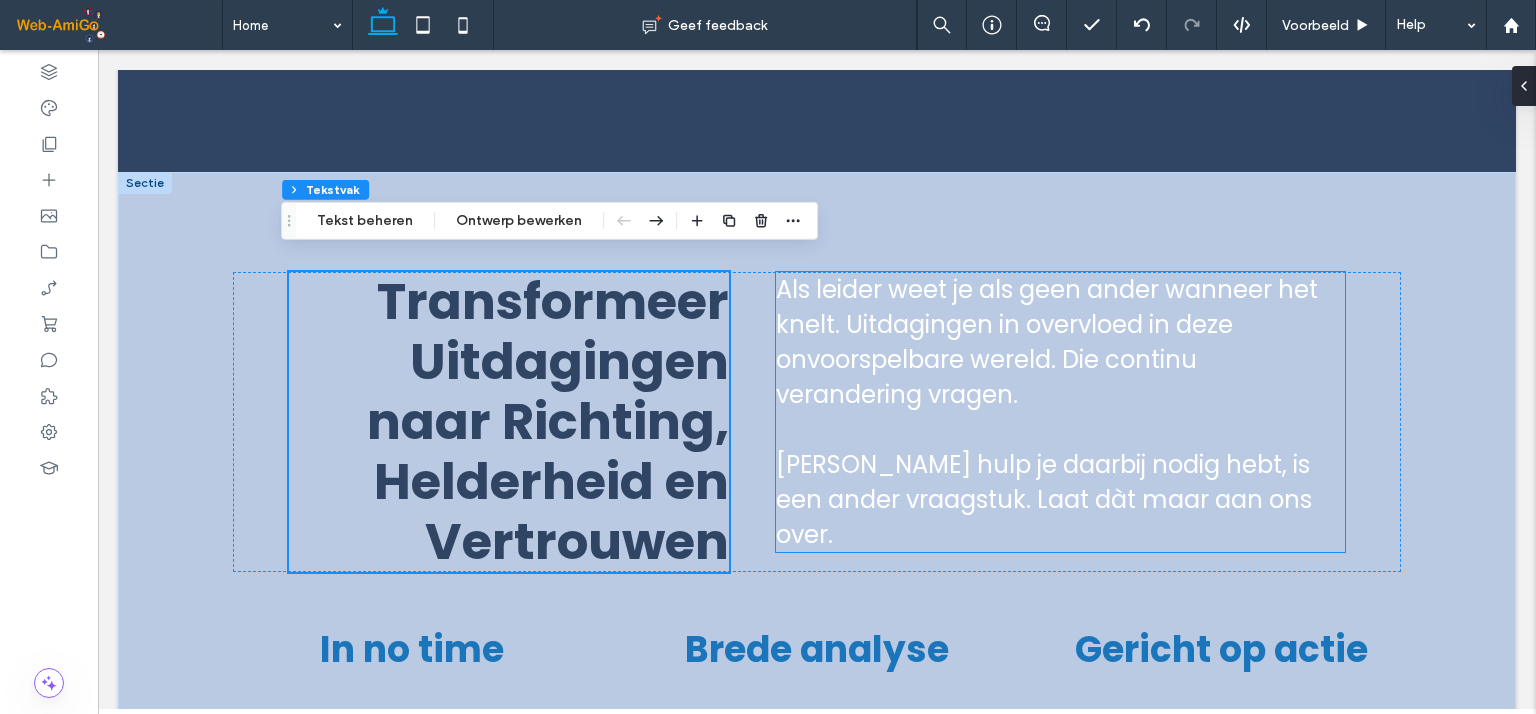 scroll, scrollTop: 600, scrollLeft: 0, axis: vertical 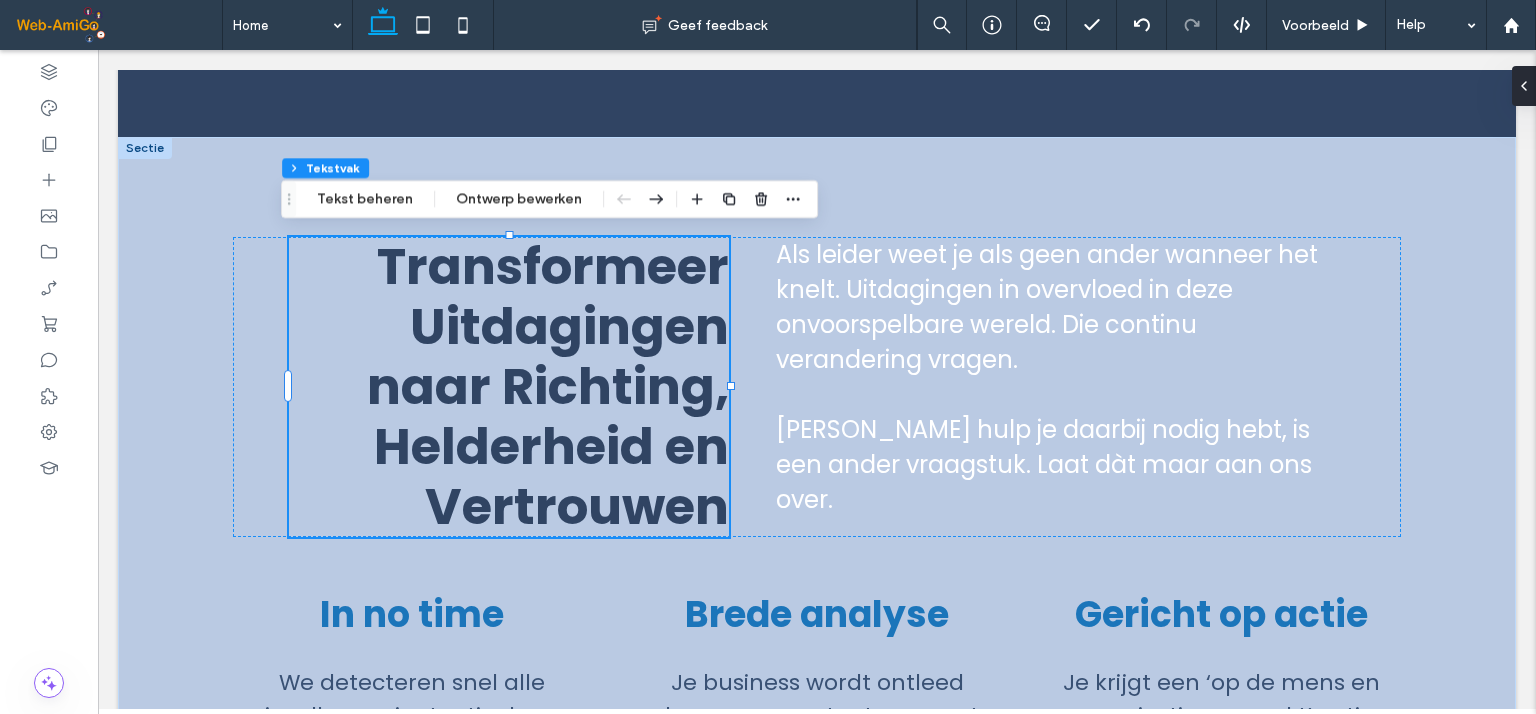 click on "Transformeer Uitdagingen naar Richting, Helderheid en Vertrouwen" at bounding box center [548, 386] 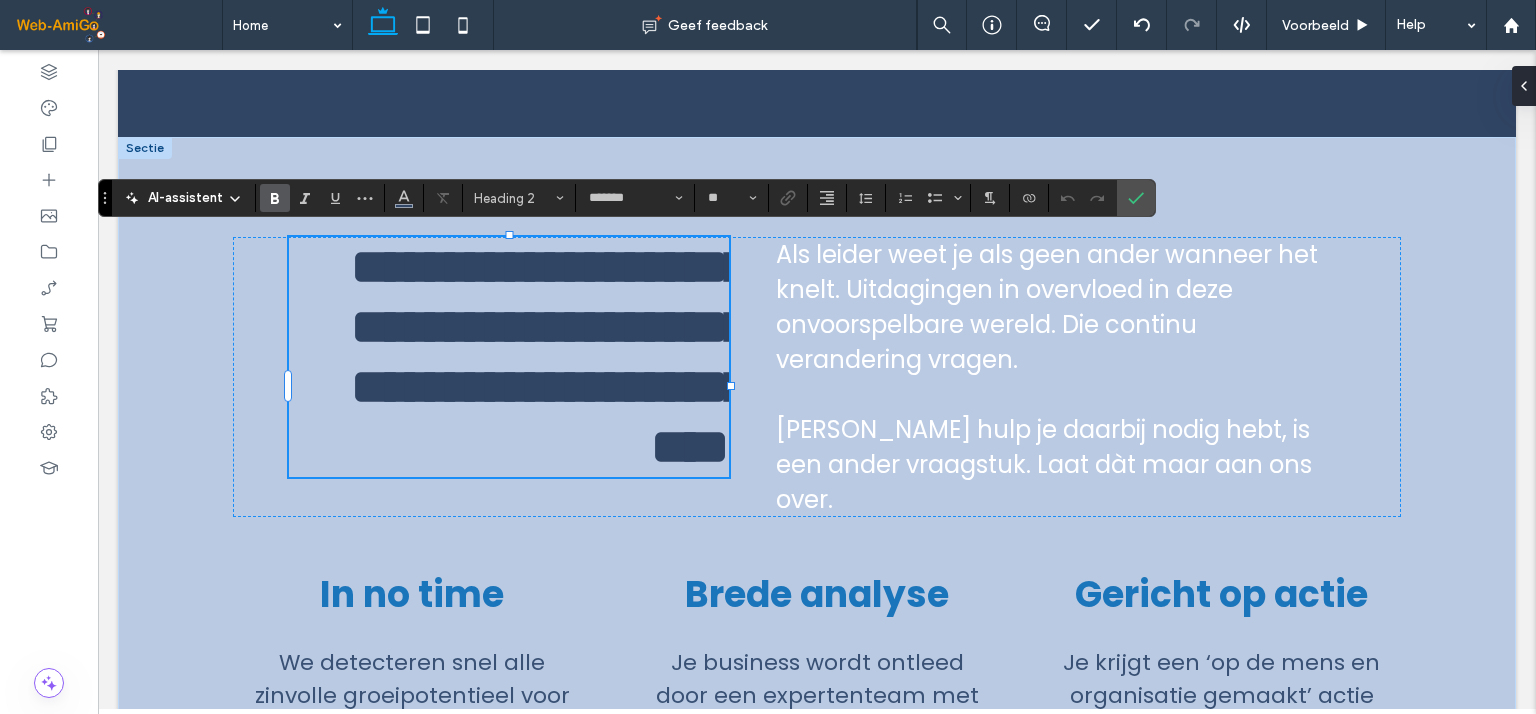 scroll, scrollTop: 4, scrollLeft: 0, axis: vertical 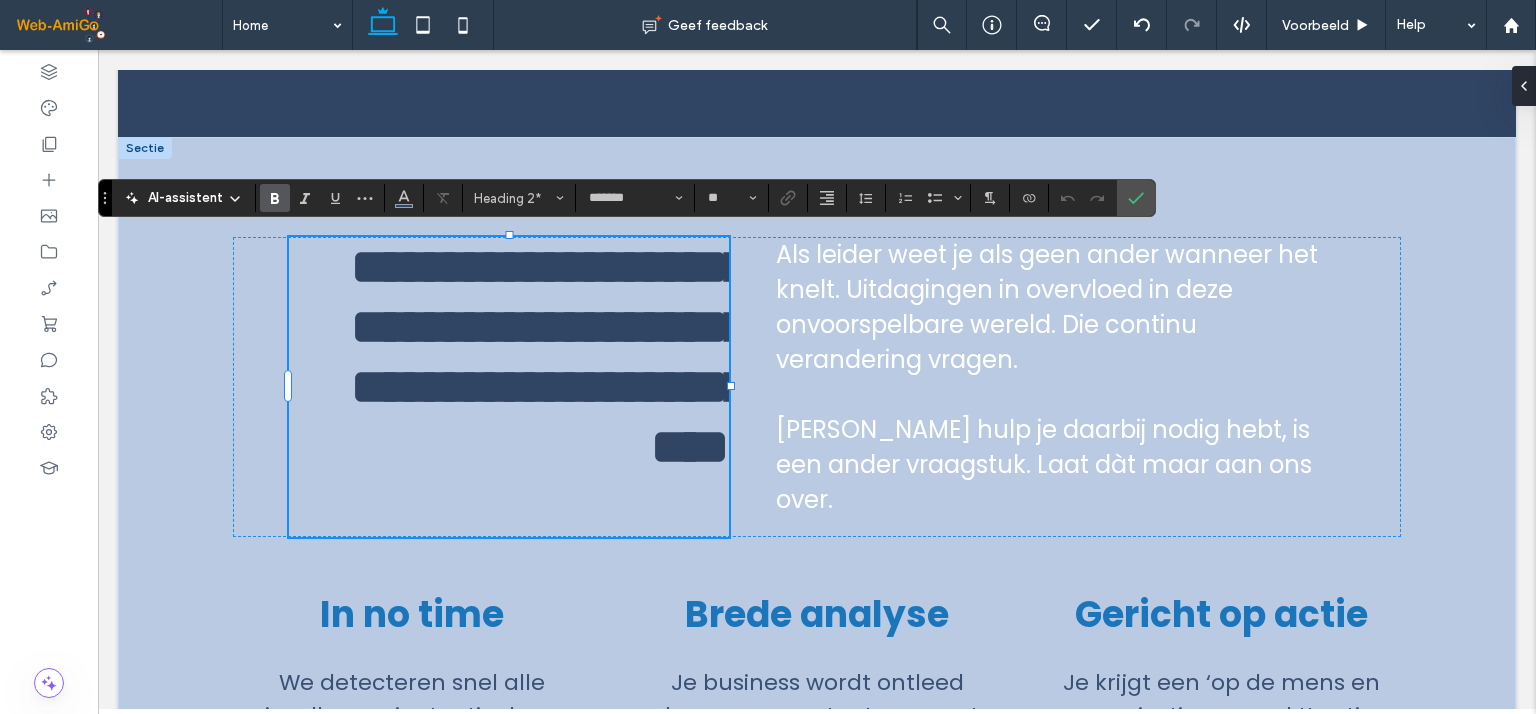 click on "**********" at bounding box center [550, 356] 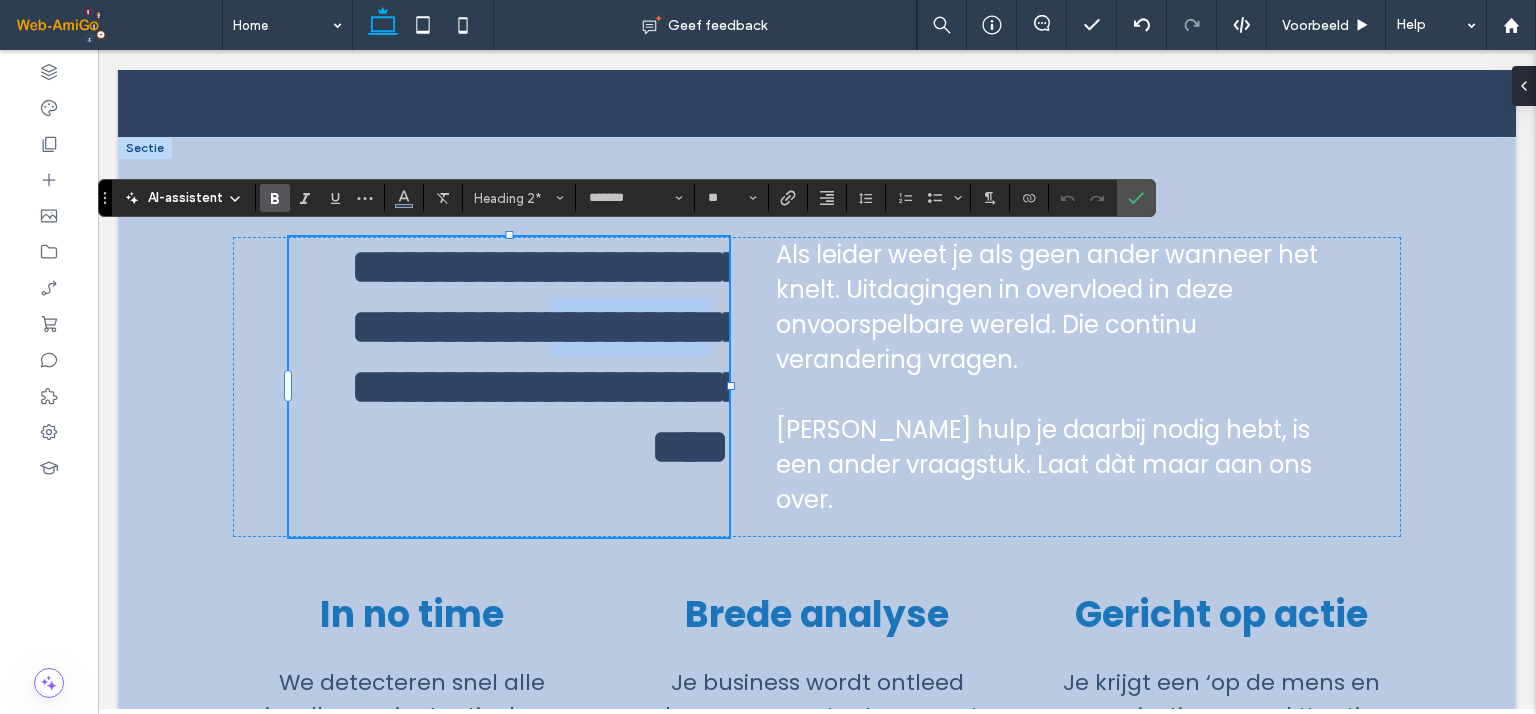 click on "**********" at bounding box center [550, 356] 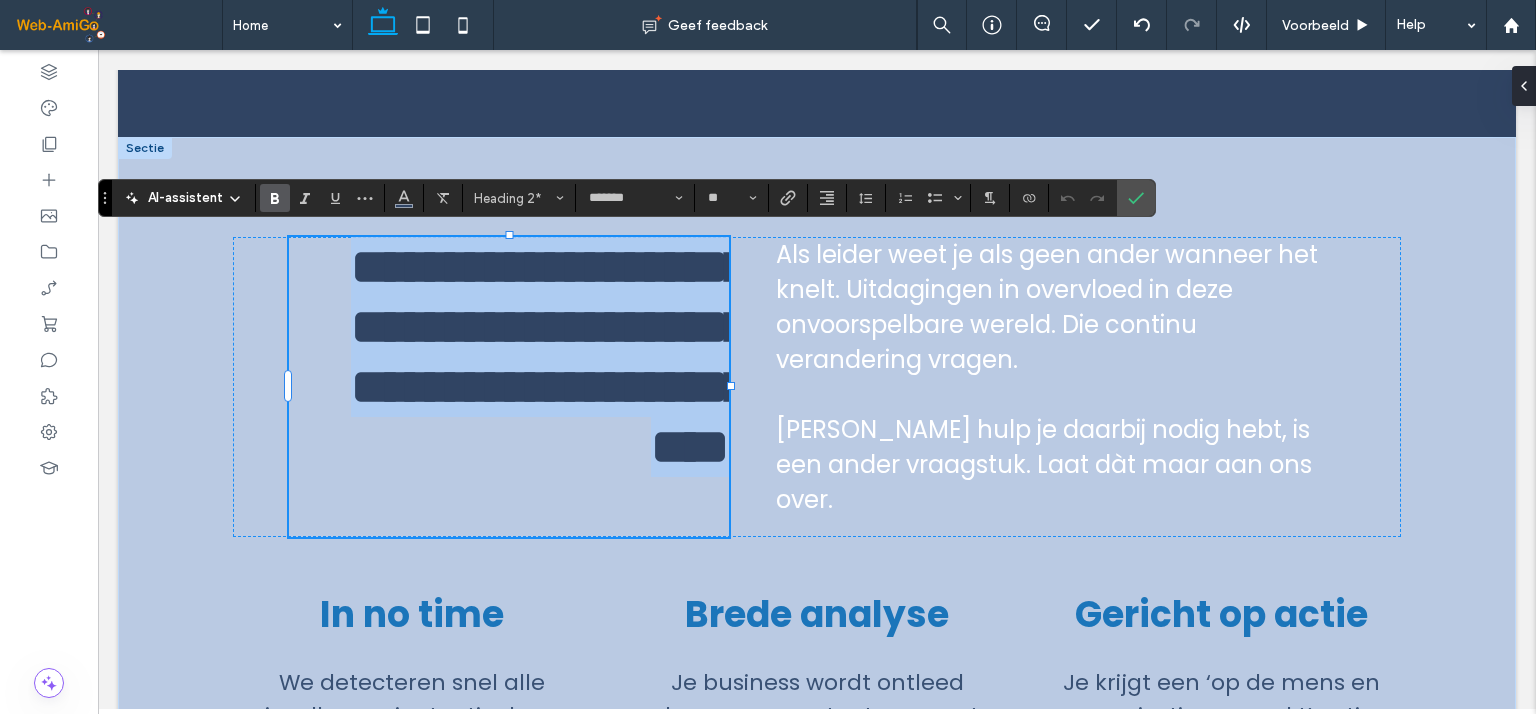 click on "**********" at bounding box center (550, 356) 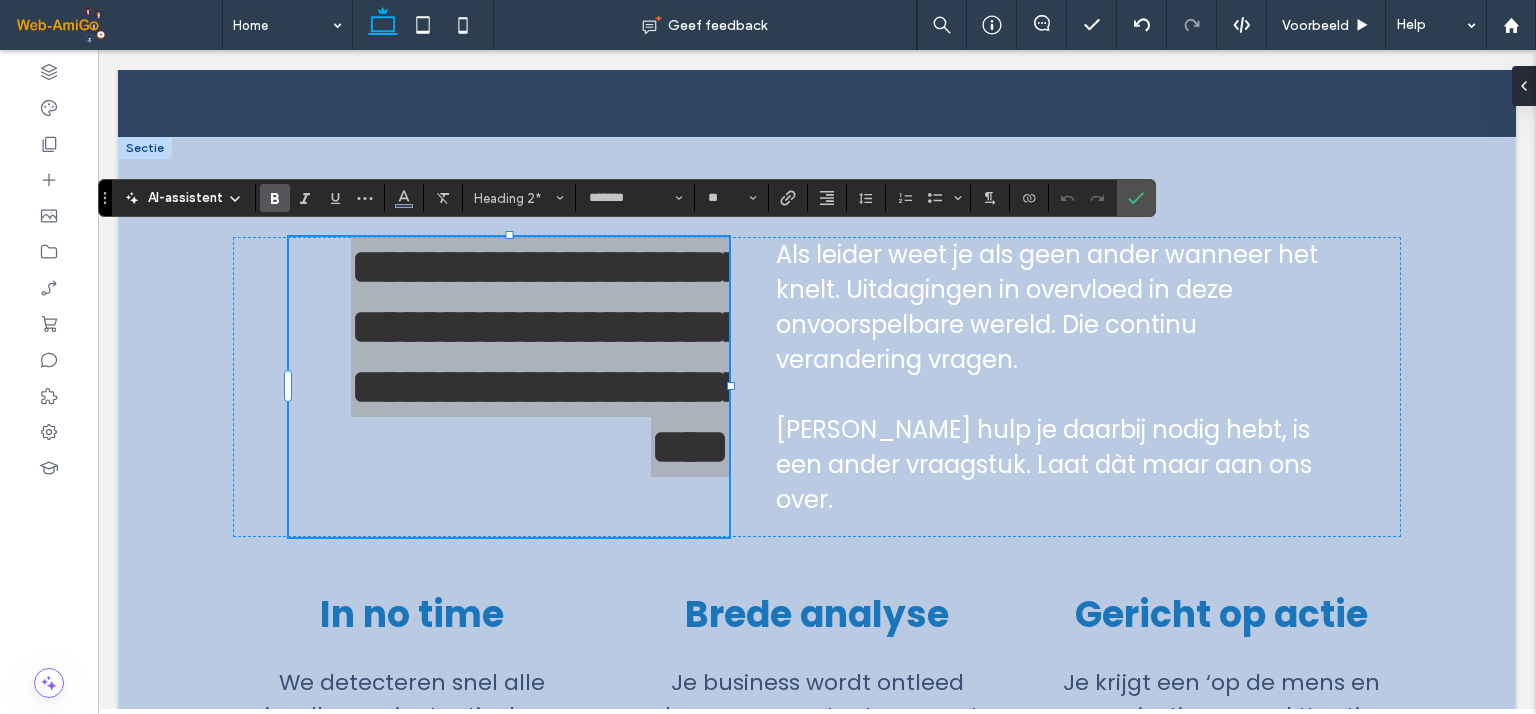 click on "AI-assistent Heading 2* ******* **" at bounding box center (627, 198) 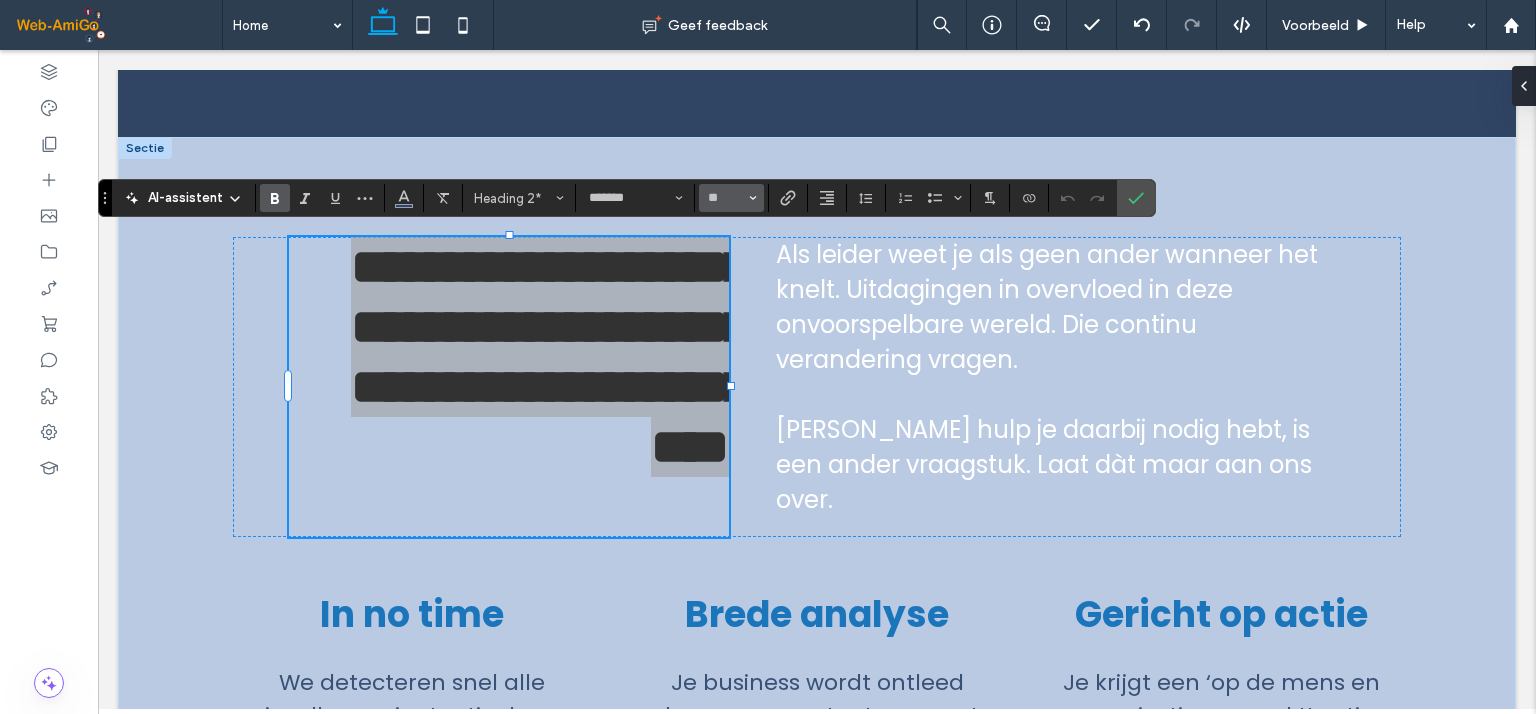 click on "**" at bounding box center (731, 198) 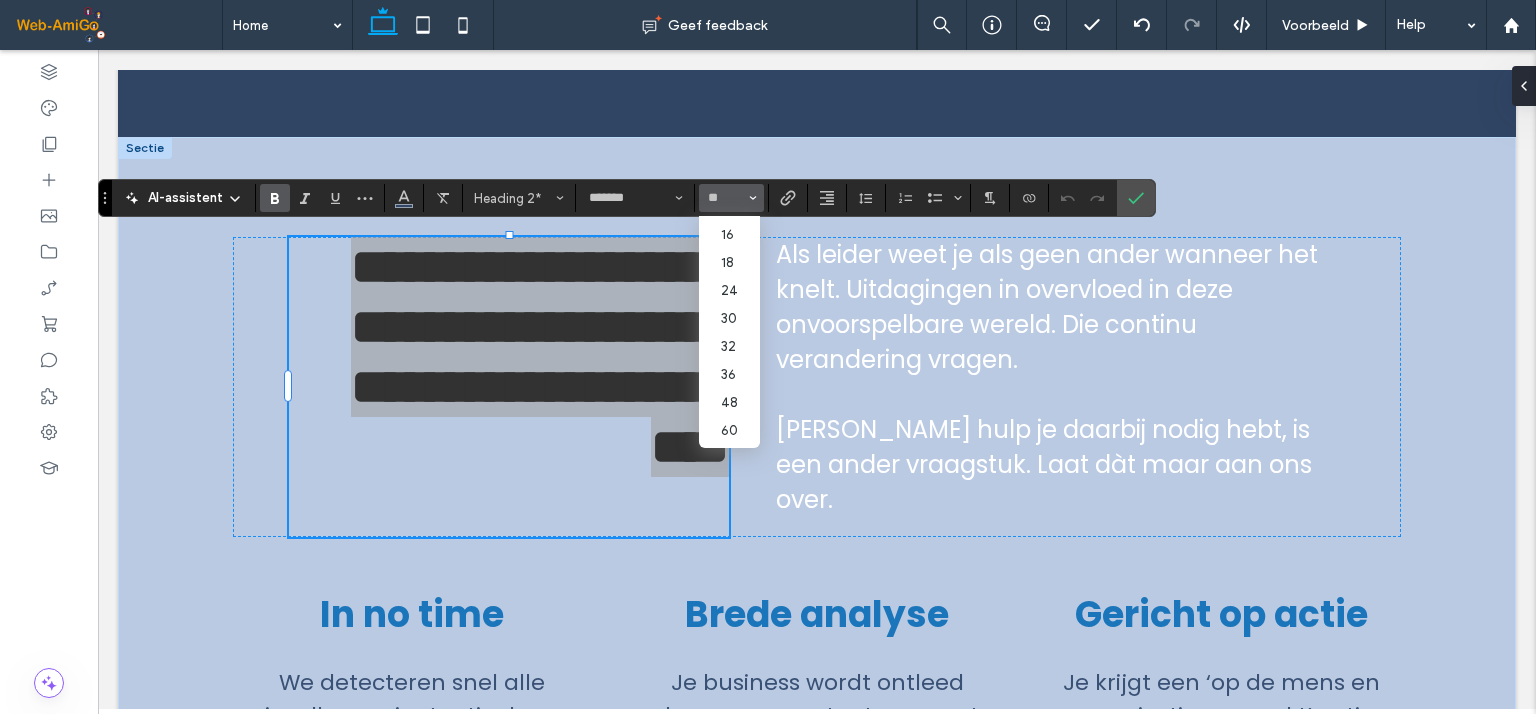 scroll, scrollTop: 200, scrollLeft: 0, axis: vertical 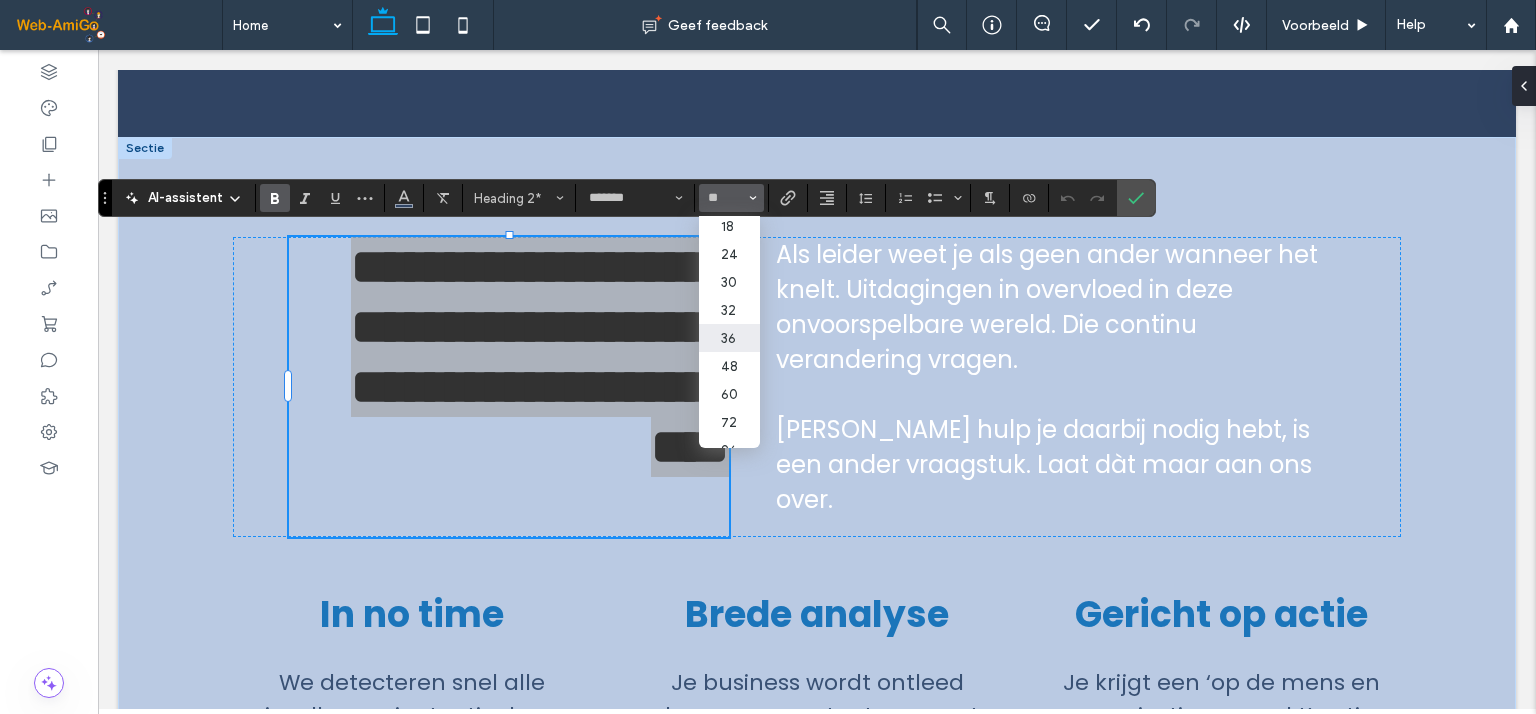 click on "36" at bounding box center [729, 338] 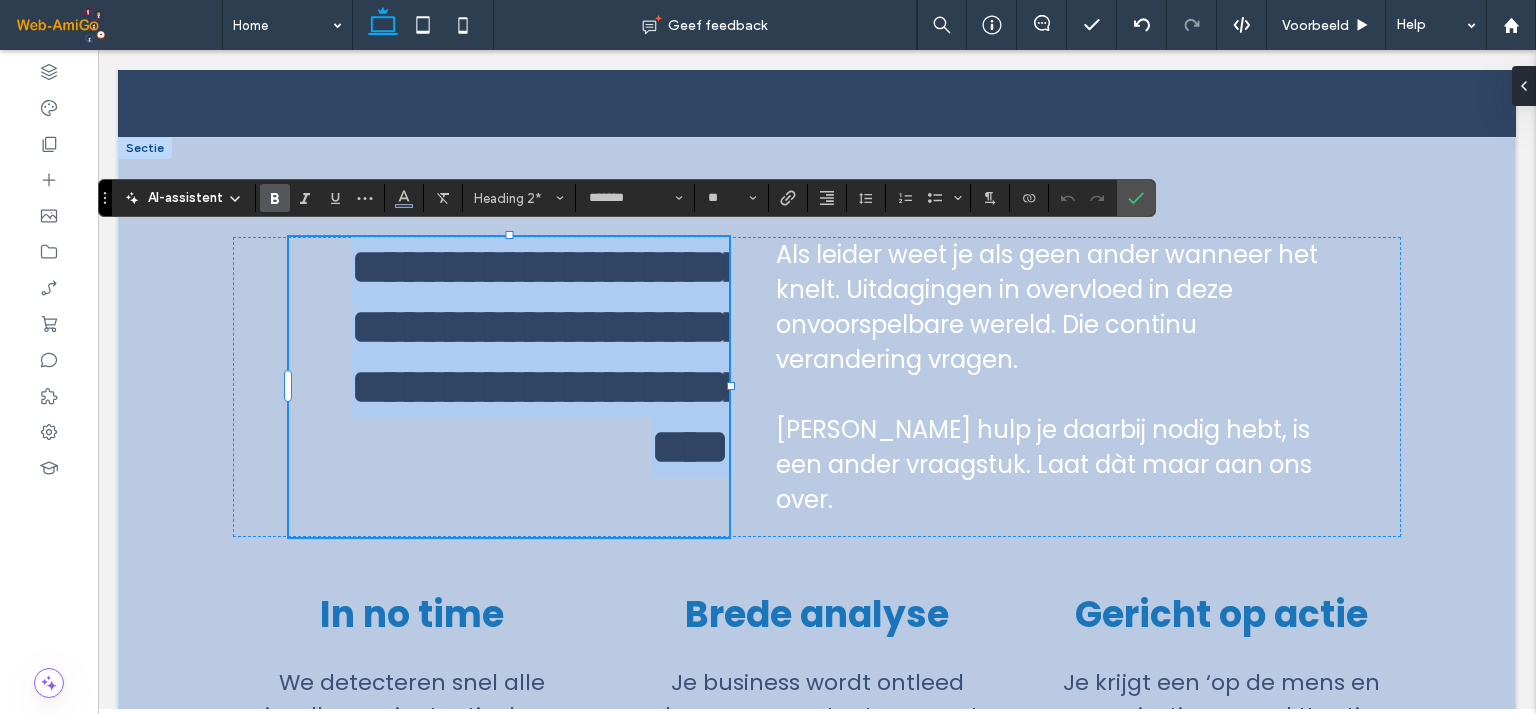 type on "**" 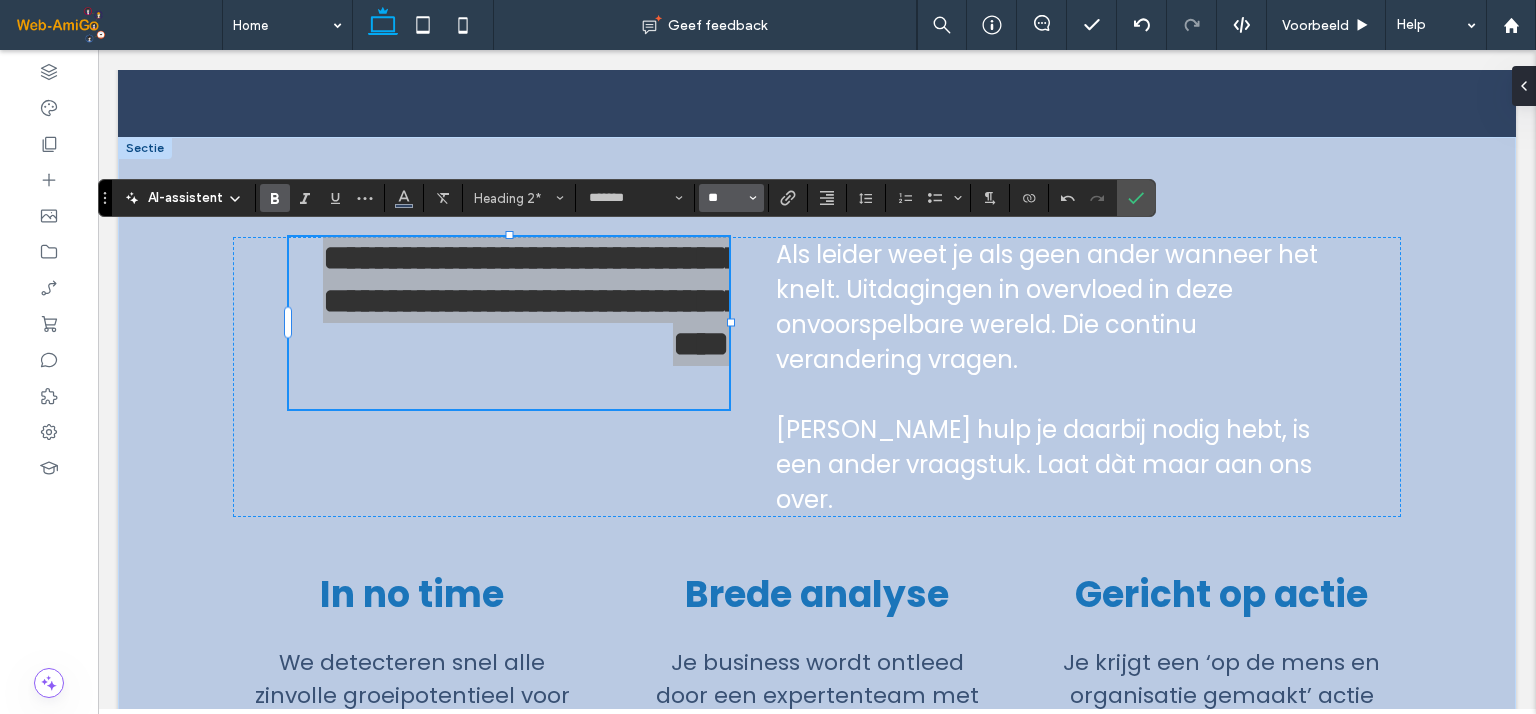click on "**" at bounding box center (725, 198) 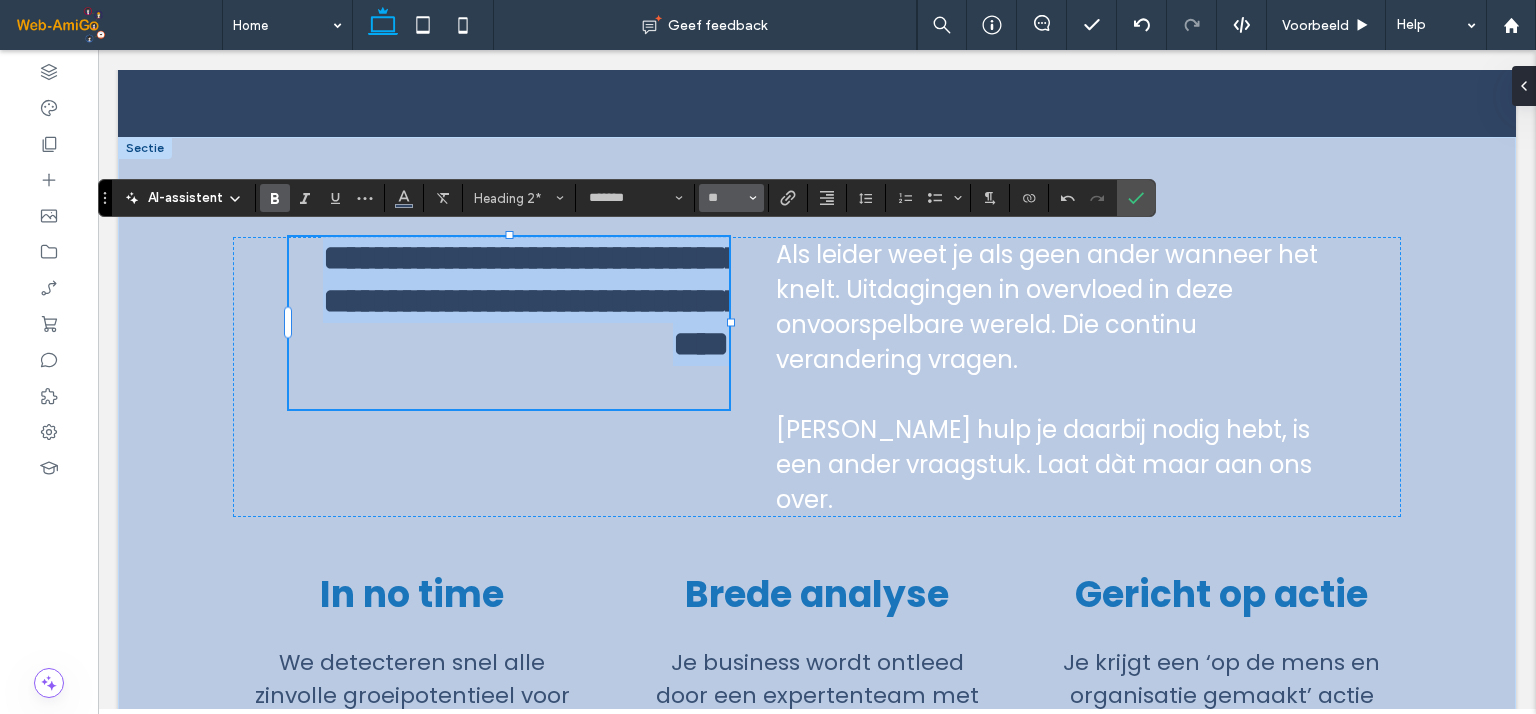 type on "**" 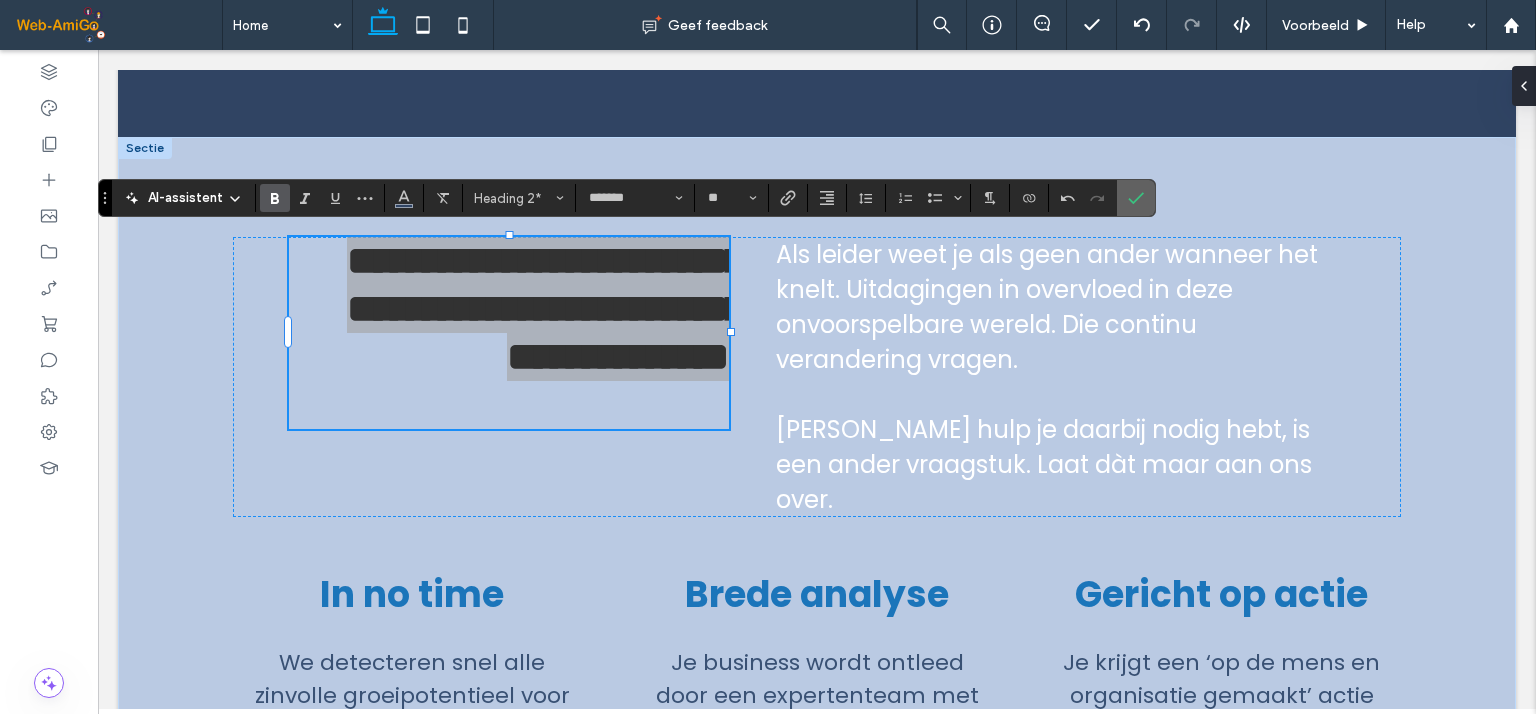 click 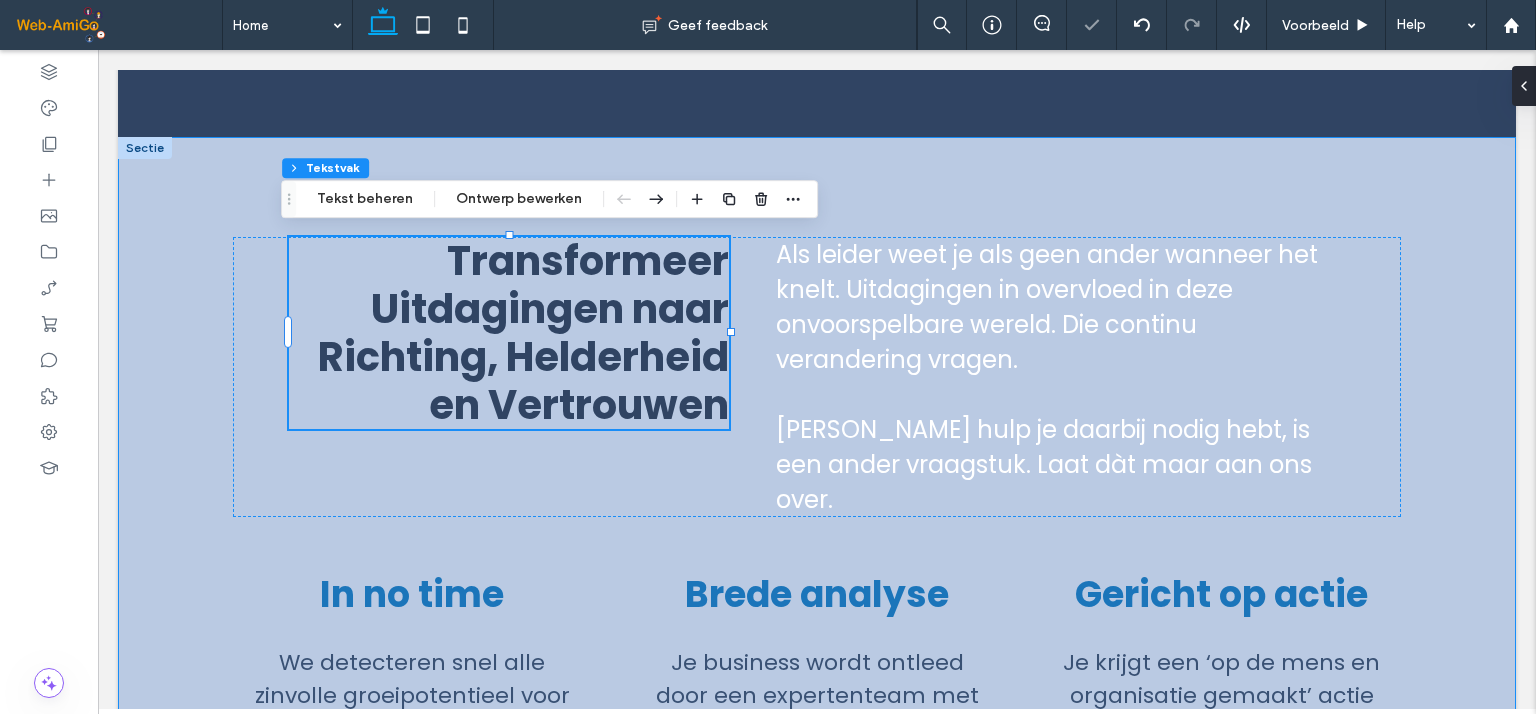 click on "Transformeer Uitdagingen naar Richting, Helderheid en Vertrouwen
Als leider weet je als geen ander wanneer het knelt. Uitdagingen in overvloed in deze onvoorspelbare wereld. Die continu verandering vragen. Welke hulp je daarbij nodig hebt, is een ander vraagstuk. Laat dàt maar aan ons over .
In no time
We detecteren snel alle zinvolle groeipotentieel voor jou, je bedrijf én organisatie.
Brede analyse
Je business wordt ontleed door een expertenteam met brede ervaring in tal van sectoren.
Gericht op actie
Je krijgt een ‘op de mens en organisatie gemaakt’ actie plan naar krachtig leiderschap.
Boek je gratis check-in" at bounding box center (817, 557) 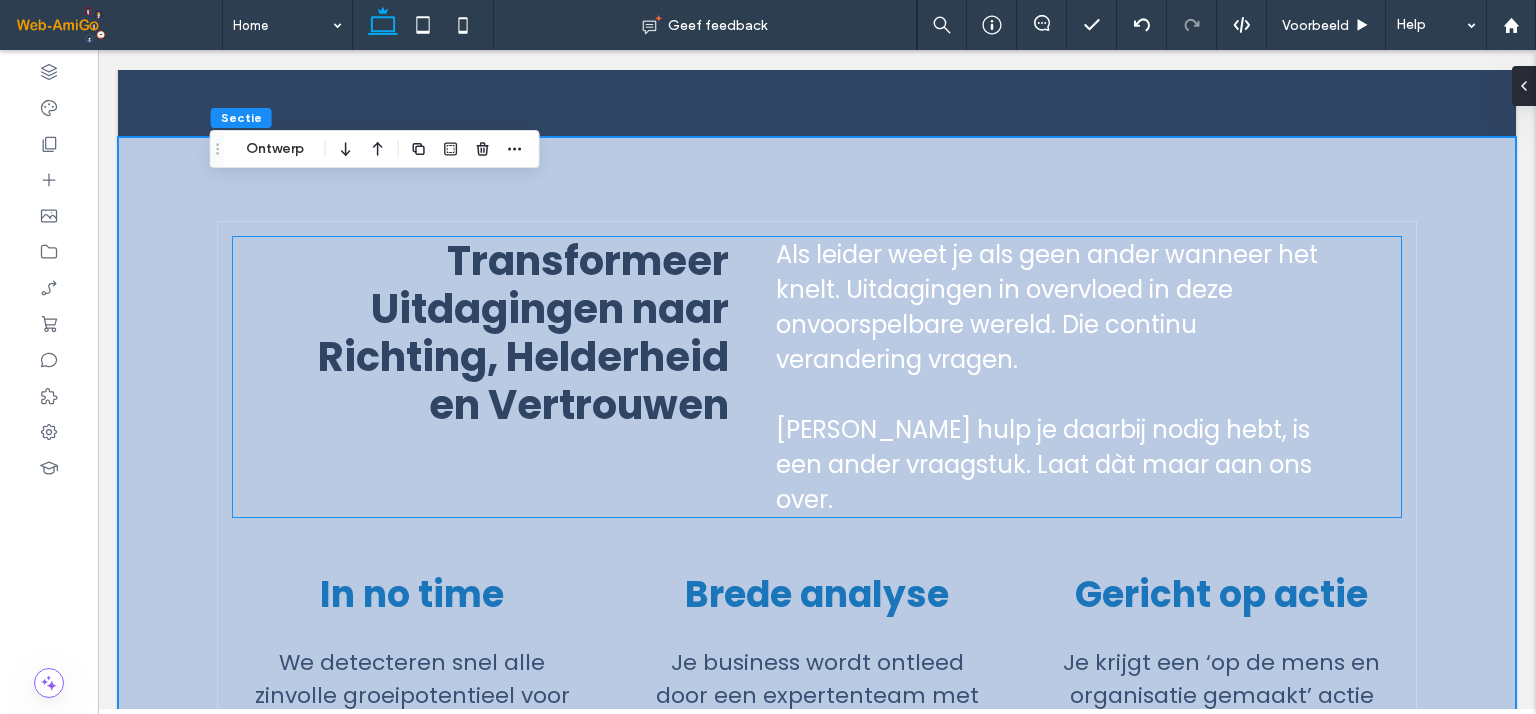click on "Transformeer Uitdagingen naar Richting, Helderheid en Vertrouwen" at bounding box center [523, 333] 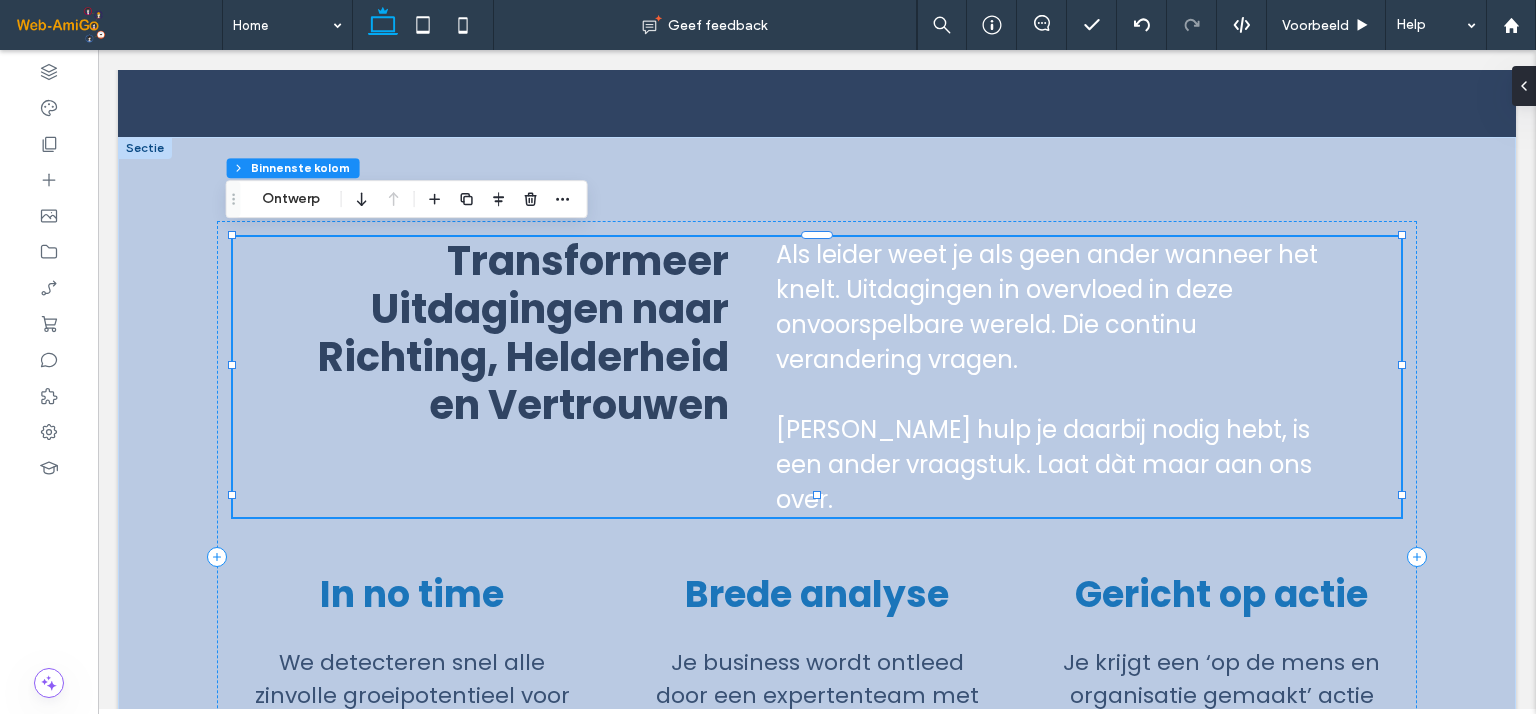 click on "Transformeer Uitdagingen naar Richting, Helderheid en Vertrouwen" at bounding box center [523, 333] 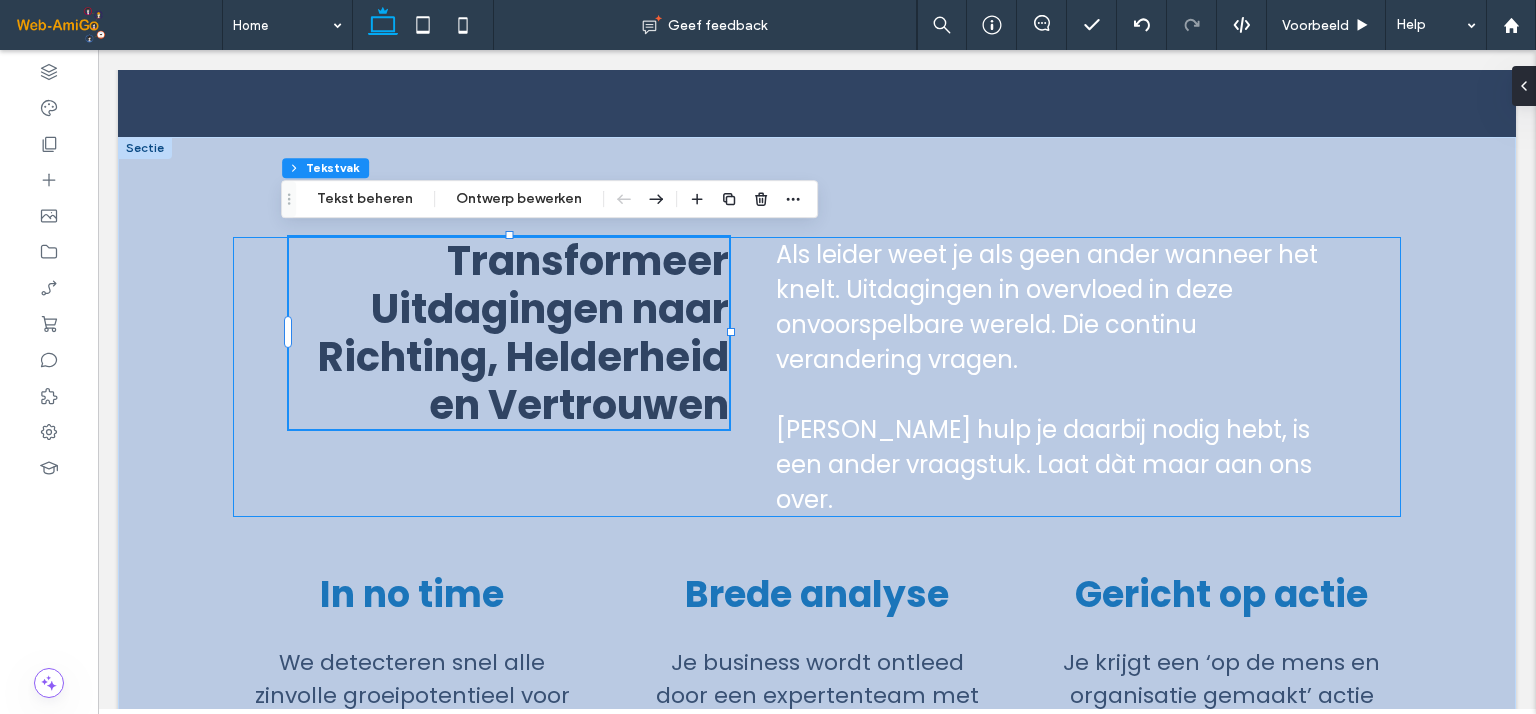 click on "Transformeer Uitdagingen naar Richting, Helderheid en Vertrouwen" at bounding box center [523, 333] 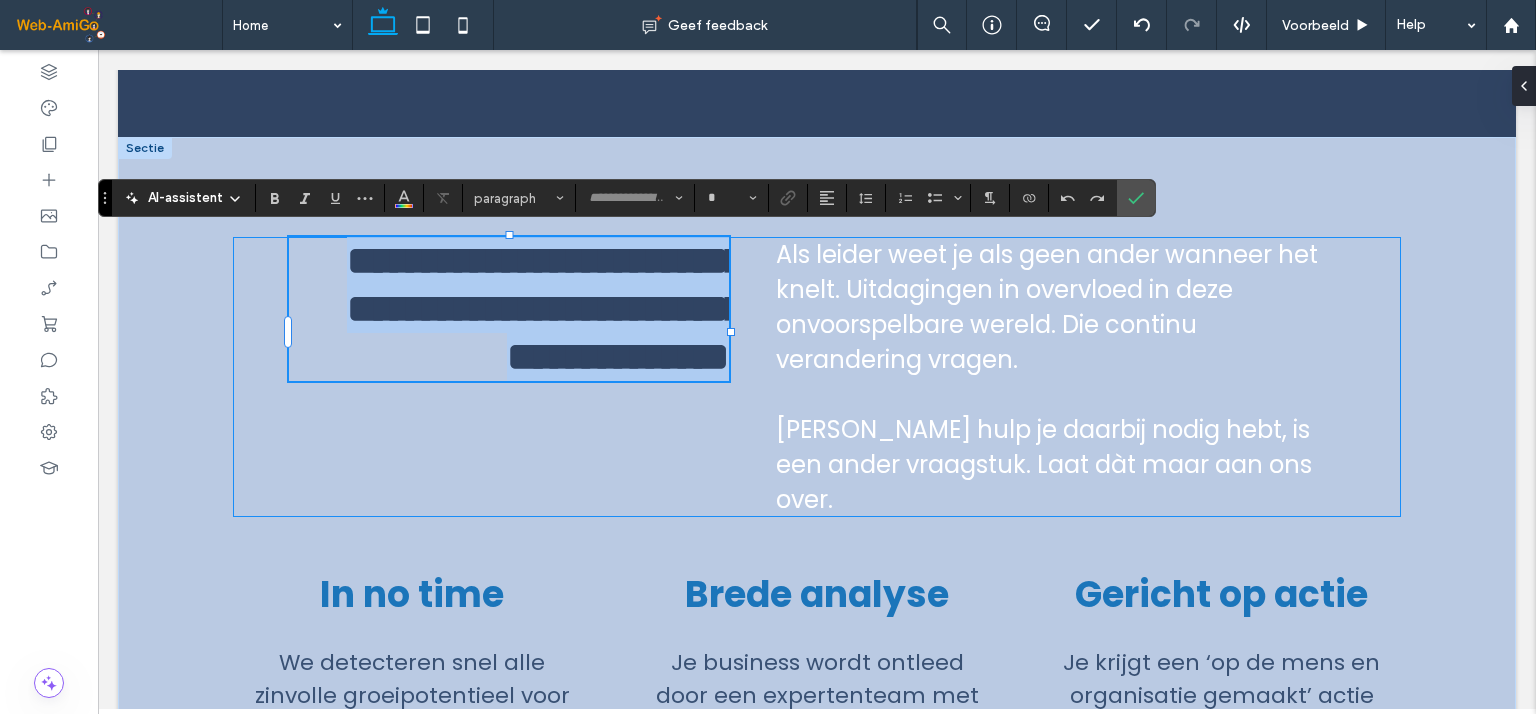 type on "*******" 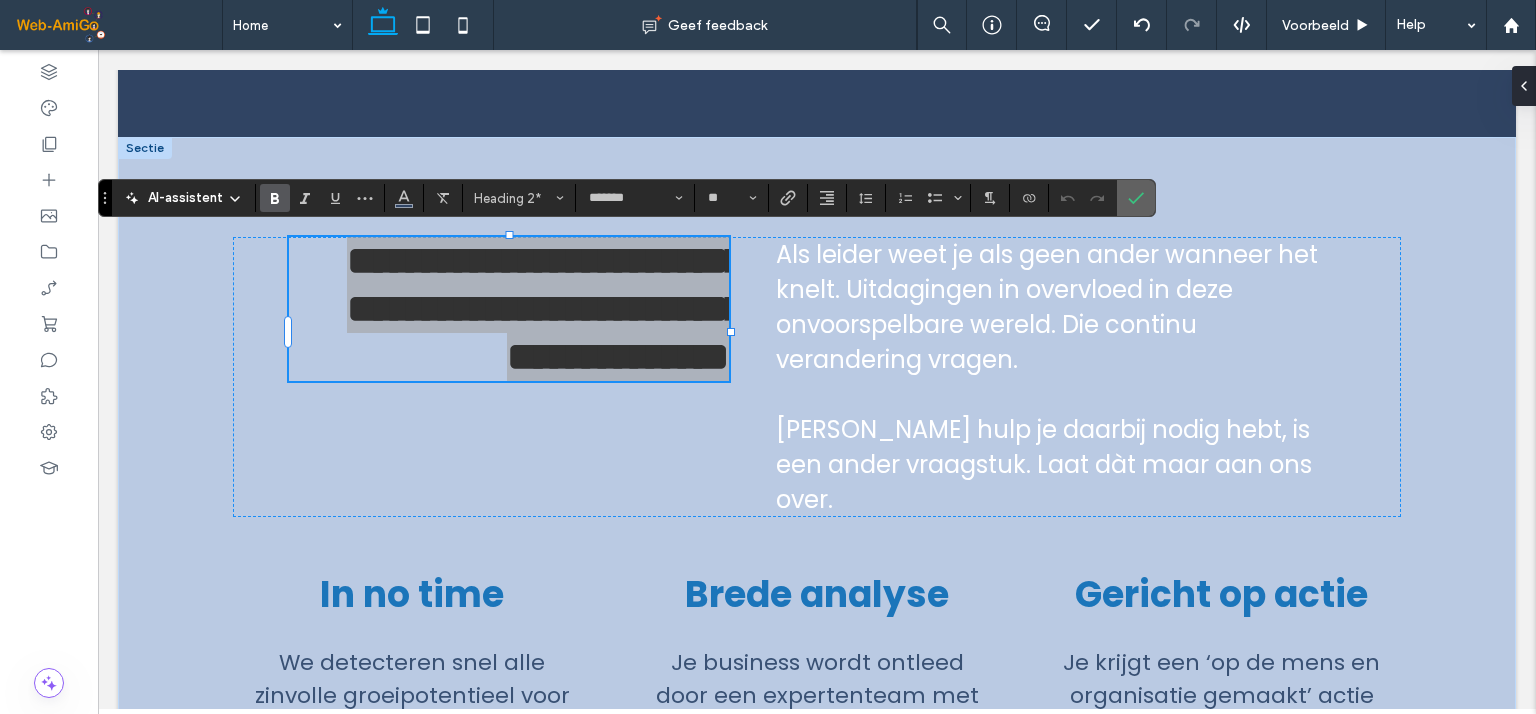 click 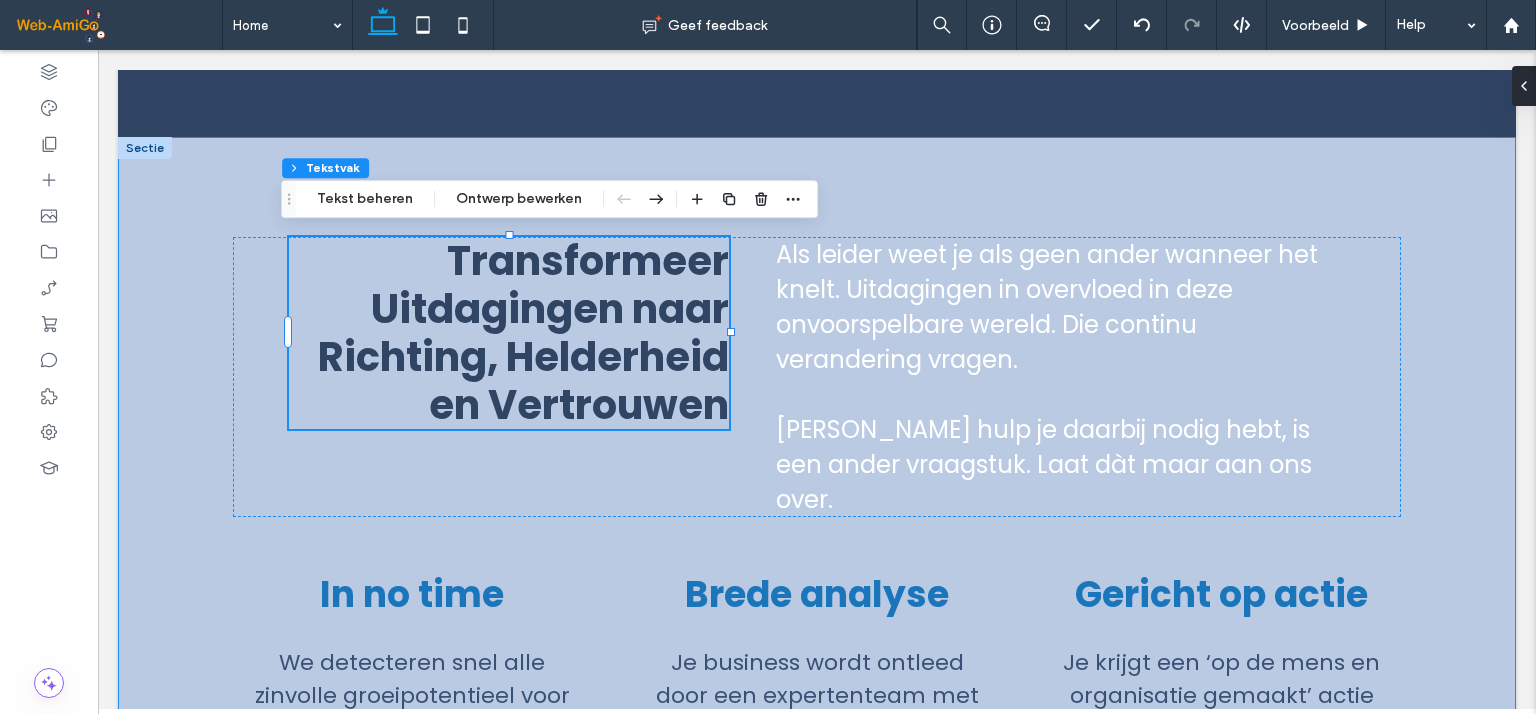 click on "Transformeer Uitdagingen naar Richting, Helderheid en Vertrouwen
Als leider weet je als geen ander wanneer het knelt. Uitdagingen in overvloed in deze onvoorspelbare wereld. Die continu verandering vragen. Welke hulp je daarbij nodig hebt, is een ander vraagstuk. Laat dàt maar aan ons over .
In no time
We detecteren snel alle zinvolle groeipotentieel voor jou, je bedrijf én organisatie.
Brede analyse
Je business wordt ontleed door een expertenteam met brede ervaring in tal van sectoren.
Gericht op actie
Je krijgt een ‘op de mens en organisatie gemaakt’ actie plan naar krachtig leiderschap.
Boek je gratis check-in" at bounding box center (817, 557) 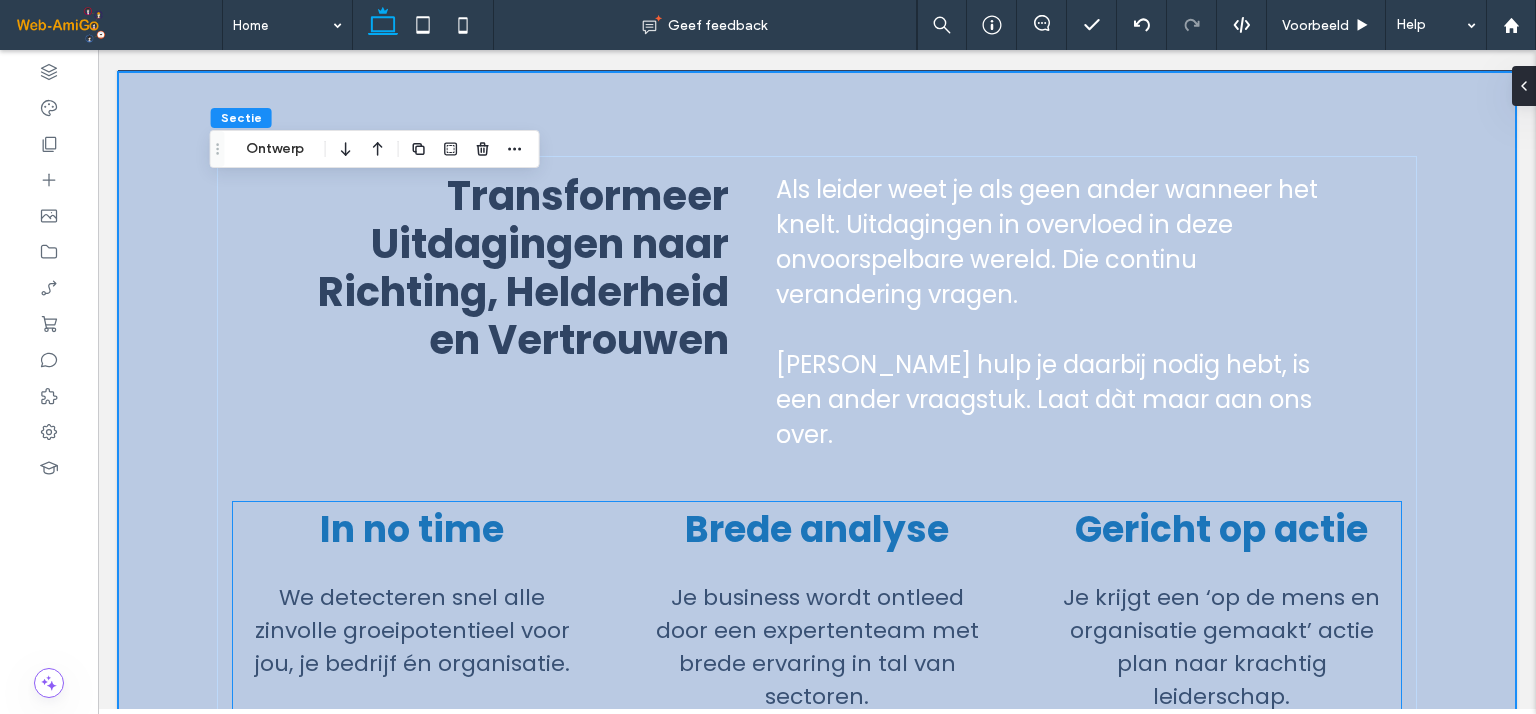 scroll, scrollTop: 700, scrollLeft: 0, axis: vertical 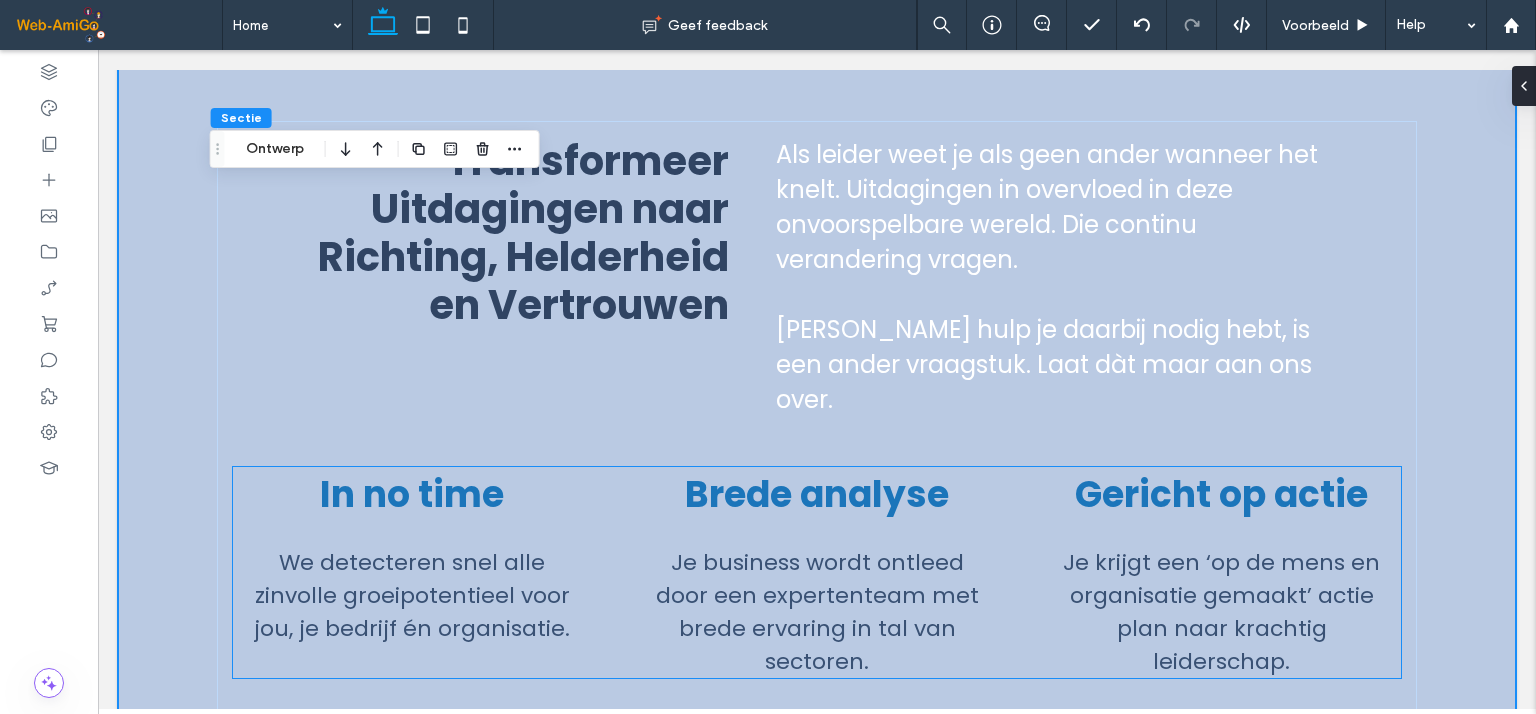 click on "Brede analyse" at bounding box center [817, 494] 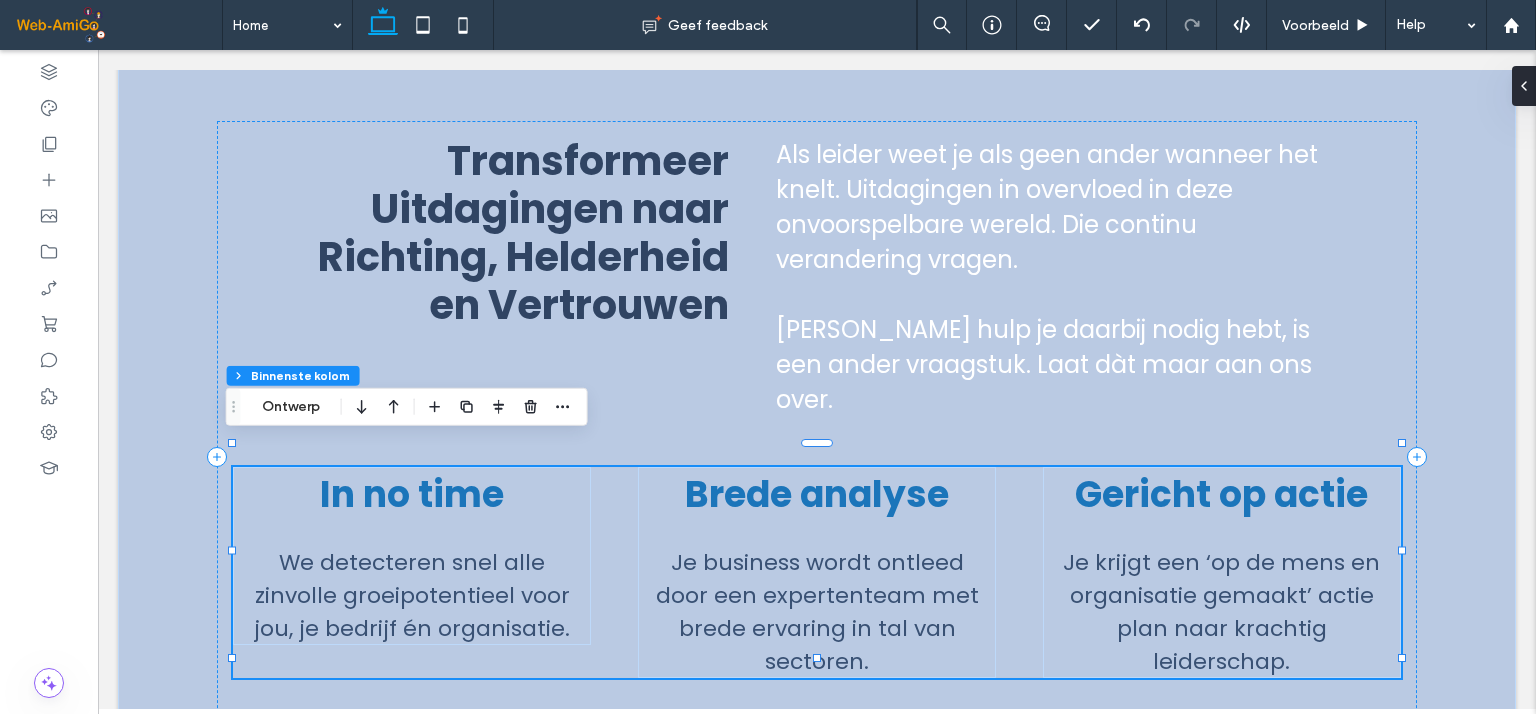 click on "Brede analyse" at bounding box center (817, 494) 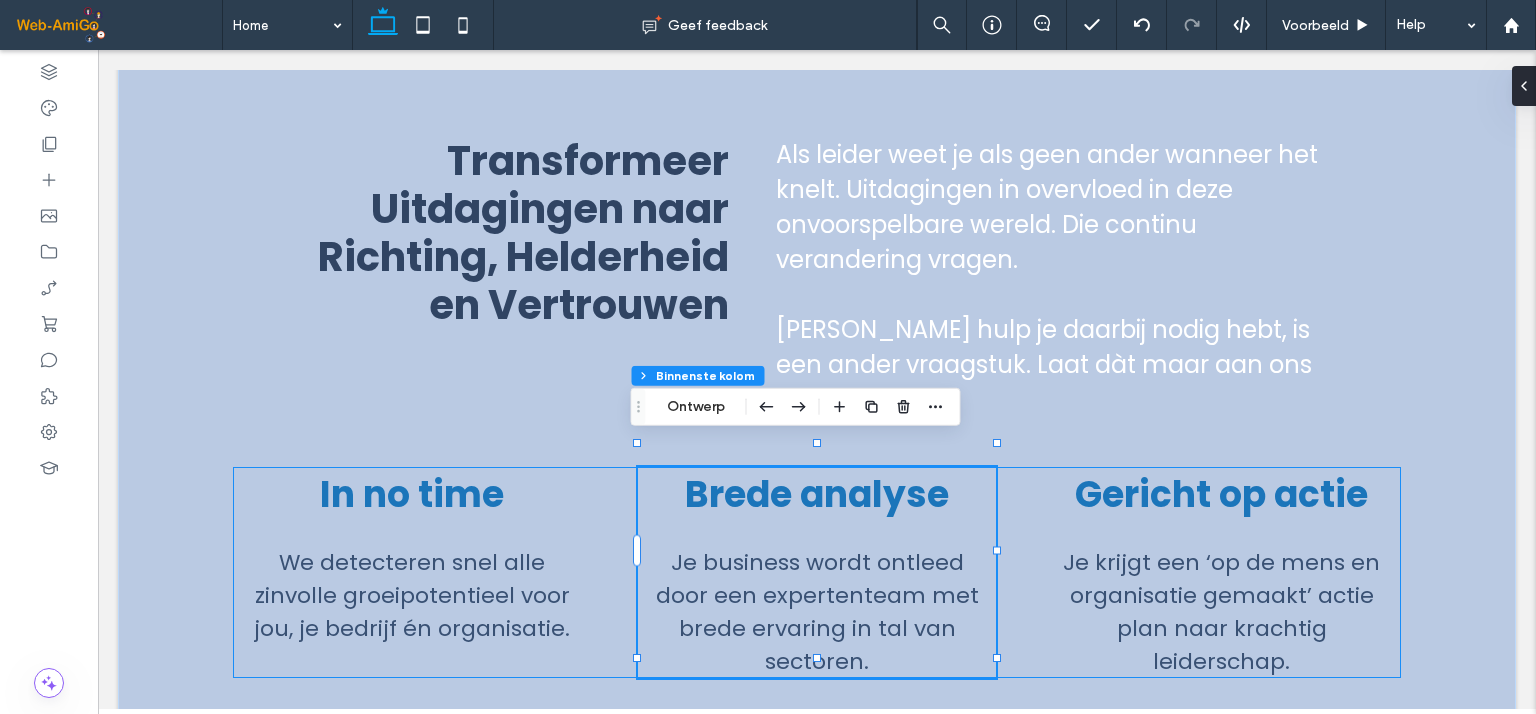 click on "Brede analyse" at bounding box center (817, 494) 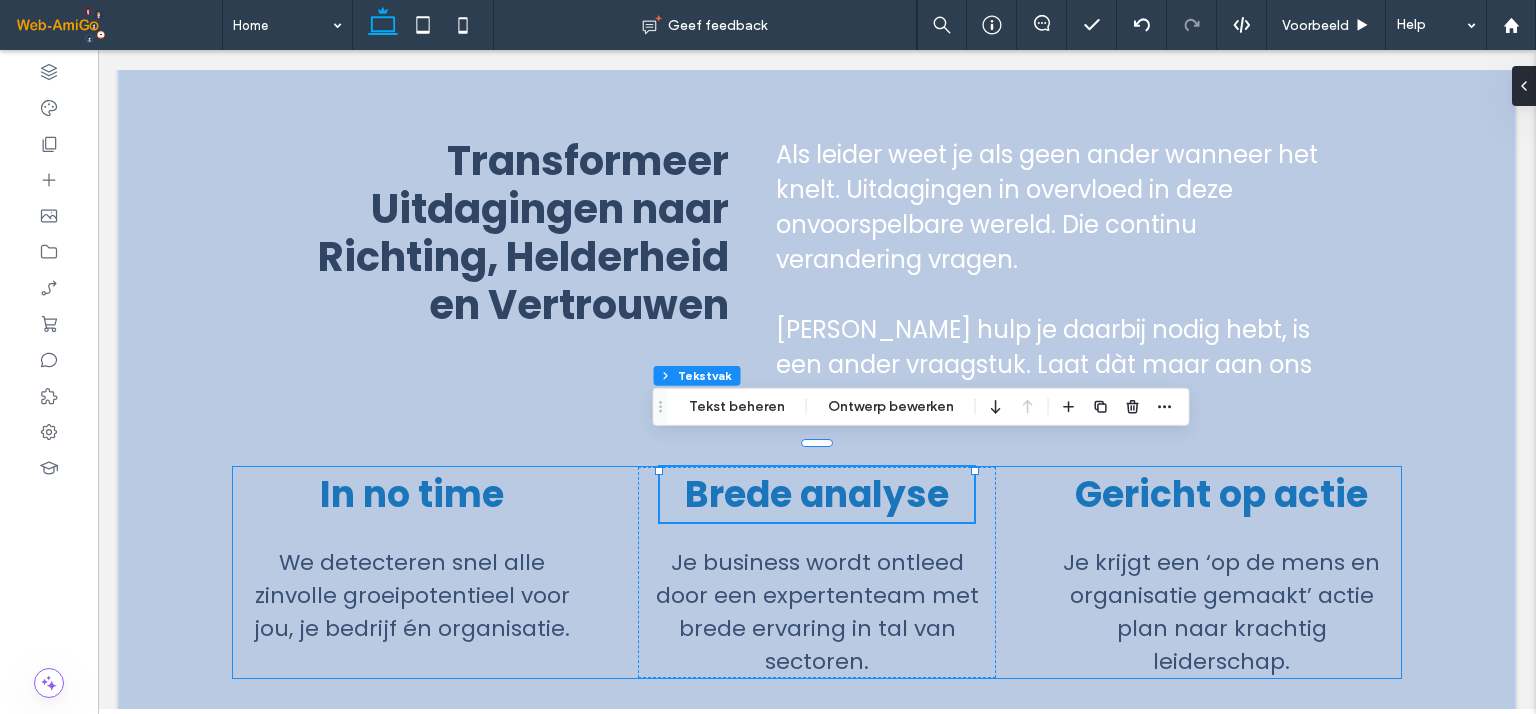 click on "Brede analyse" at bounding box center (817, 494) 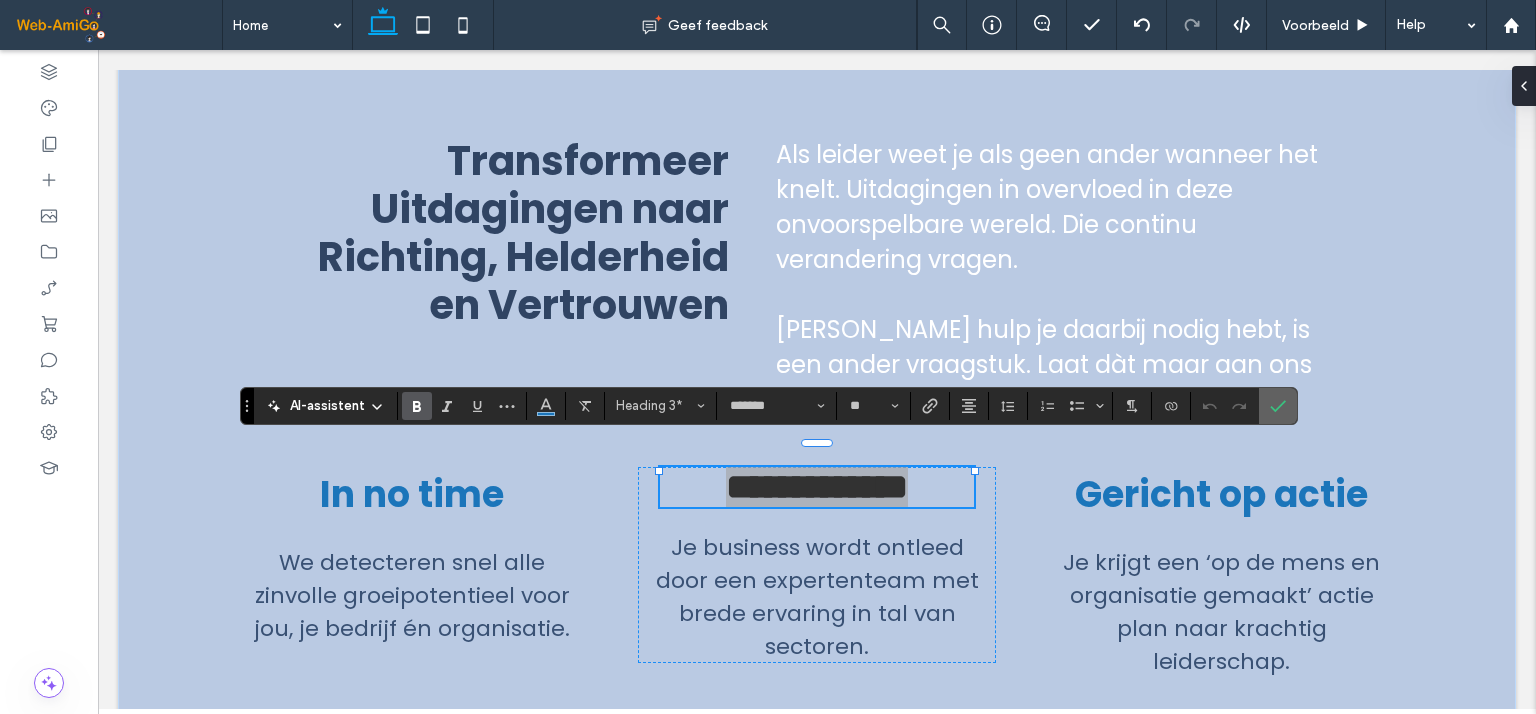 click 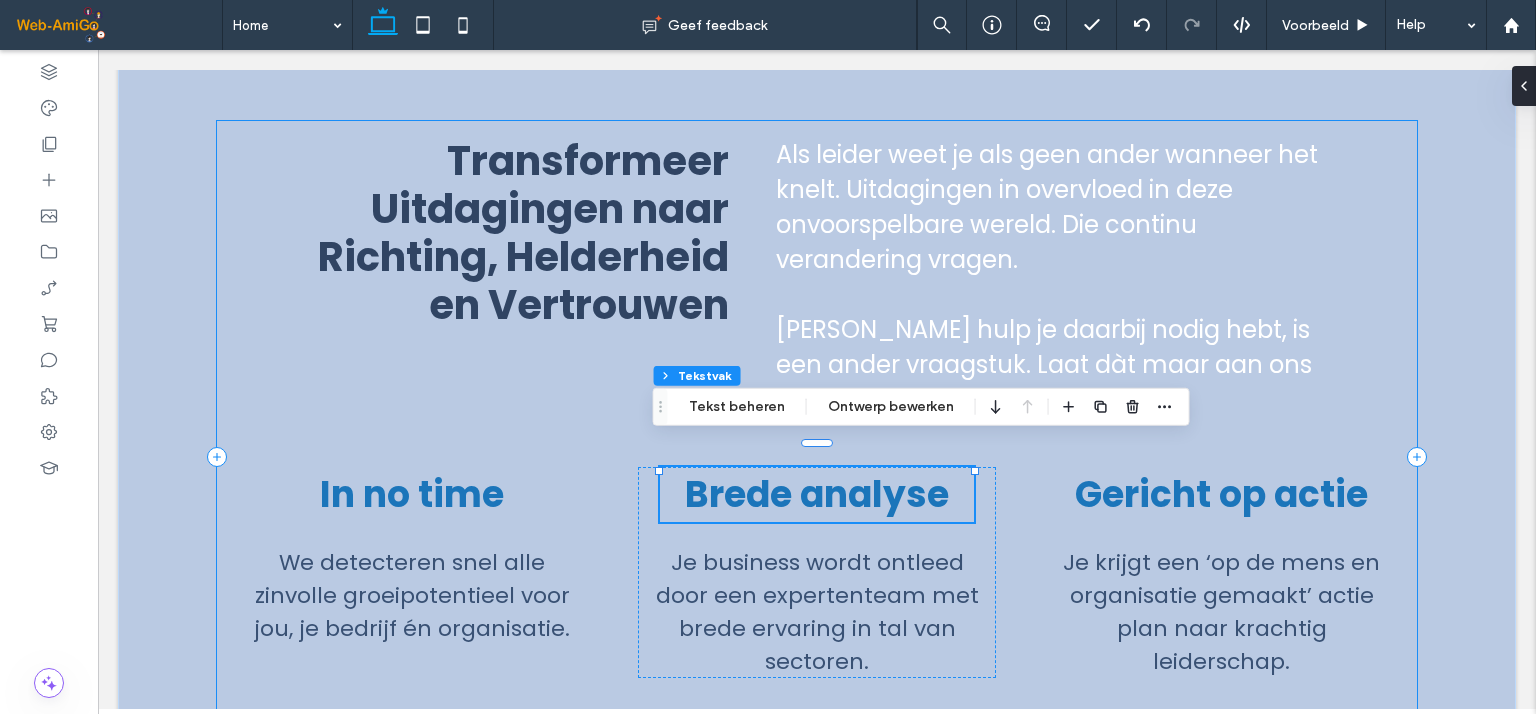 click on "Transformeer Uitdagingen naar Richting, Helderheid en Vertrouwen
Als leider weet je als geen ander wanneer het knelt. Uitdagingen in overvloed in deze onvoorspelbare wereld. Die continu verandering vragen. Welke hulp je daarbij nodig hebt, is een ander vraagstuk. Laat dàt maar aan ons over .
In no time
We detecteren snel alle zinvolle groeipotentieel voor jou, je bedrijf én organisatie.
Brede analyse
Je business wordt ontleed door een expertenteam met brede ervaring in tal van sectoren.
Gericht op actie
Je krijgt een ‘op de mens en organisatie gemaakt’ actie plan naar krachtig leiderschap.
Boek je gratis check-in" at bounding box center (817, 457) 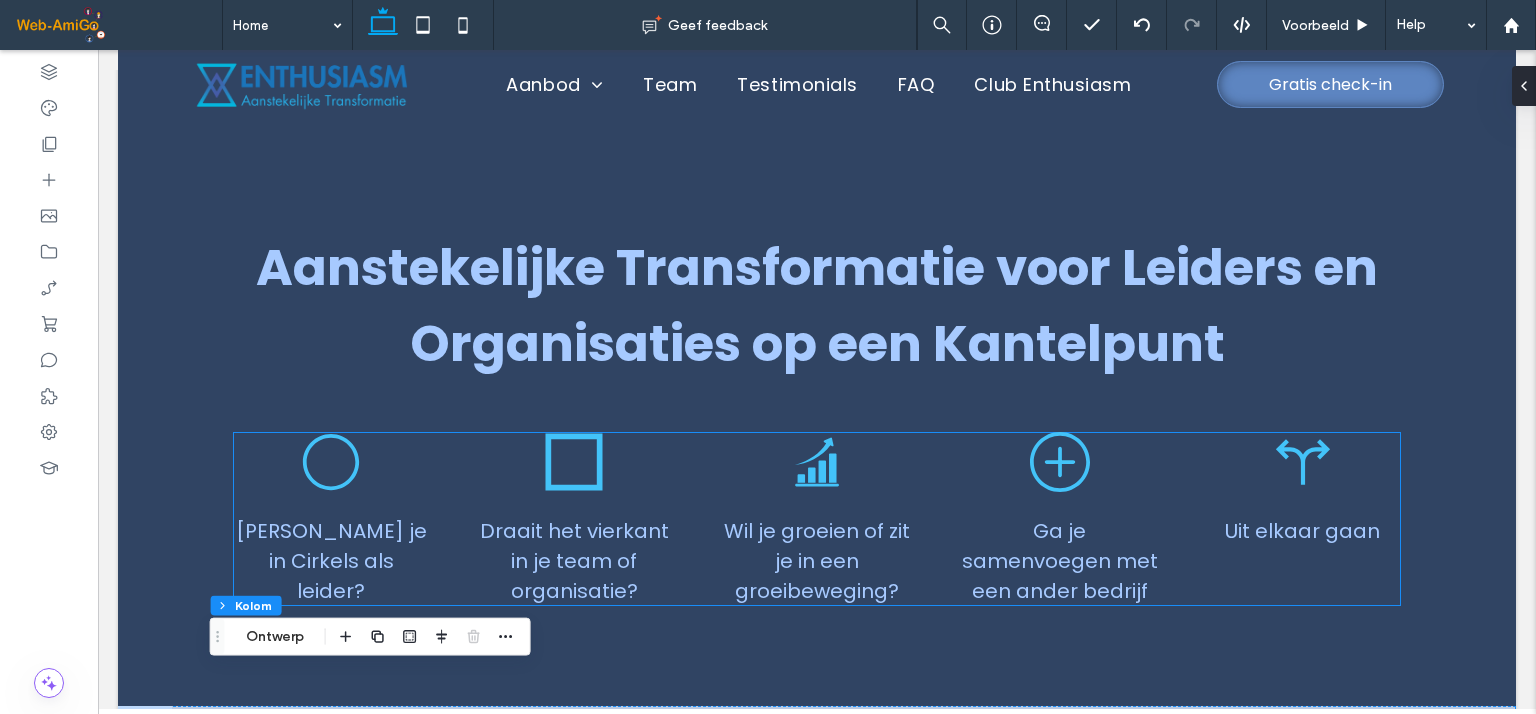 scroll, scrollTop: 0, scrollLeft: 0, axis: both 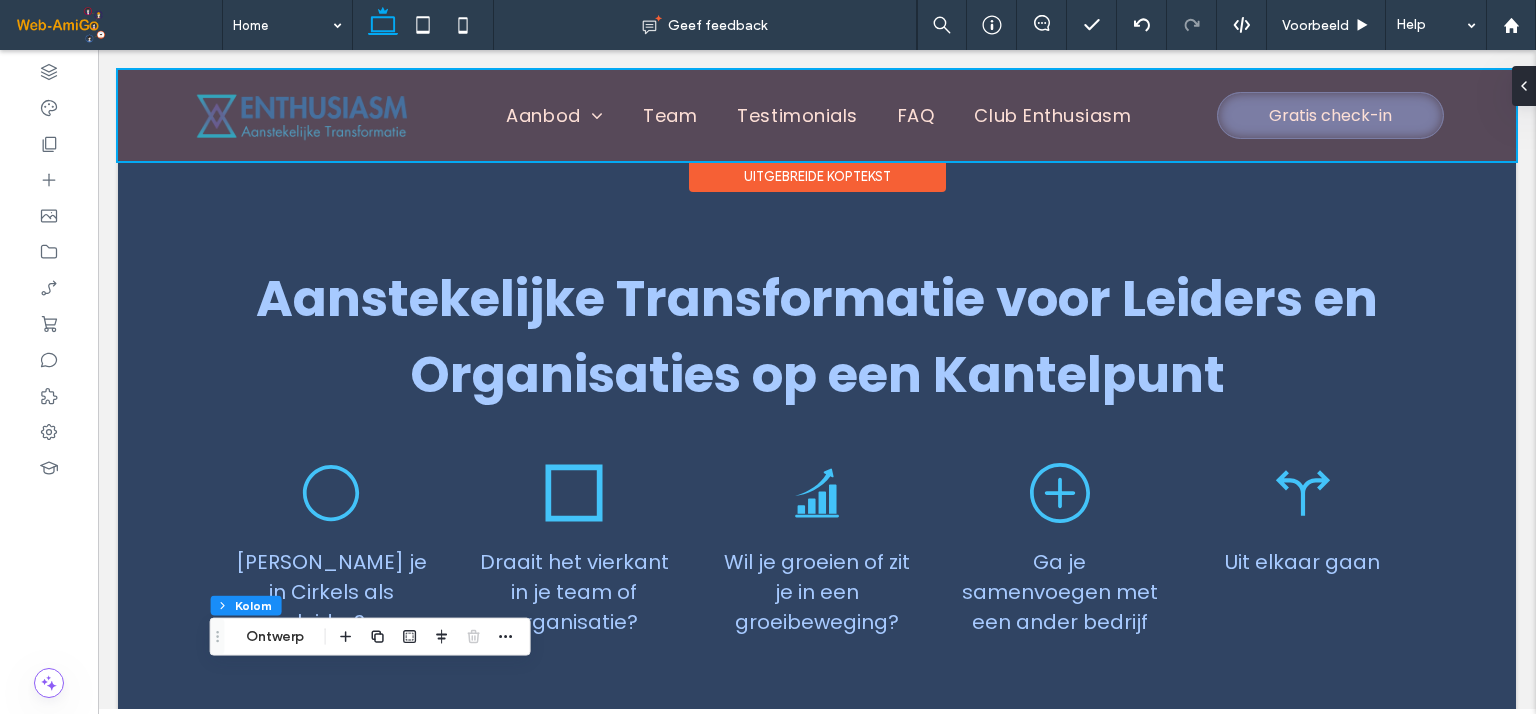 click on "Uitgebreide koptekst" at bounding box center [817, 176] 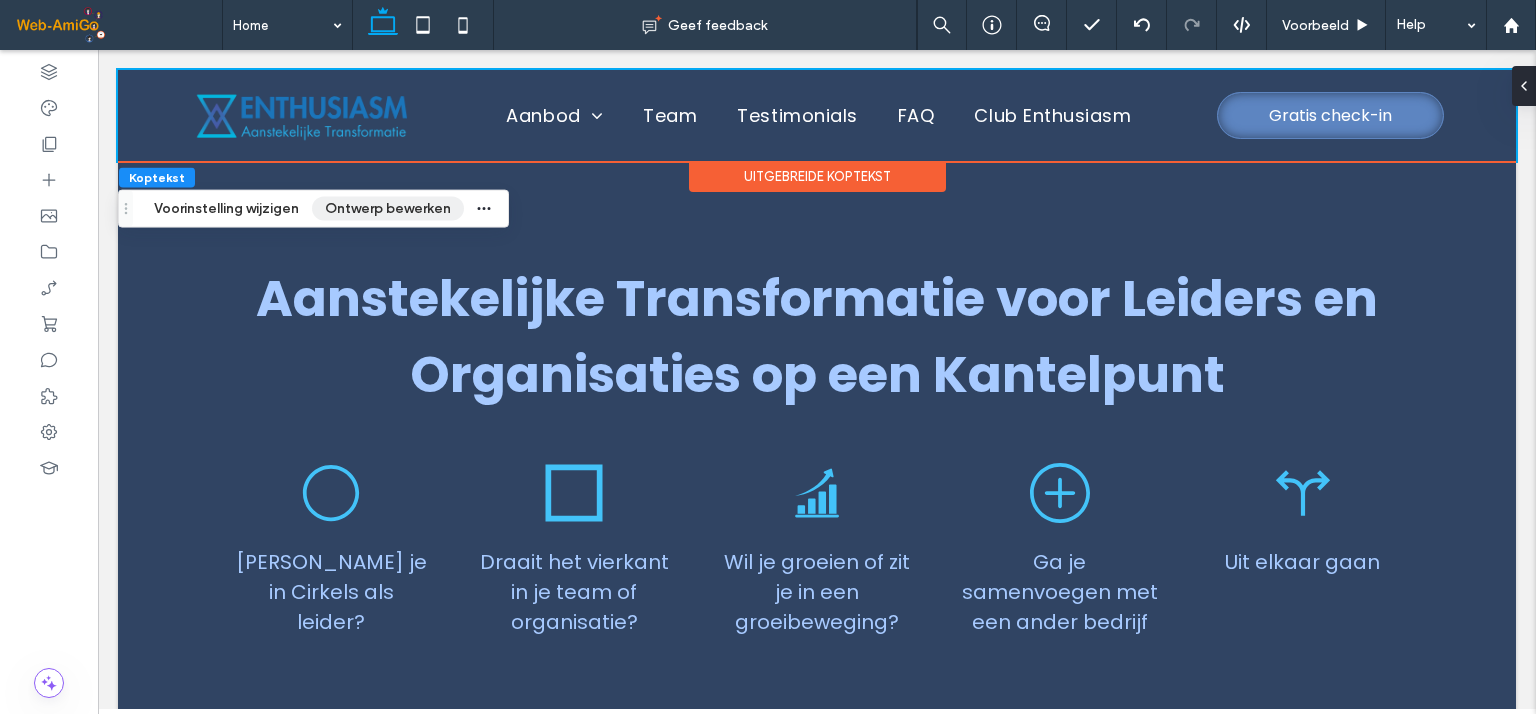click on "Ontwerp bewerken" at bounding box center (388, 209) 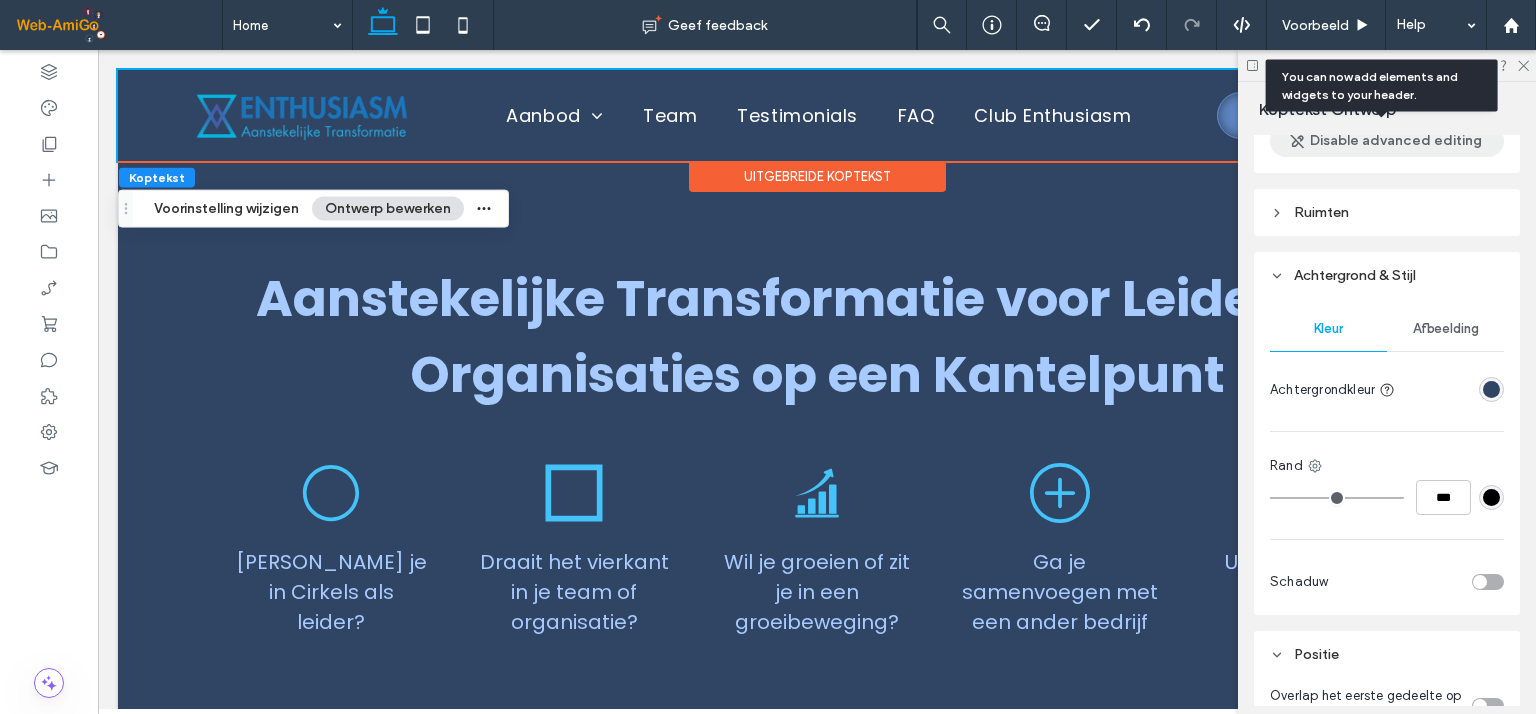 scroll, scrollTop: 200, scrollLeft: 0, axis: vertical 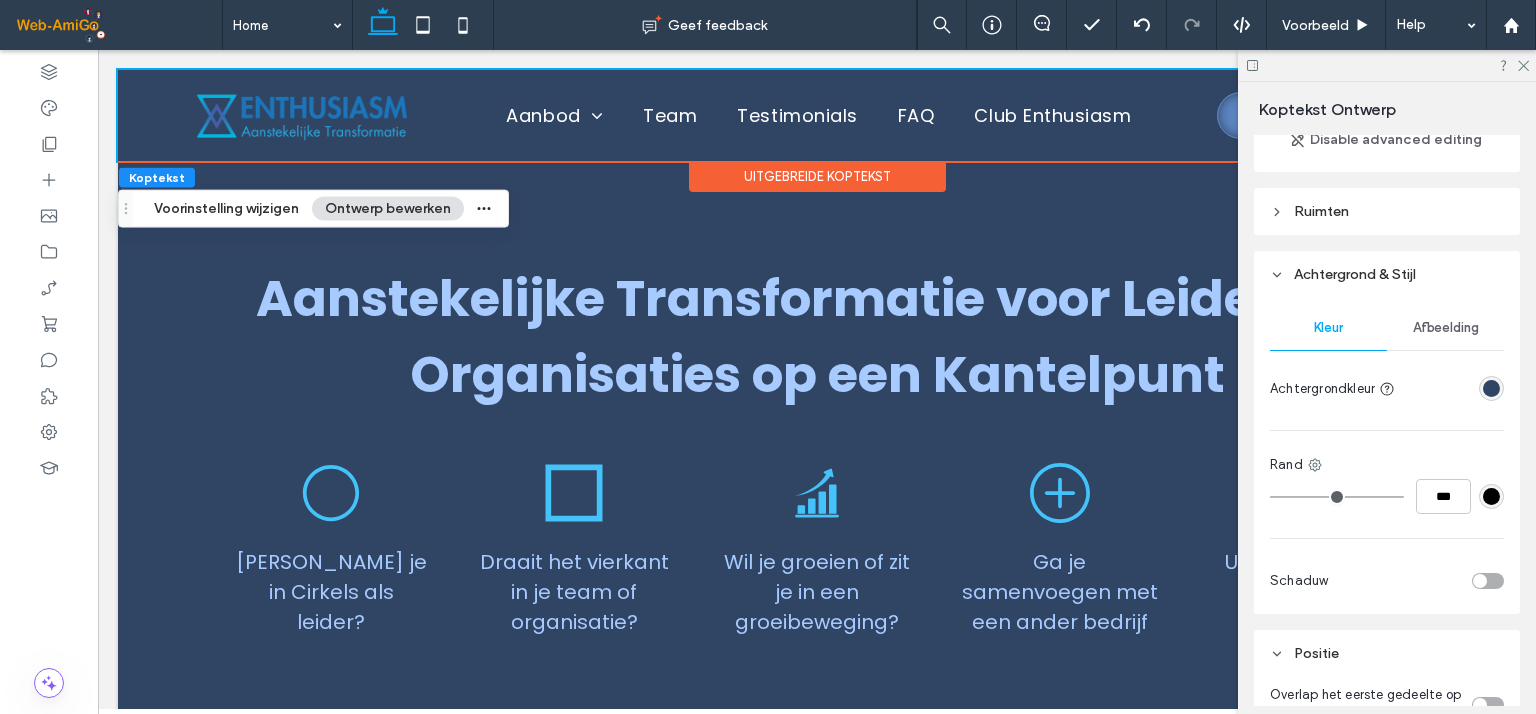 click at bounding box center (1491, 388) 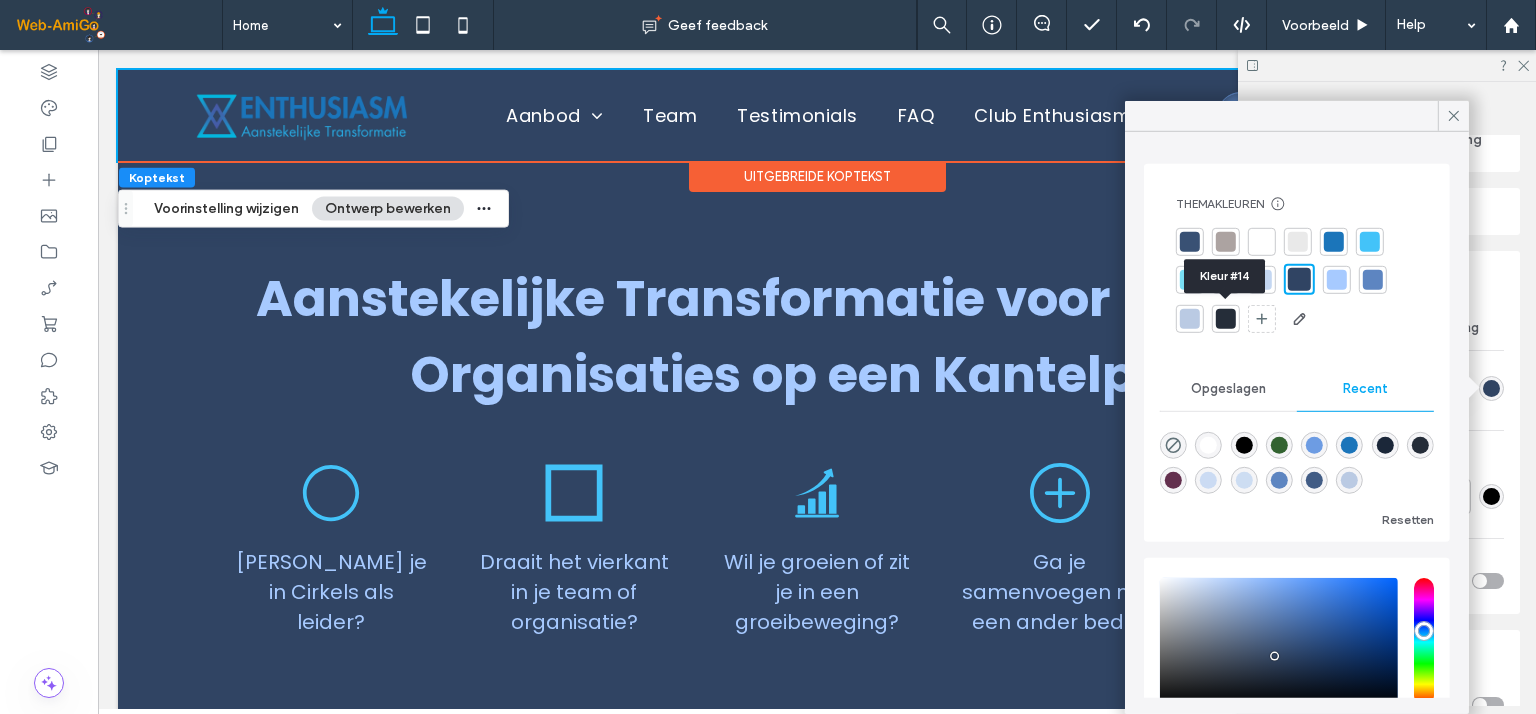 click at bounding box center (1226, 319) 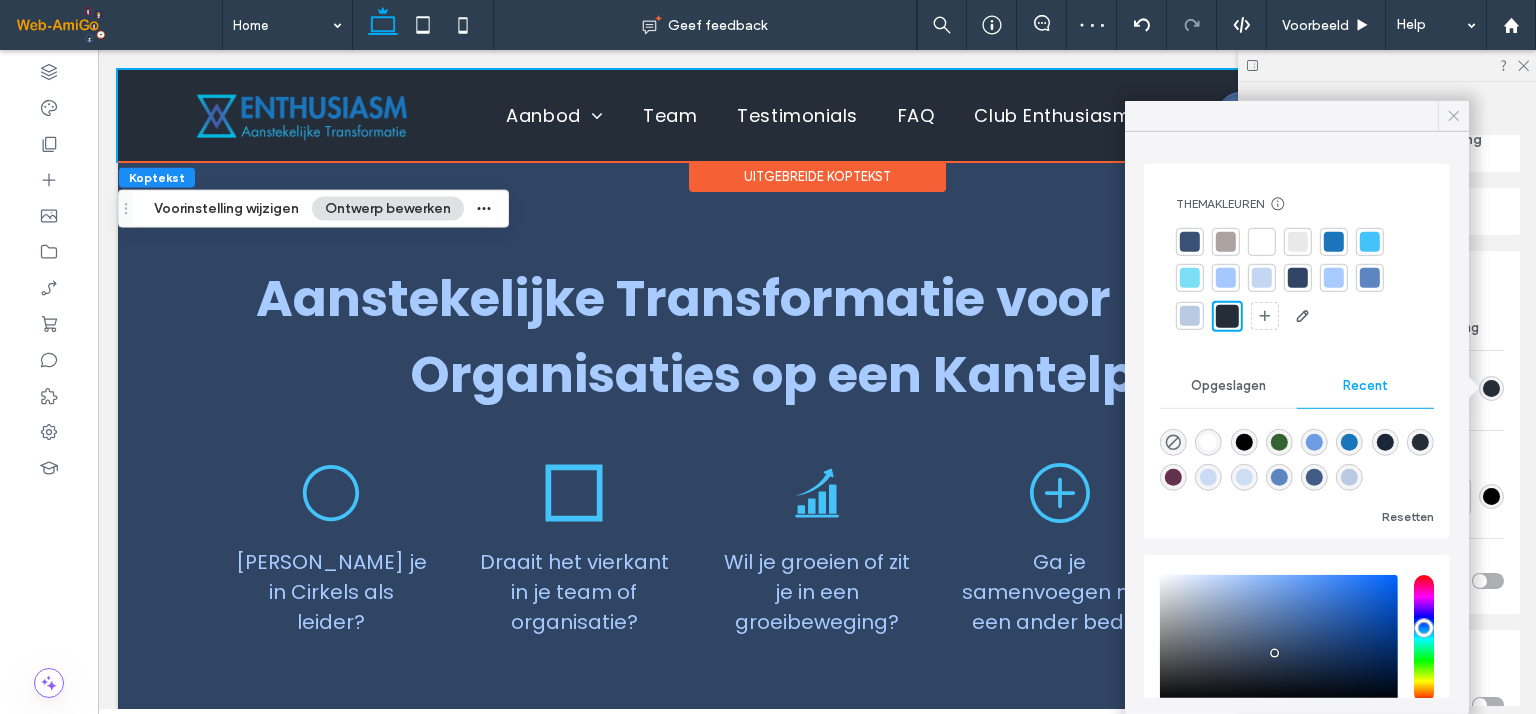 click 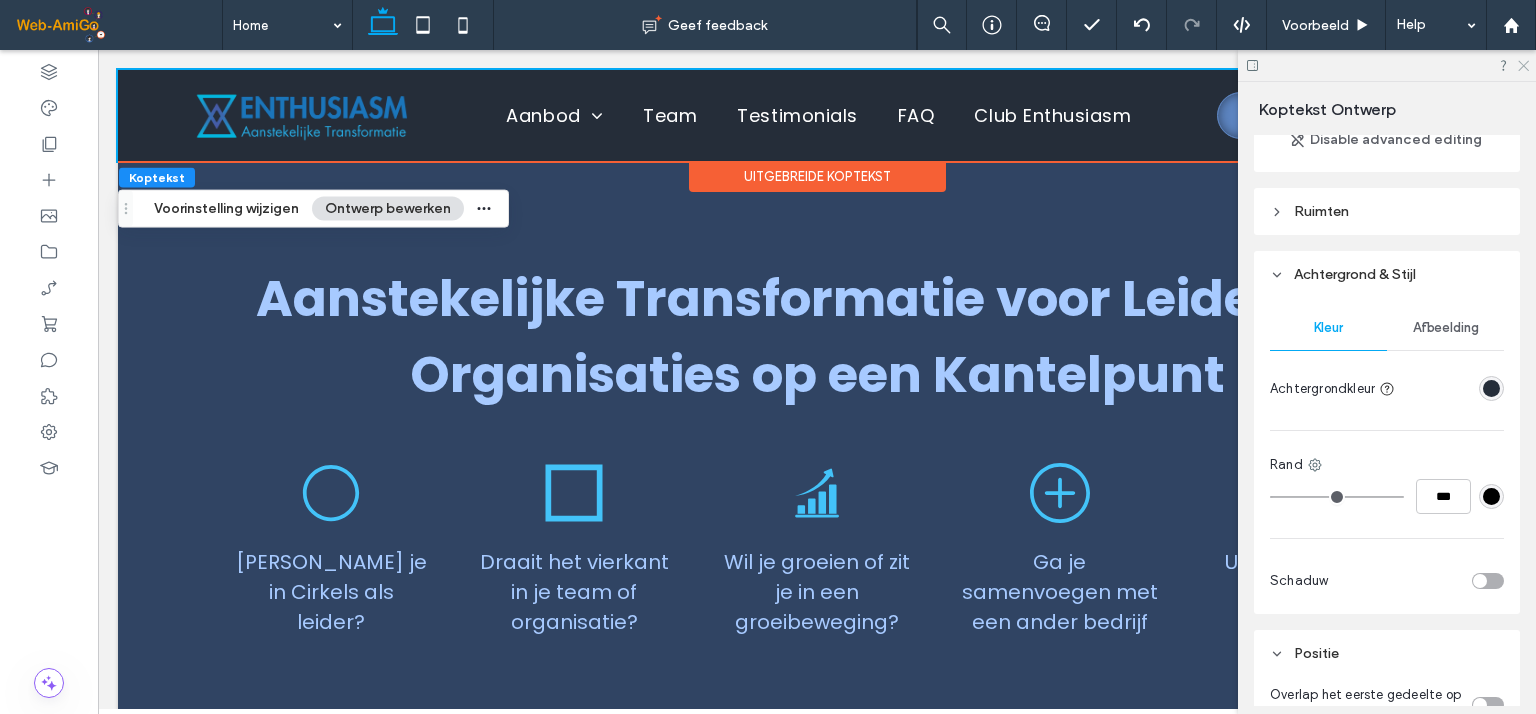 click 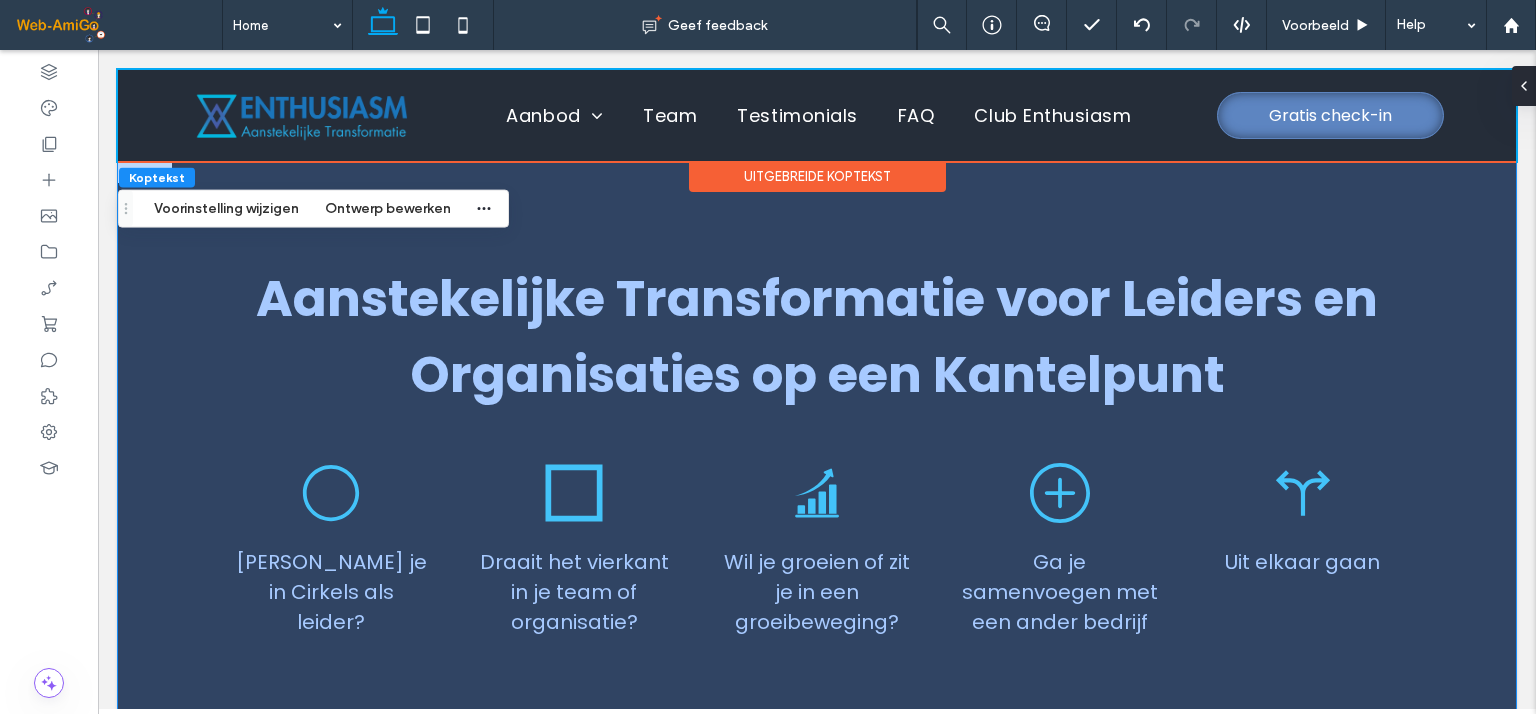 click on "Aanstekelijke Transformatie voor Leiders en Organisaties op een Kantelpunt
Draai je in Cirkels als leider?
Draait het vierkant in je team of organisatie?
Wil je groeien of zit je in een groeibeweging?
Ga je samenvoegen met een ander bedrijf
Uit elkaar gaan" at bounding box center (817, 449) 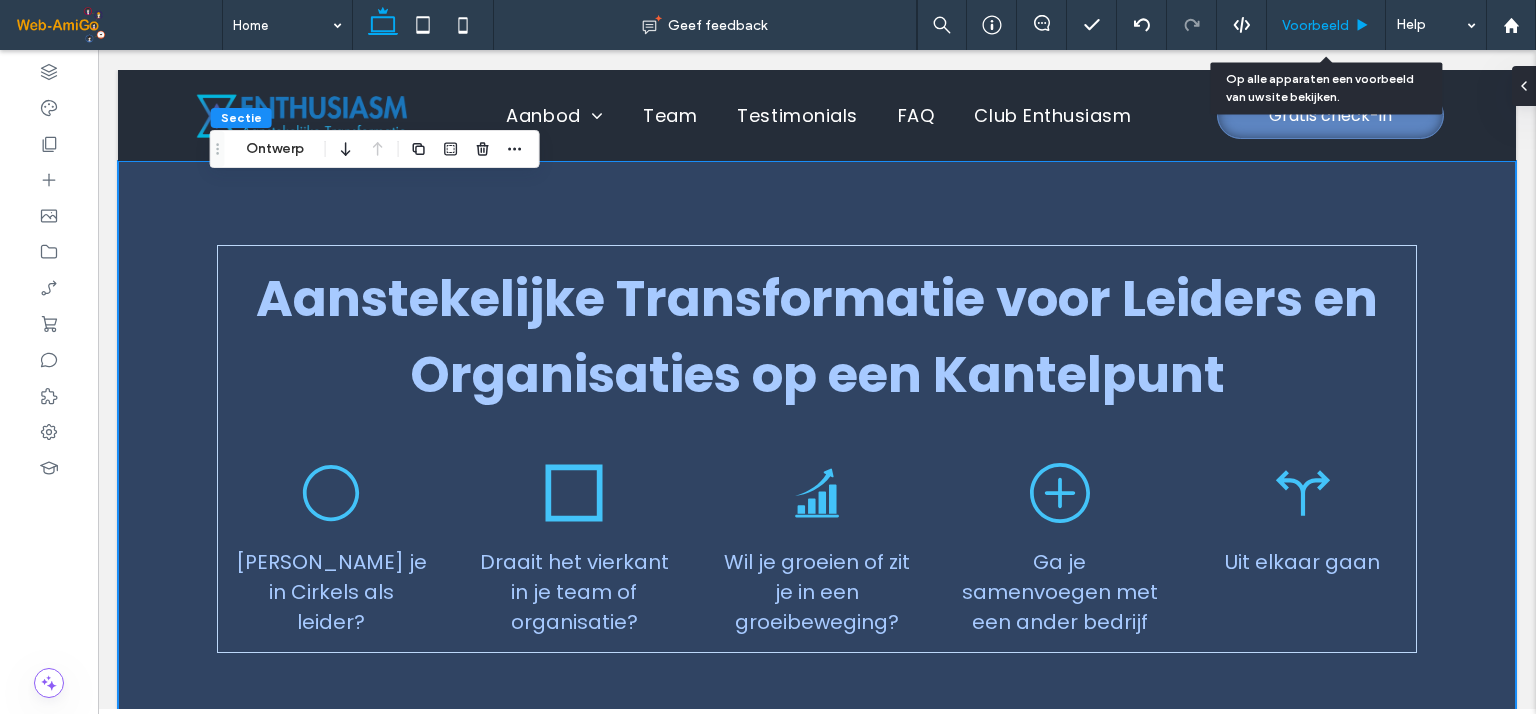 click on "Voorbeeld" at bounding box center (1315, 25) 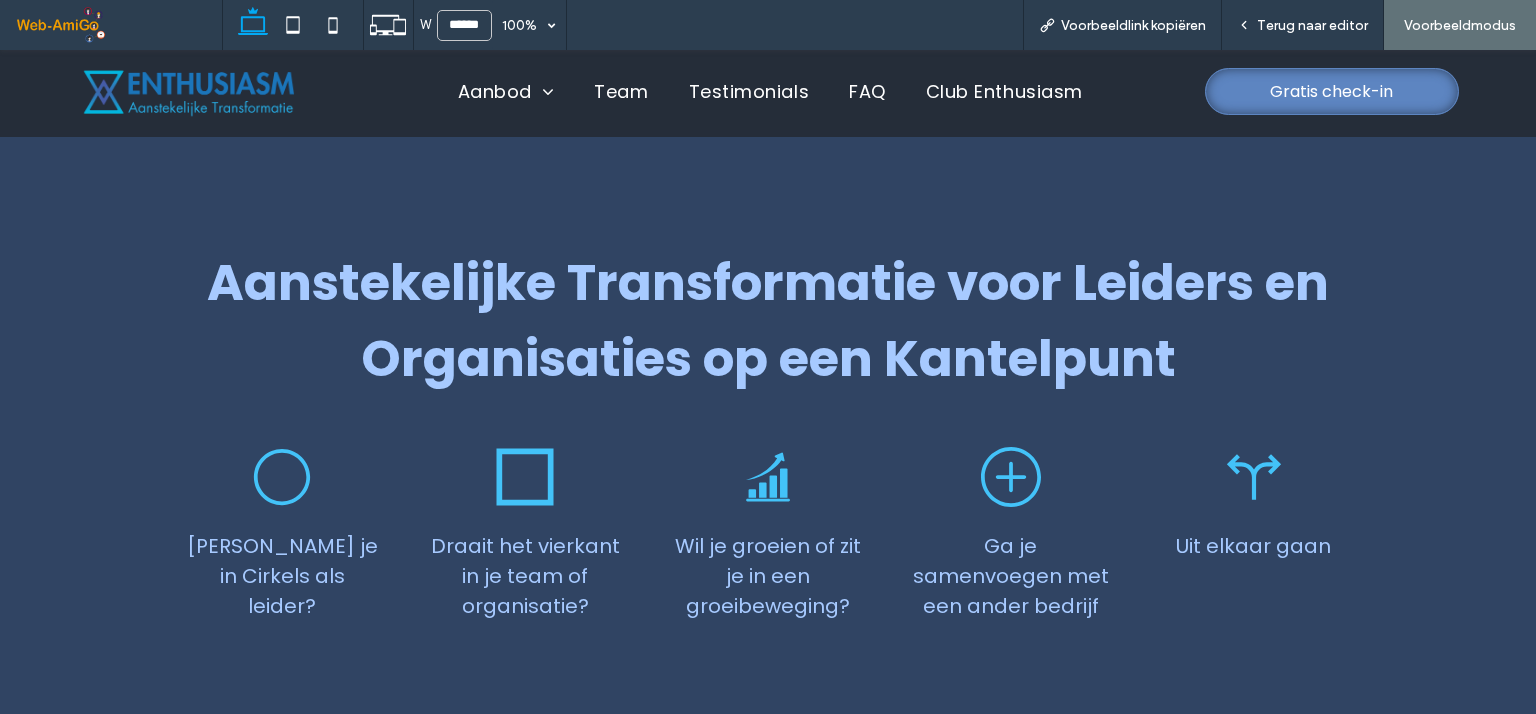 scroll, scrollTop: 0, scrollLeft: 0, axis: both 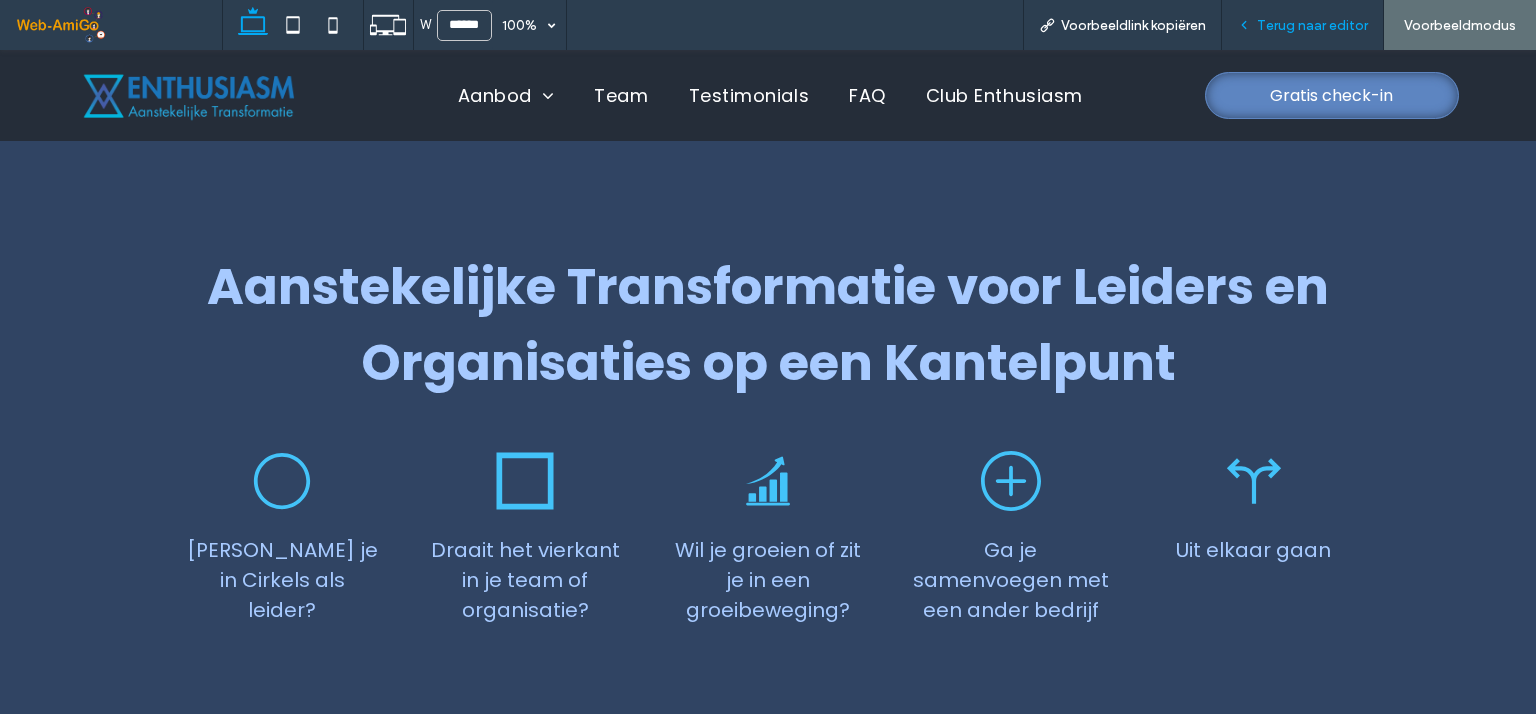 drag, startPoint x: 1270, startPoint y: 31, endPoint x: 1241, endPoint y: 12, distance: 34.669872 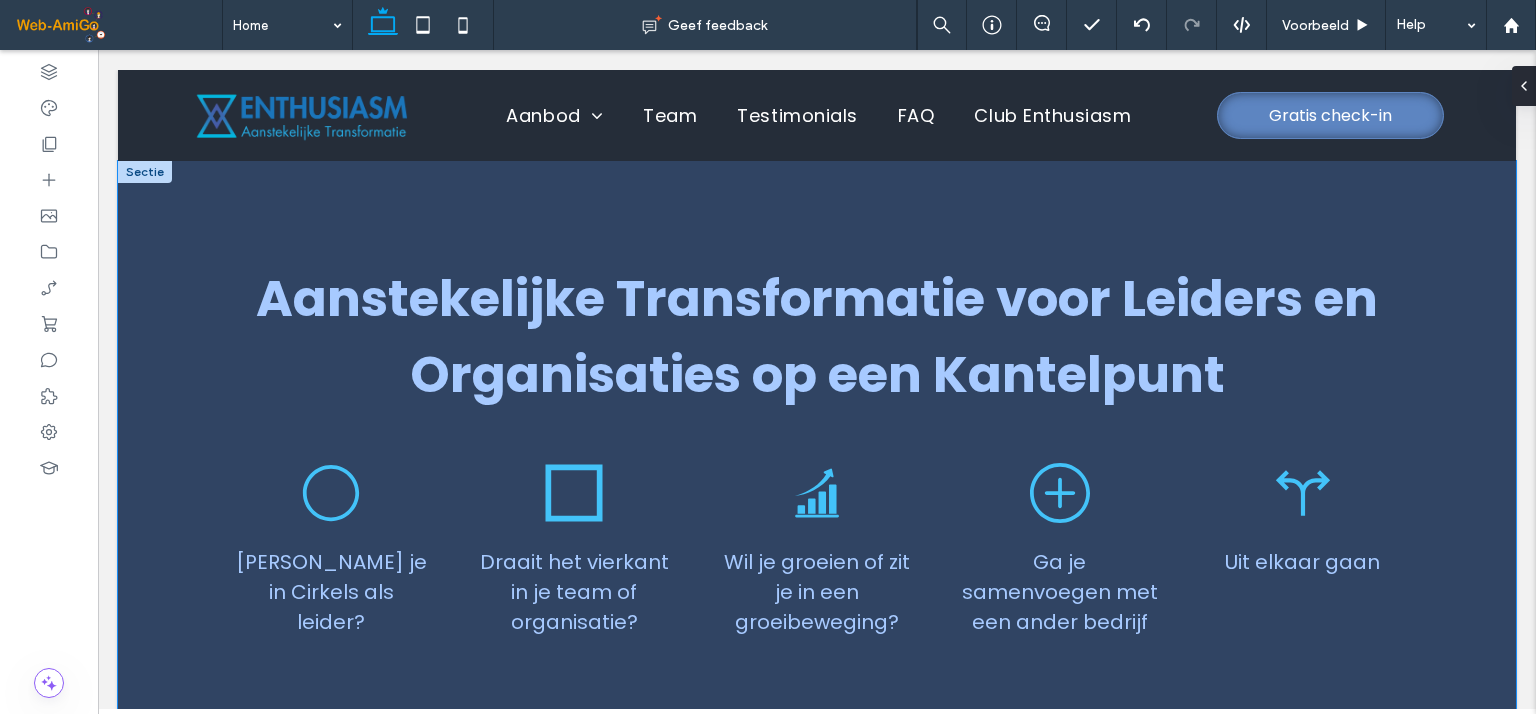 click on "Aanstekelijke Transformatie voor Leiders en Organisaties op een Kantelpunt
Draai je in Cirkels als leider?
Draait het vierkant in je team of organisatie?
Wil je groeien of zit je in een groeibeweging?
Ga je samenvoegen met een ander bedrijf
Uit elkaar gaan" at bounding box center (817, 449) 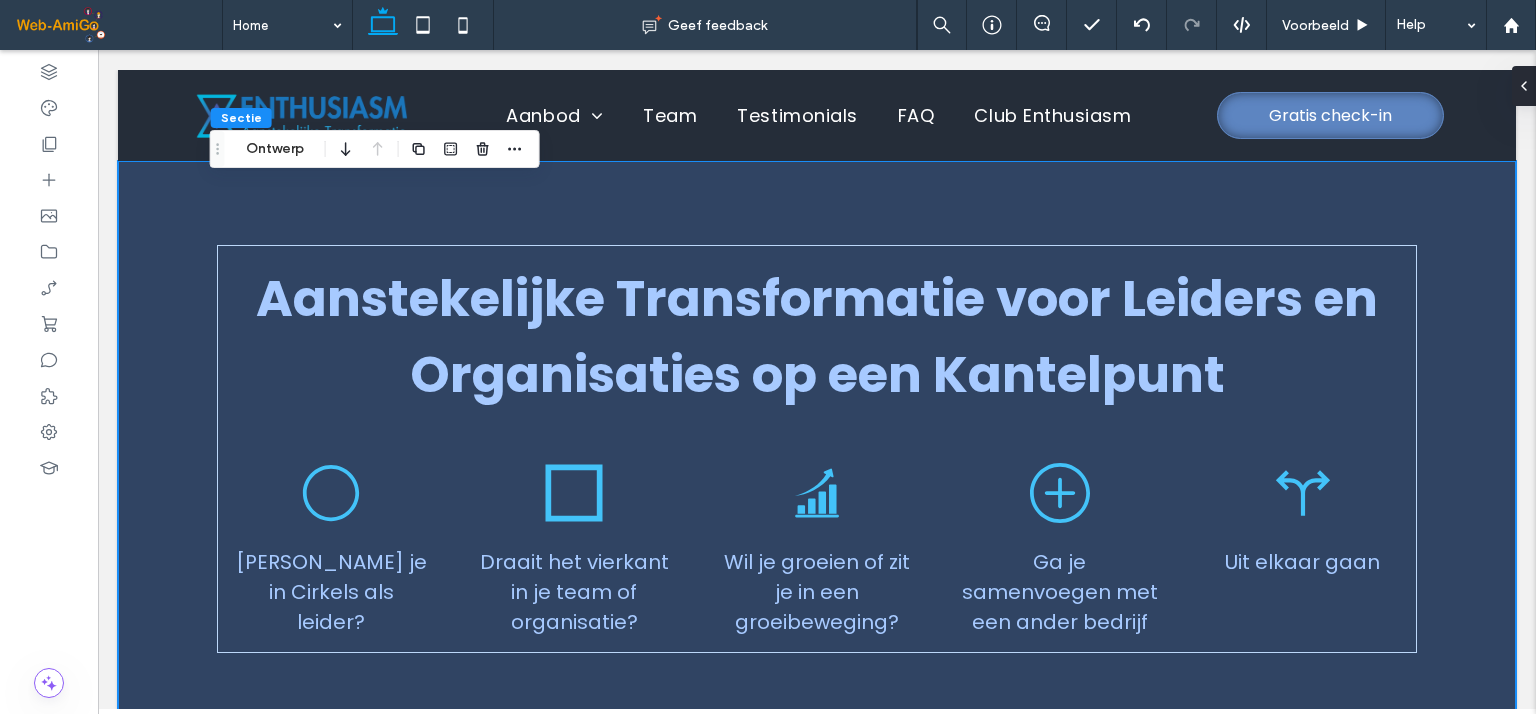 click on "Aanstekelijke Transformatie voor Leiders en Organisaties op een Kantelpunt
Draai je in Cirkels als leider?
Draait het vierkant in je team of organisatie?
Wil je groeien of zit je in een groeibeweging?
Ga je samenvoegen met een ander bedrijf
Uit elkaar gaan" at bounding box center [817, 449] 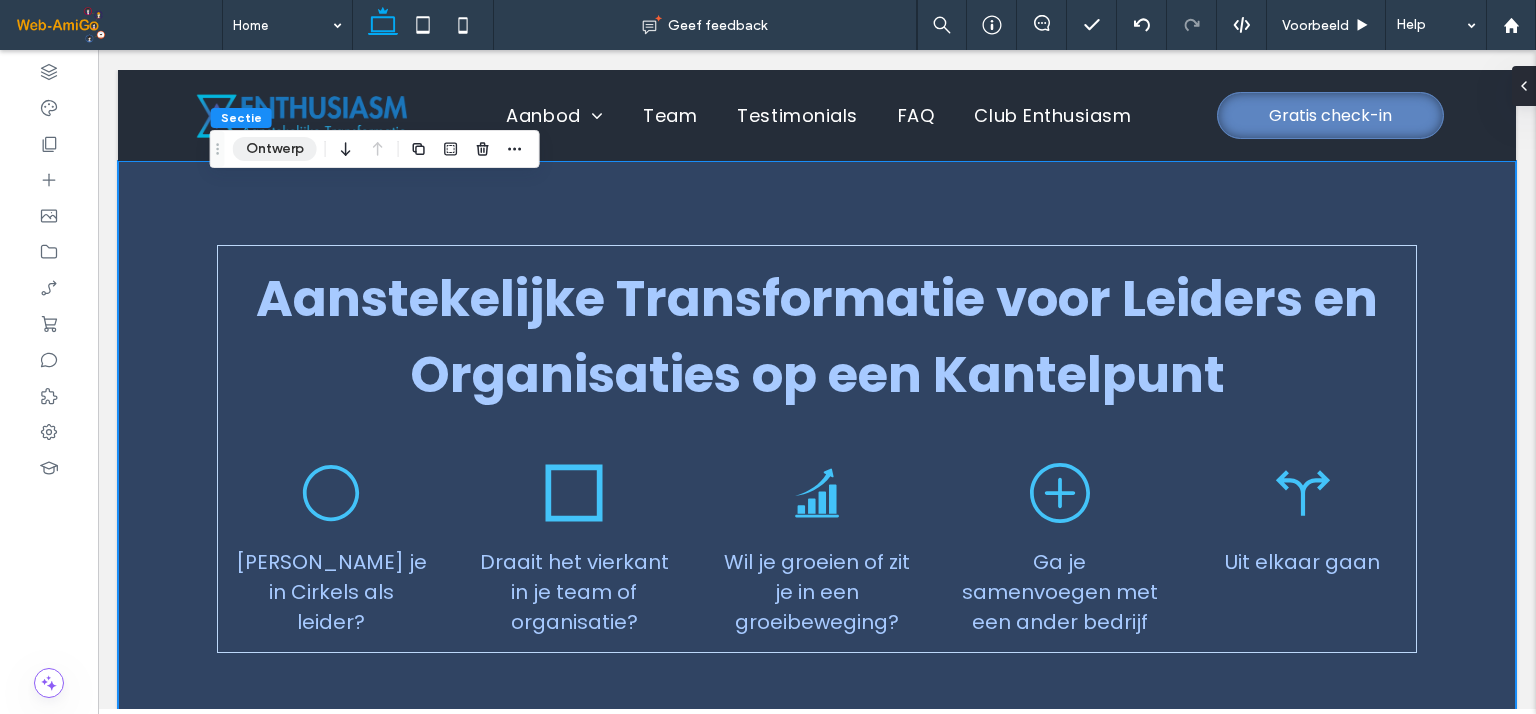 click on "Ontwerp" at bounding box center [275, 149] 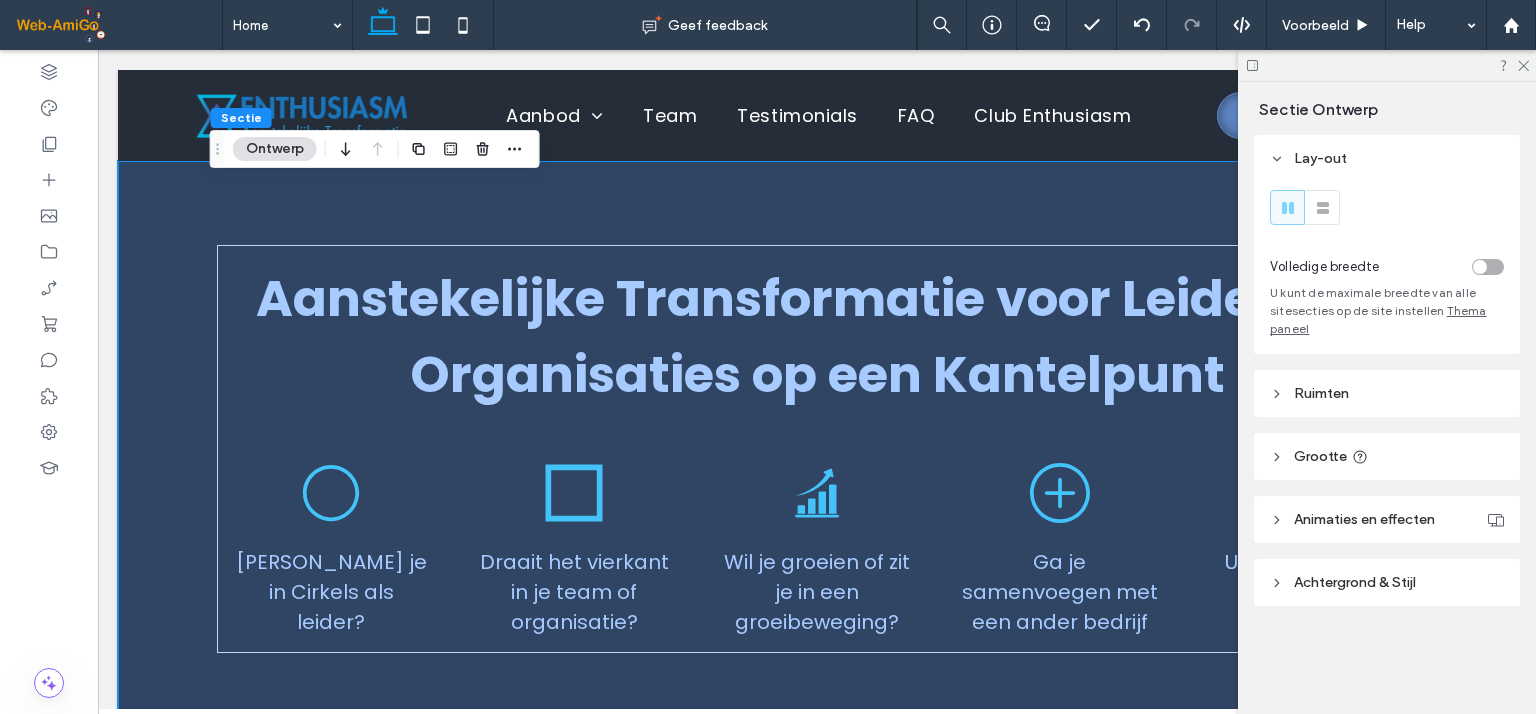 click on "Ruimten" at bounding box center [1321, 393] 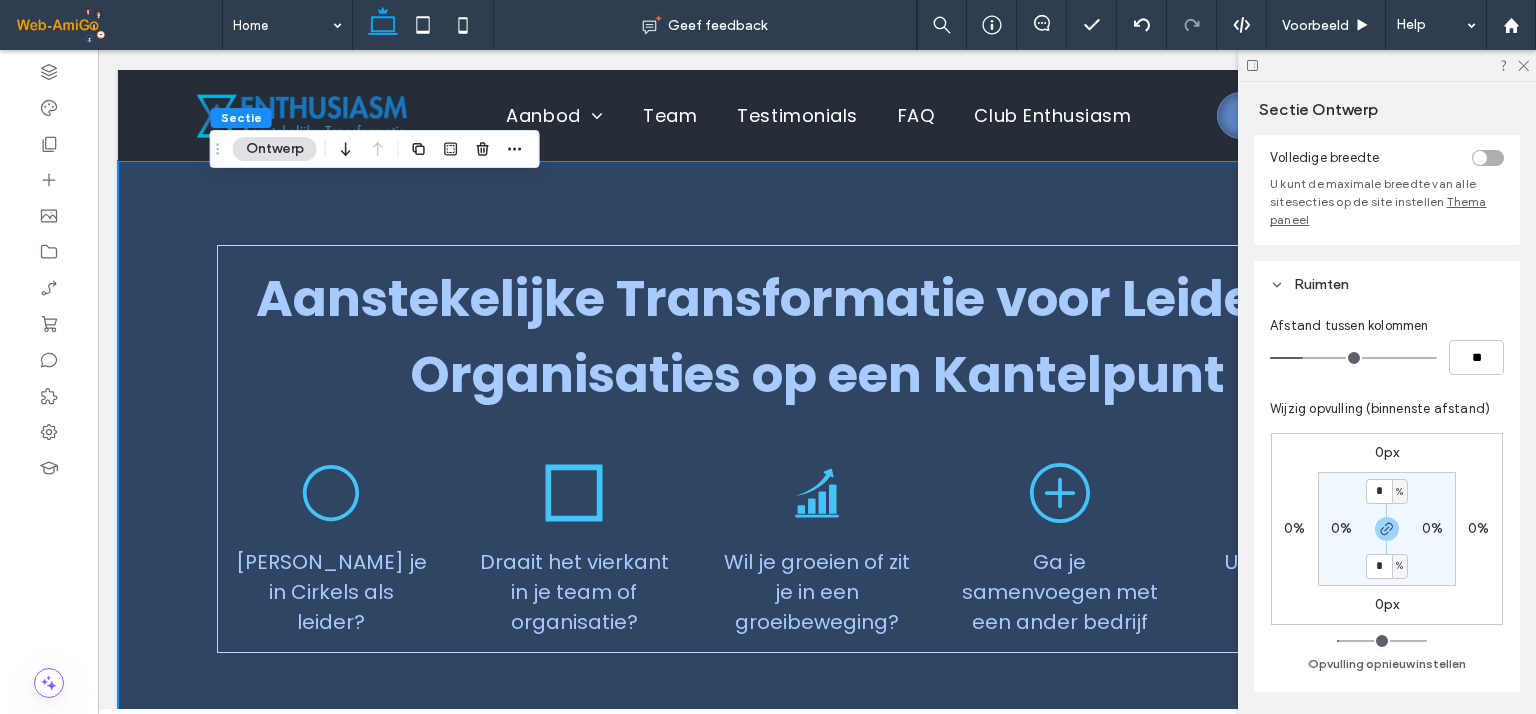 scroll, scrollTop: 200, scrollLeft: 0, axis: vertical 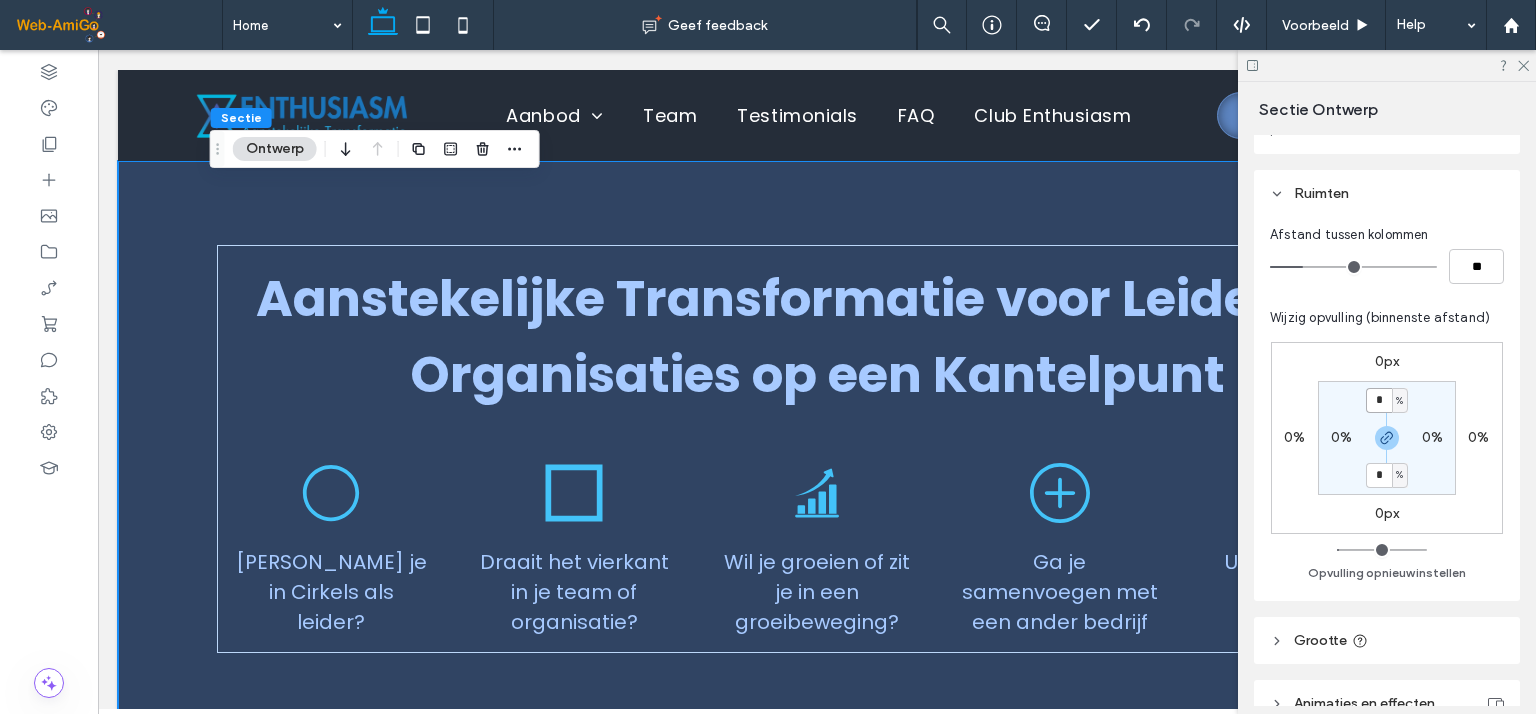 click on "*" at bounding box center (1379, 400) 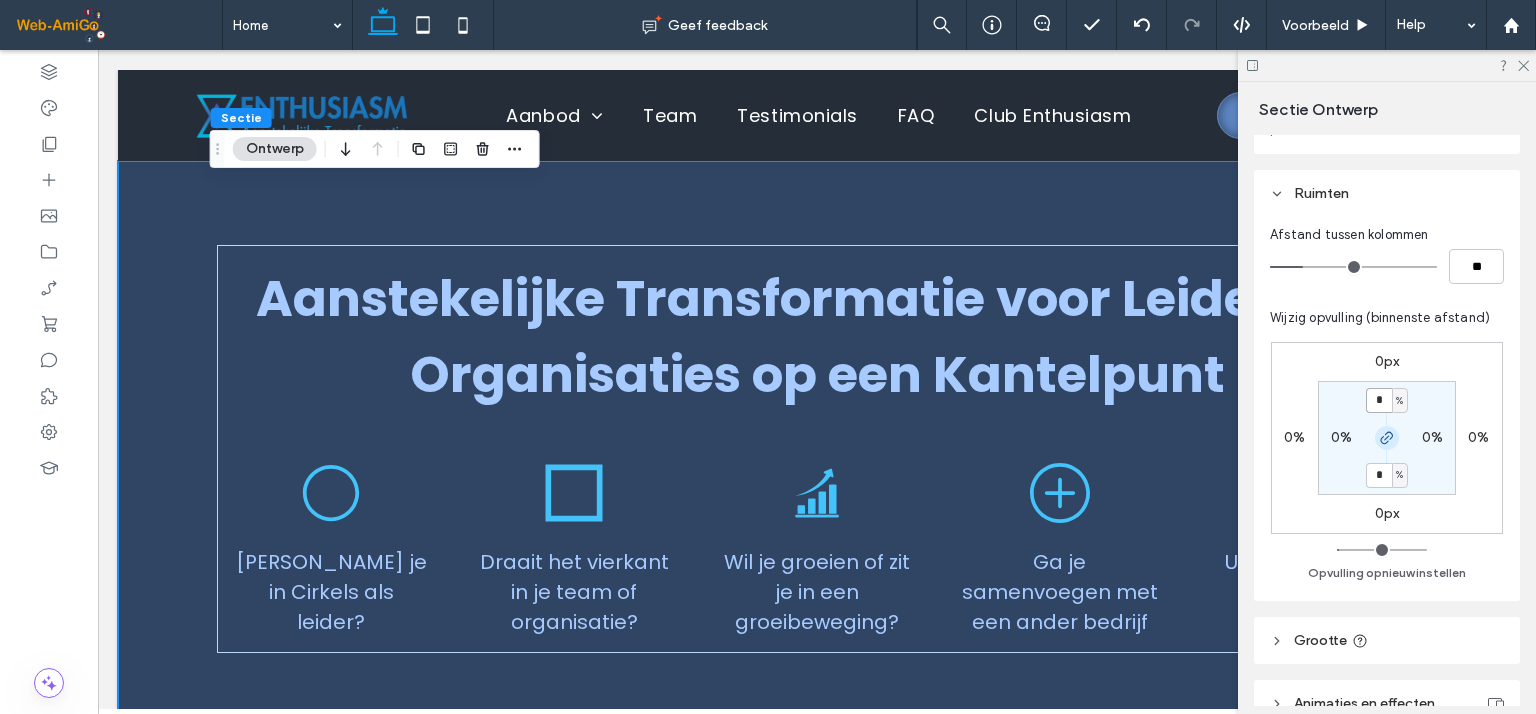 type on "*" 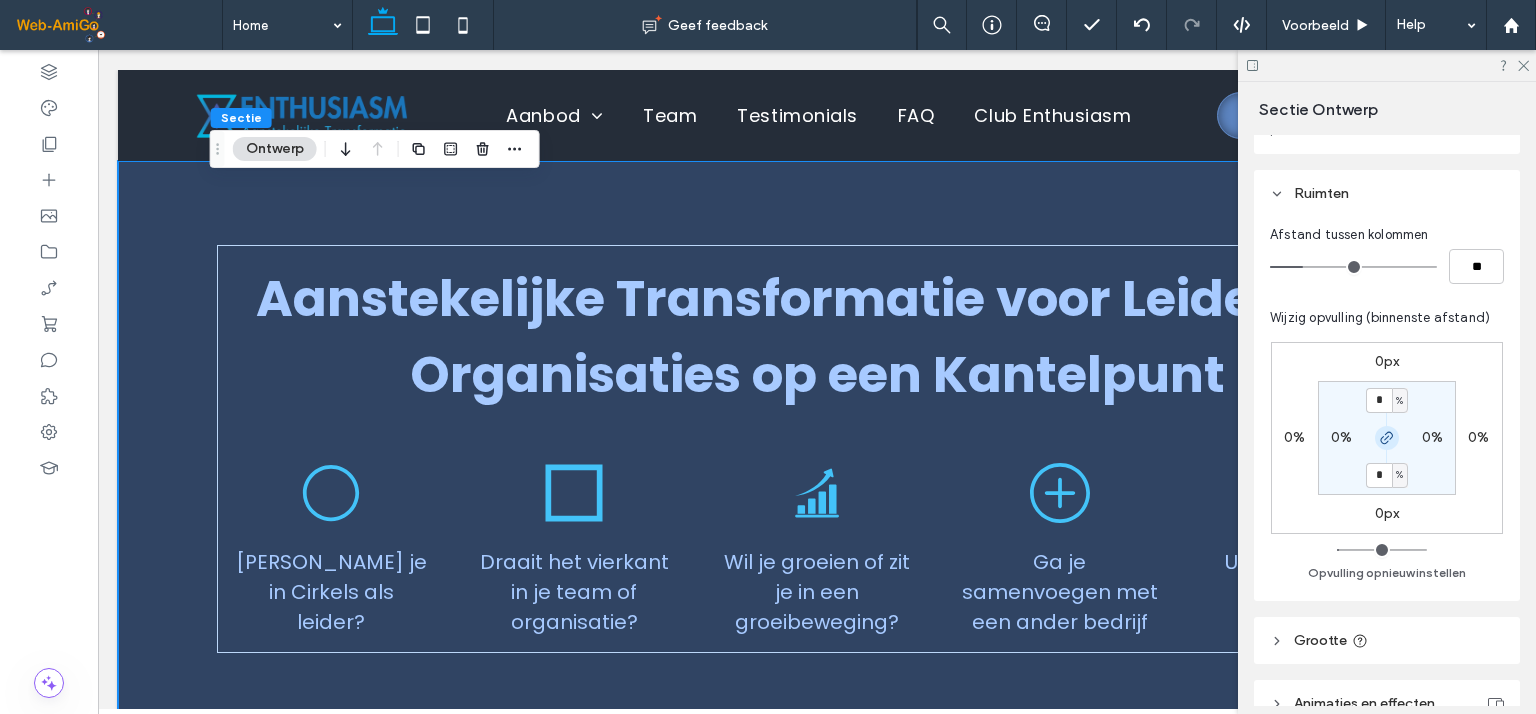 type on "*" 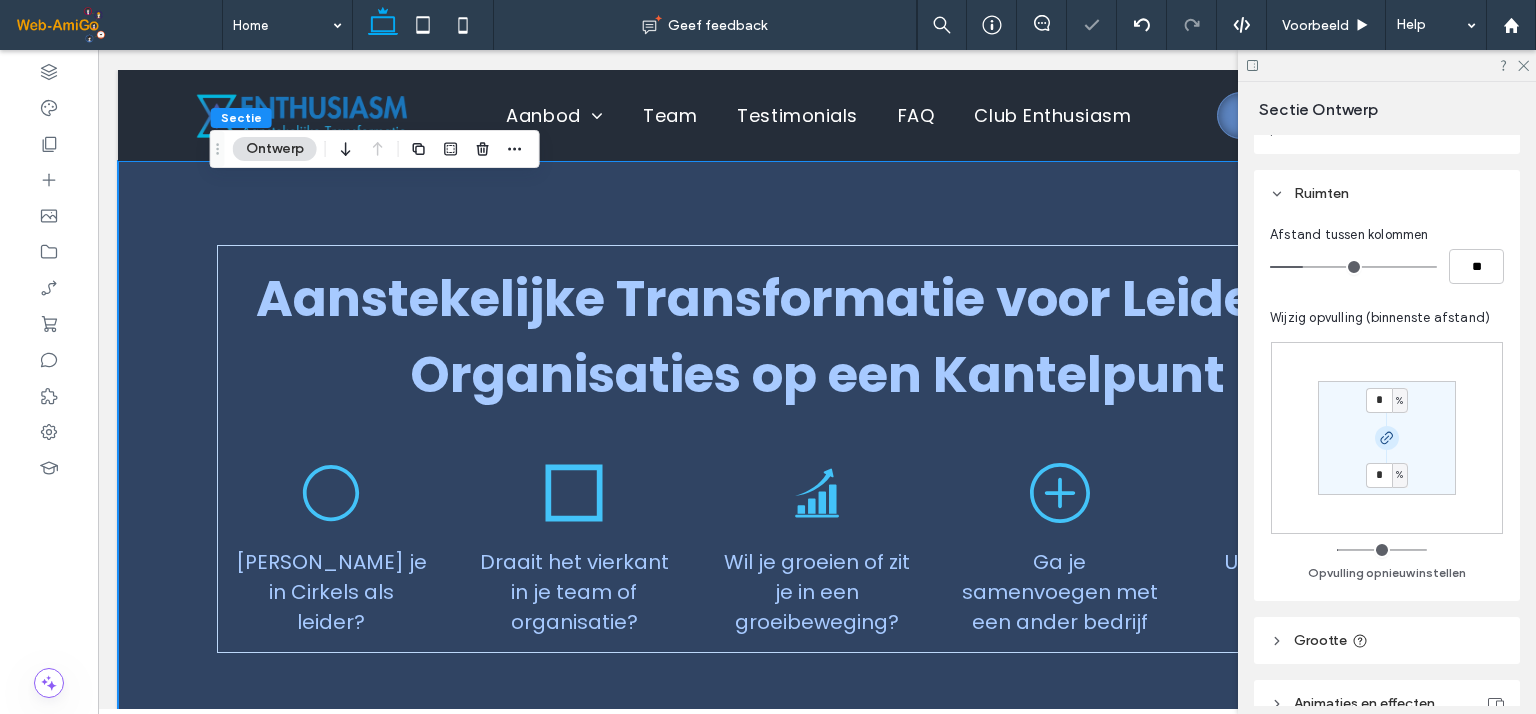 click 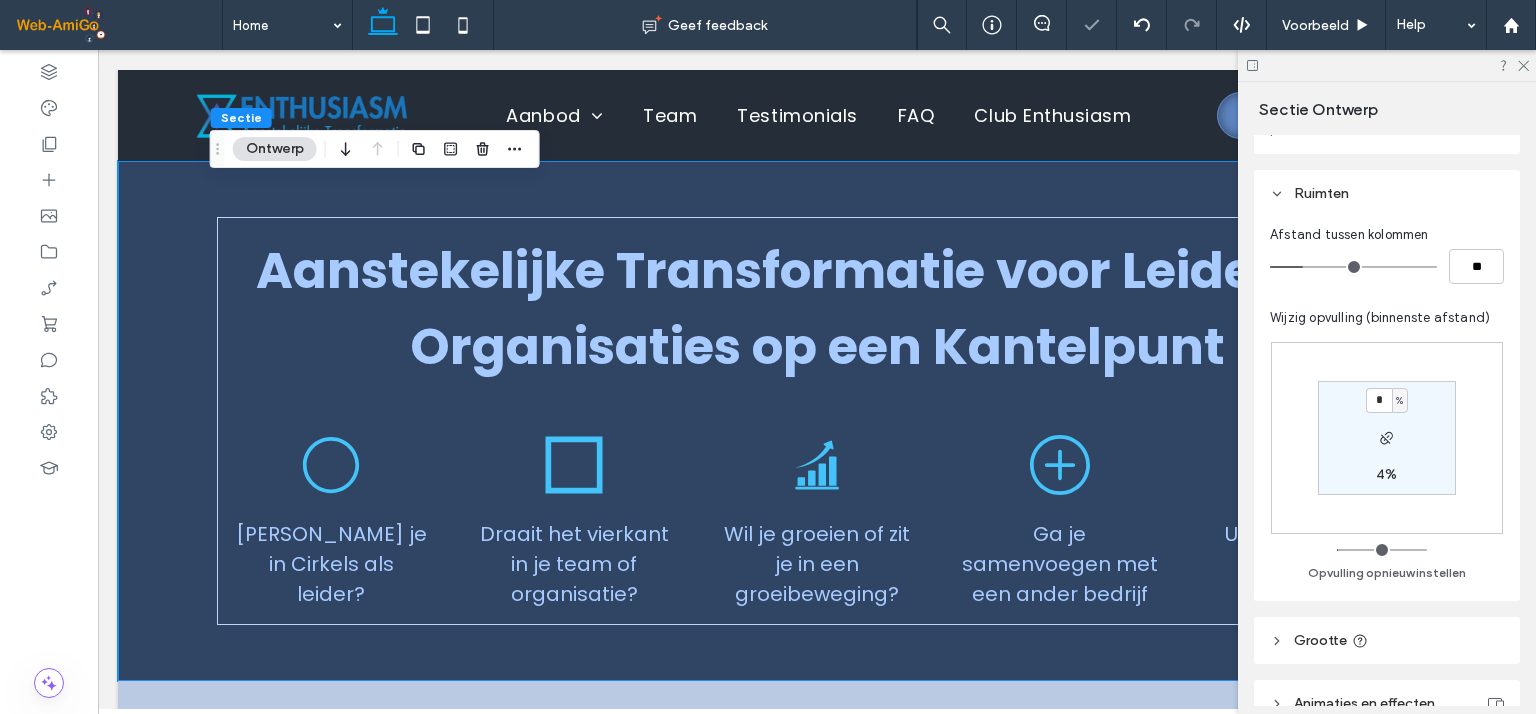 click on "4%" at bounding box center [1386, 474] 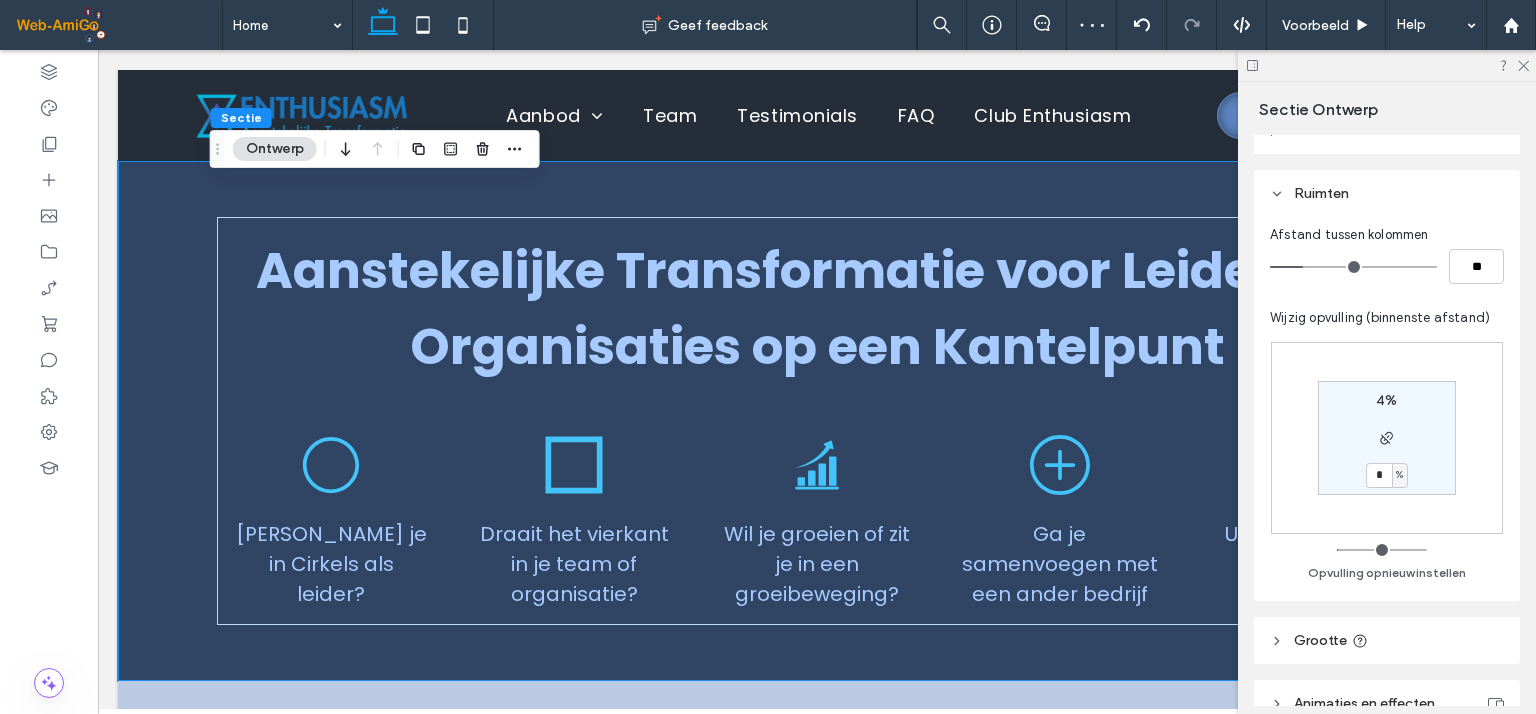 type on "*" 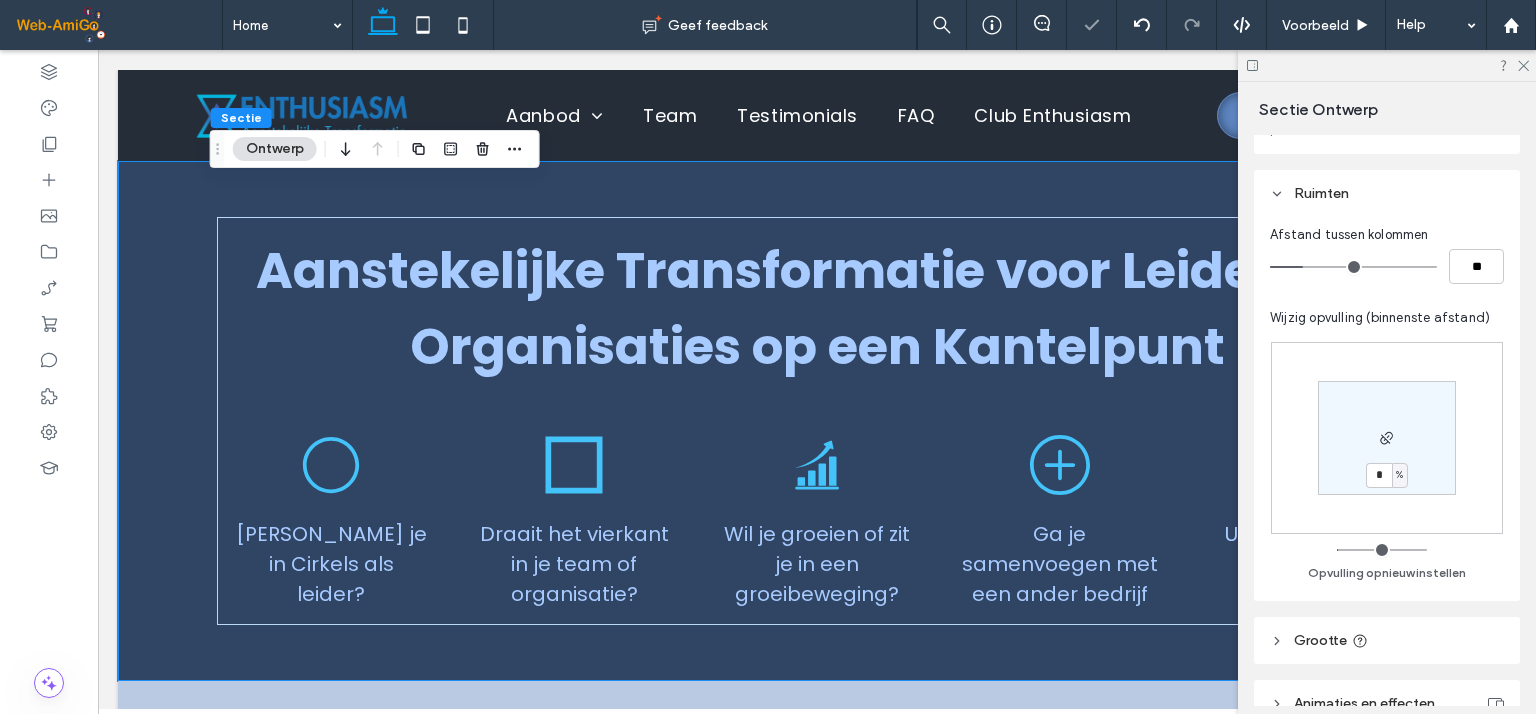 type on "*" 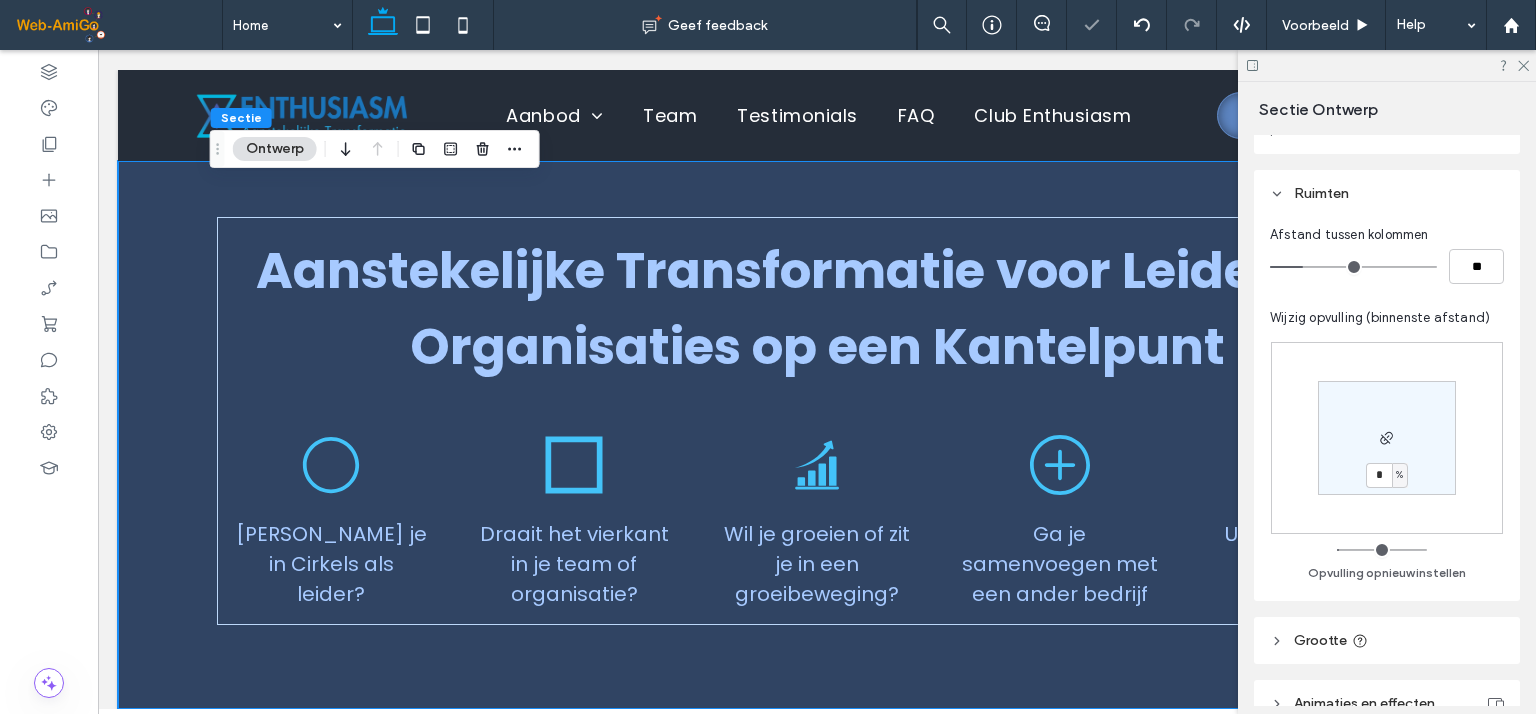 click on "* %" at bounding box center [1387, 438] 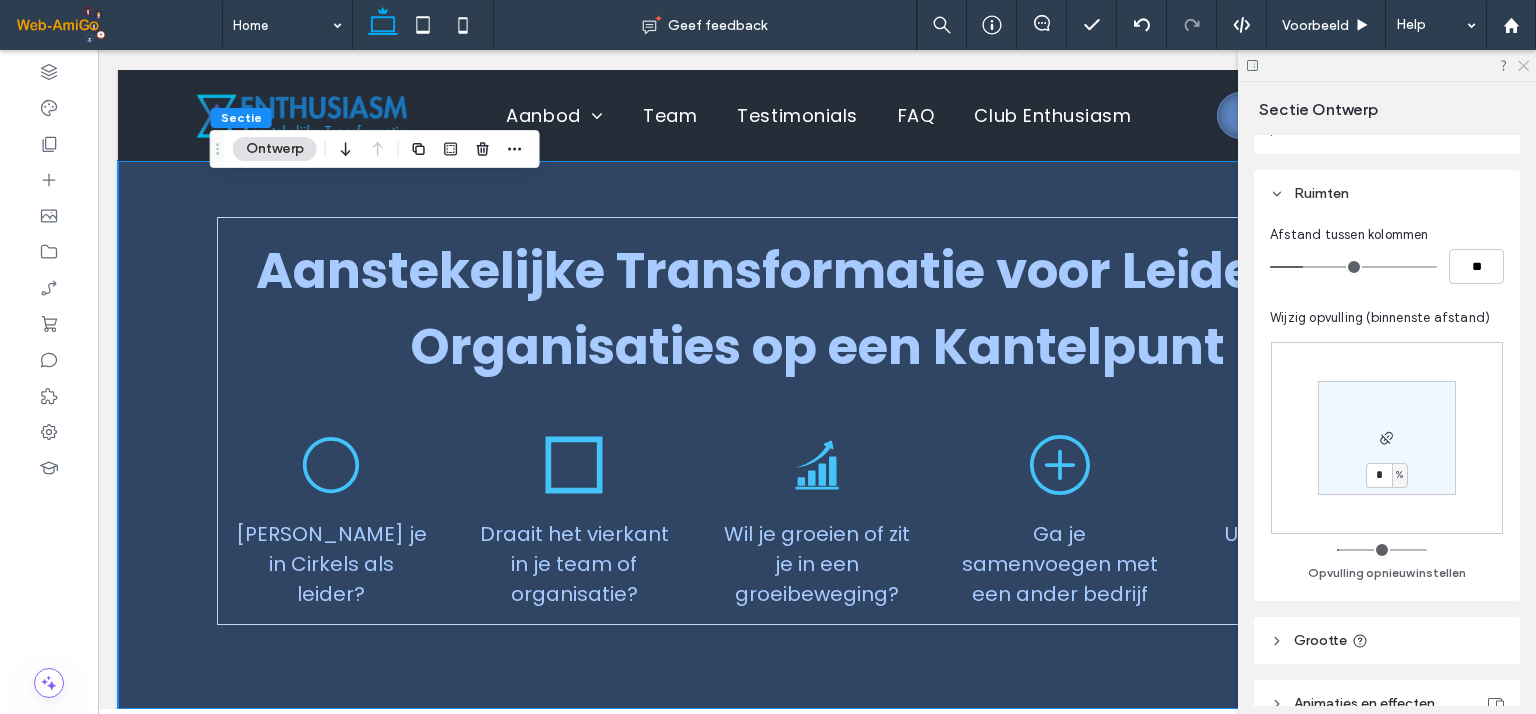 click 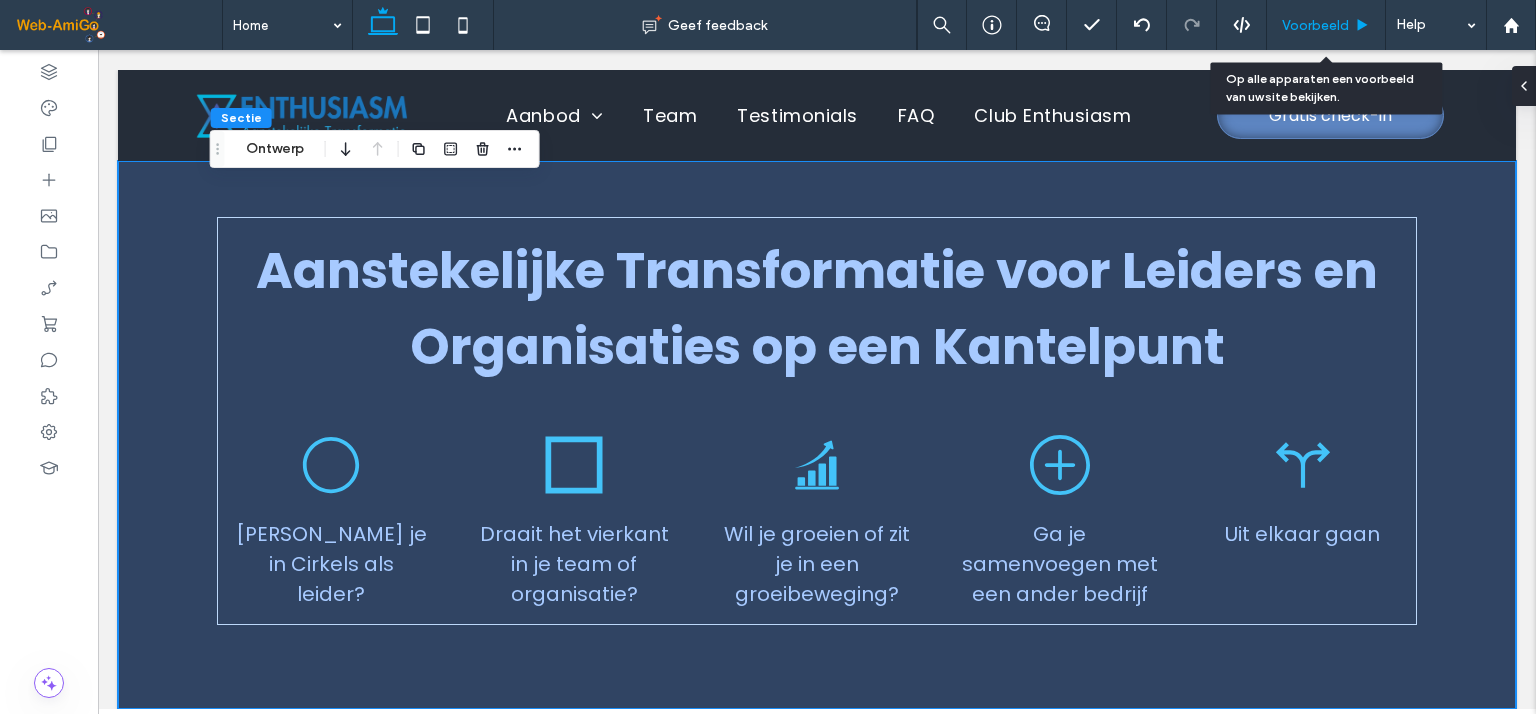 click on "Voorbeeld" at bounding box center [1315, 25] 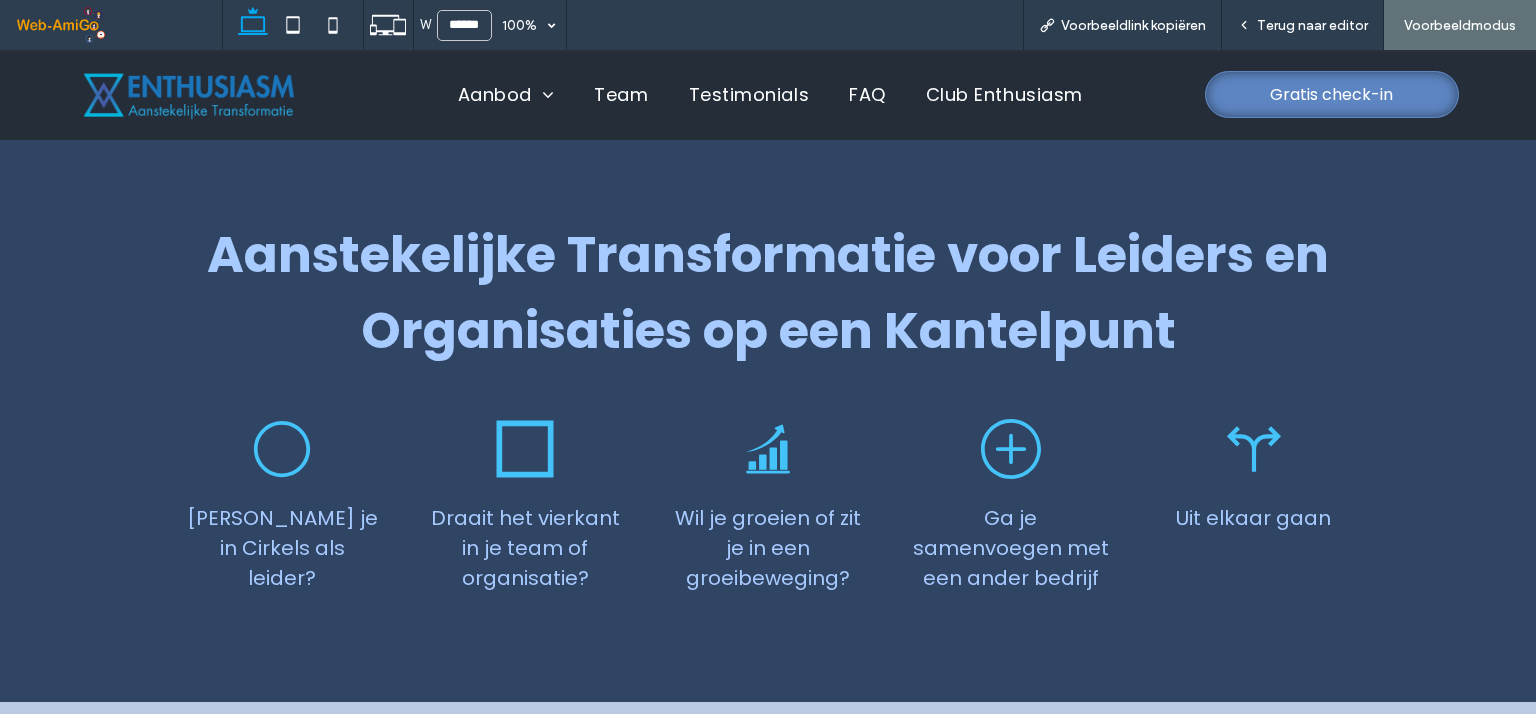 scroll, scrollTop: 0, scrollLeft: 0, axis: both 